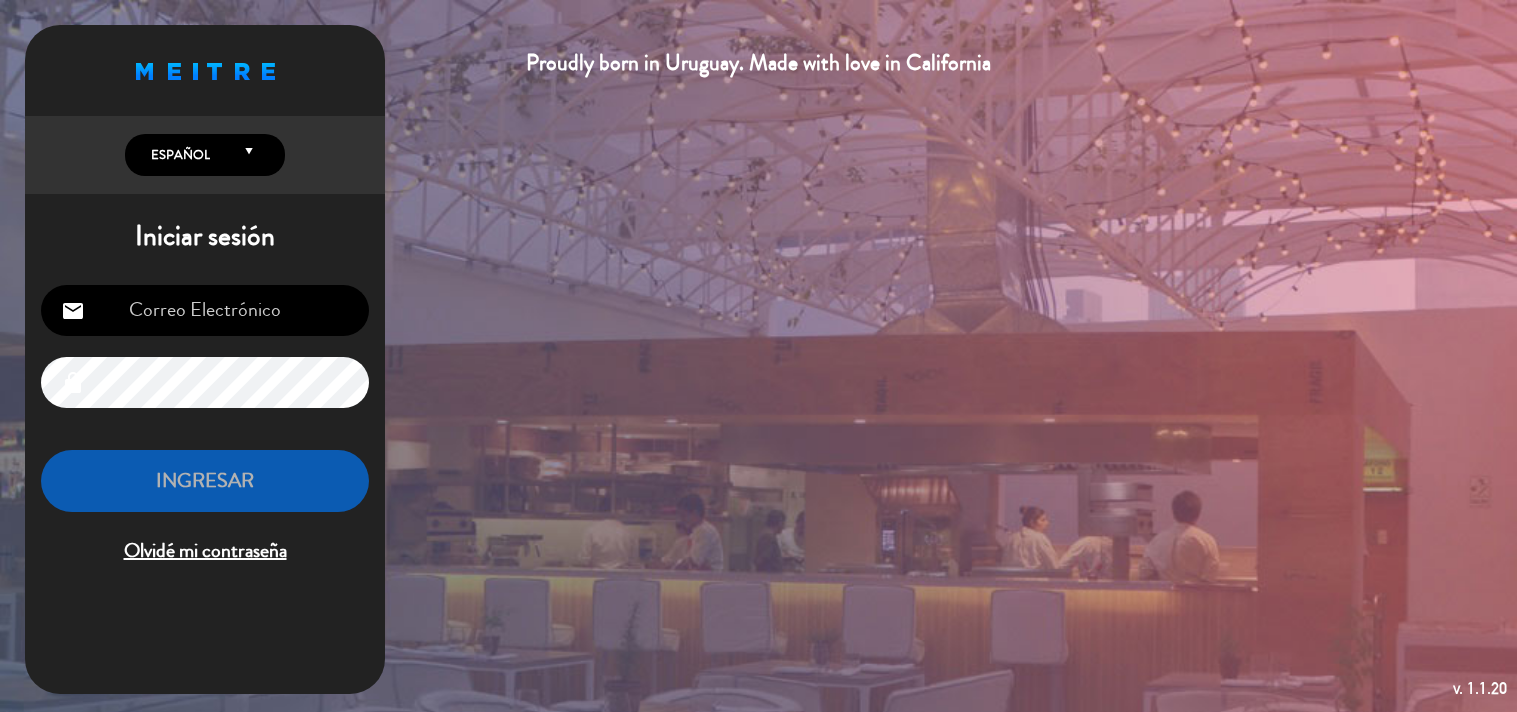 scroll, scrollTop: 0, scrollLeft: 0, axis: both 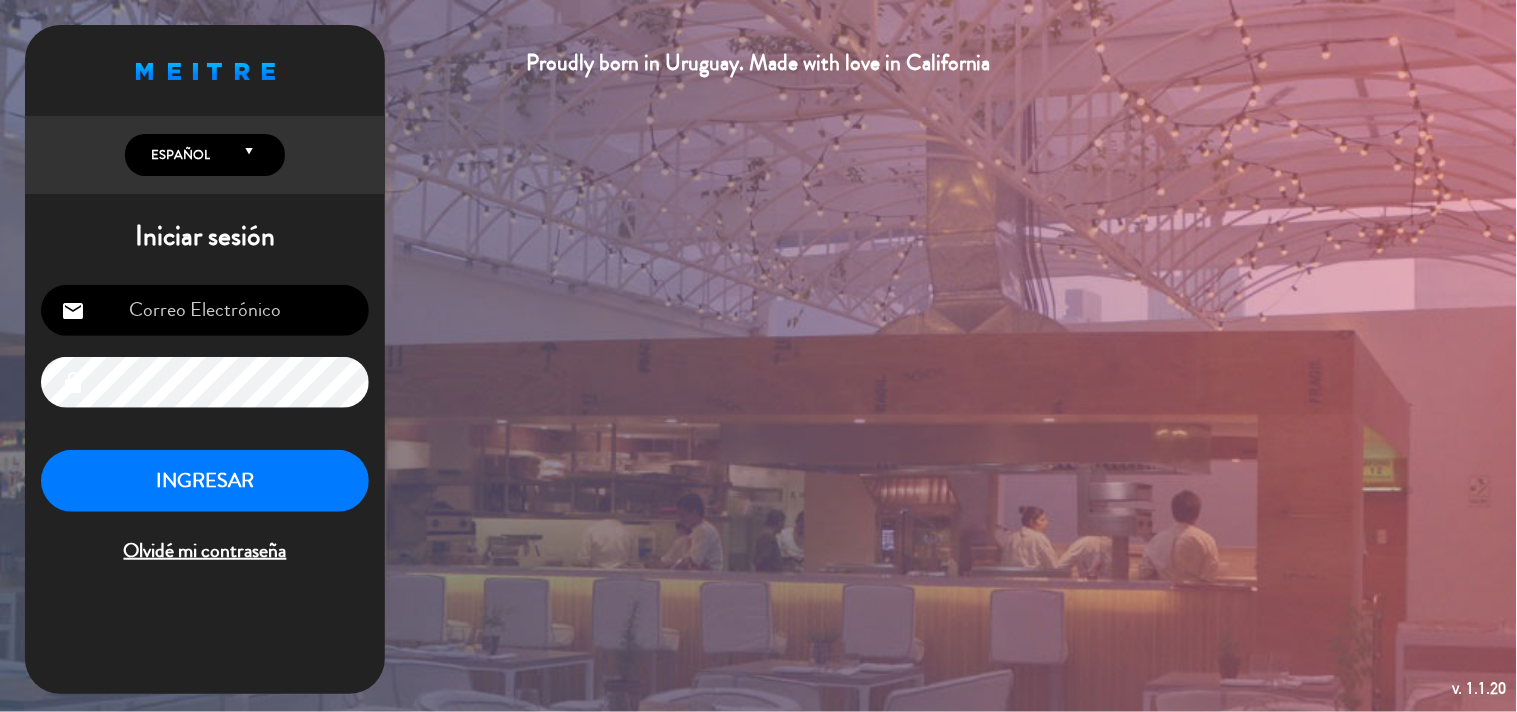 type on "[EMAIL]" 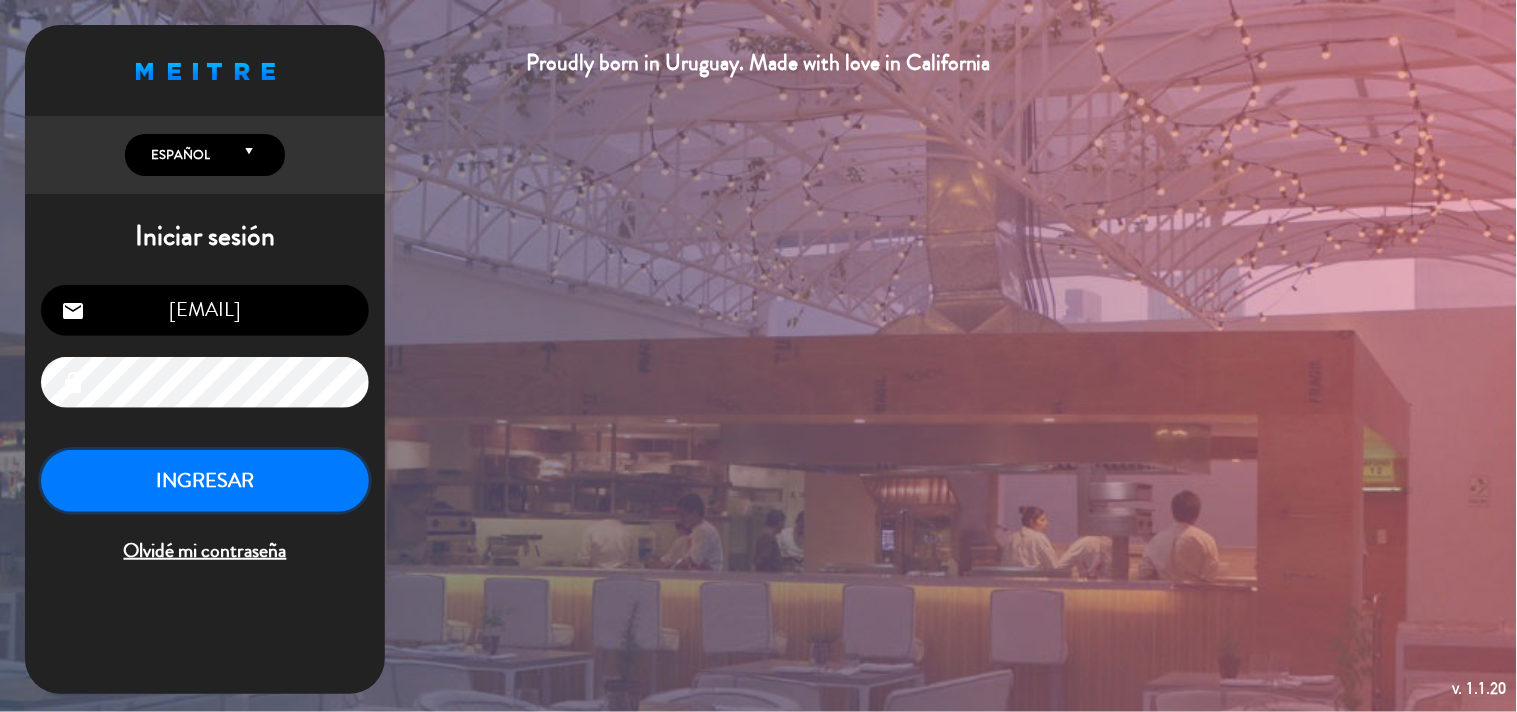 click on "INGRESAR" at bounding box center (205, 481) 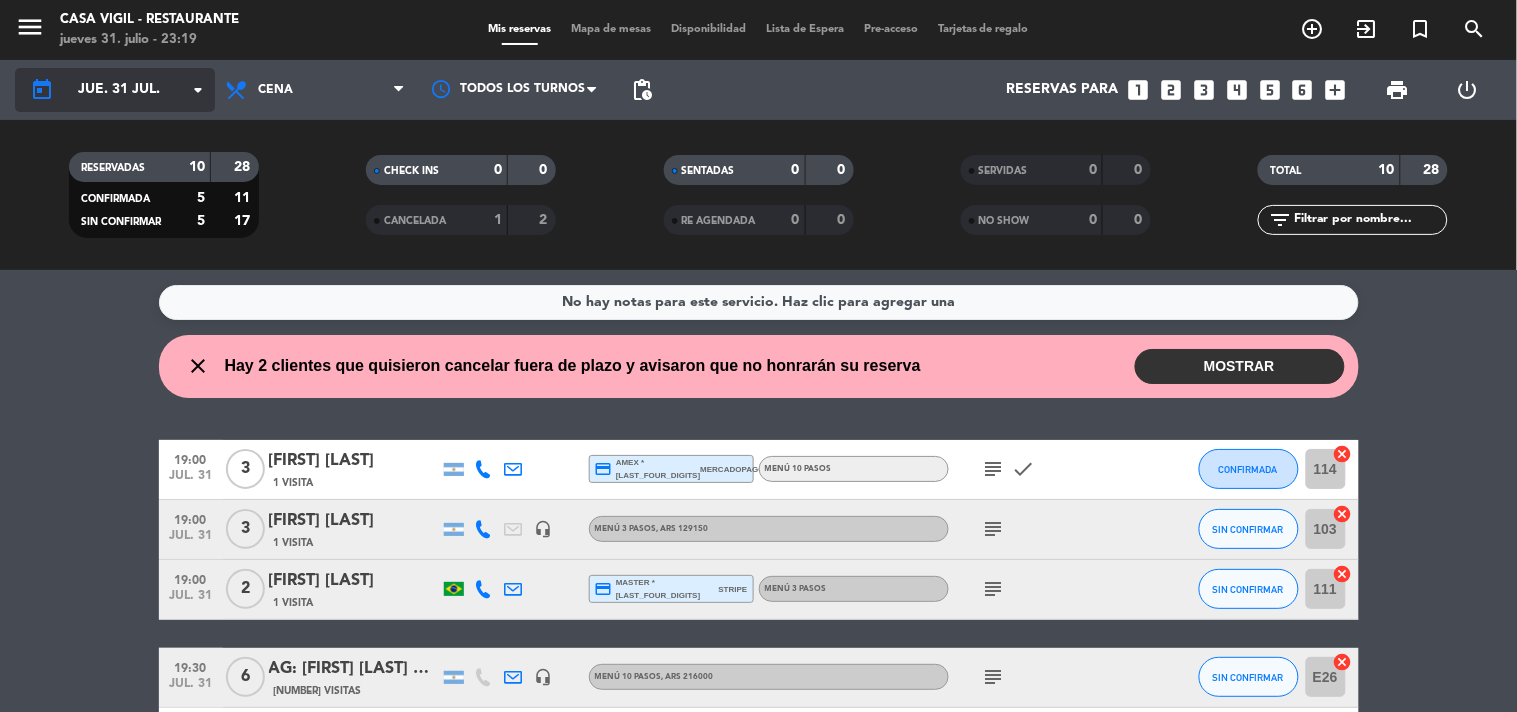 click on "arrow_drop_down" 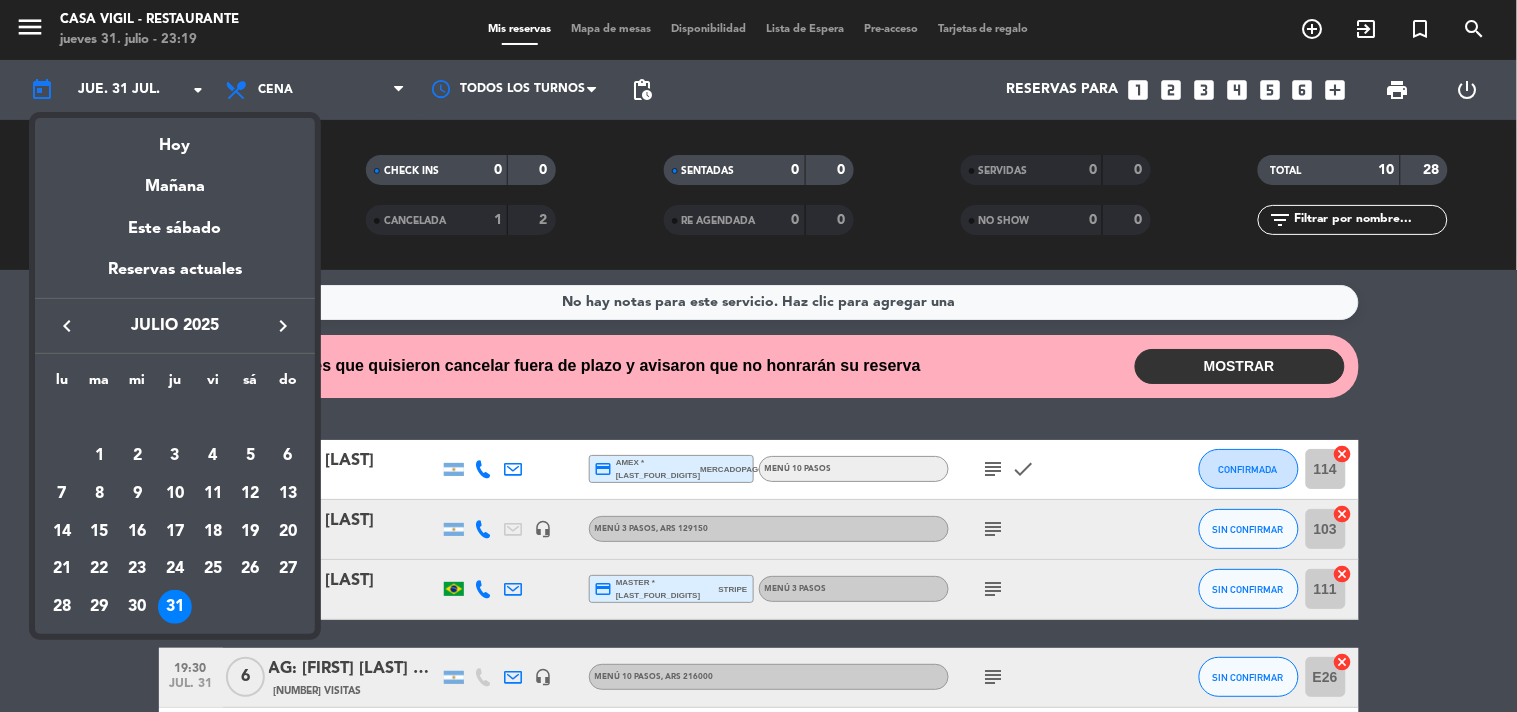 click on "keyboard_arrow_right" at bounding box center (283, 326) 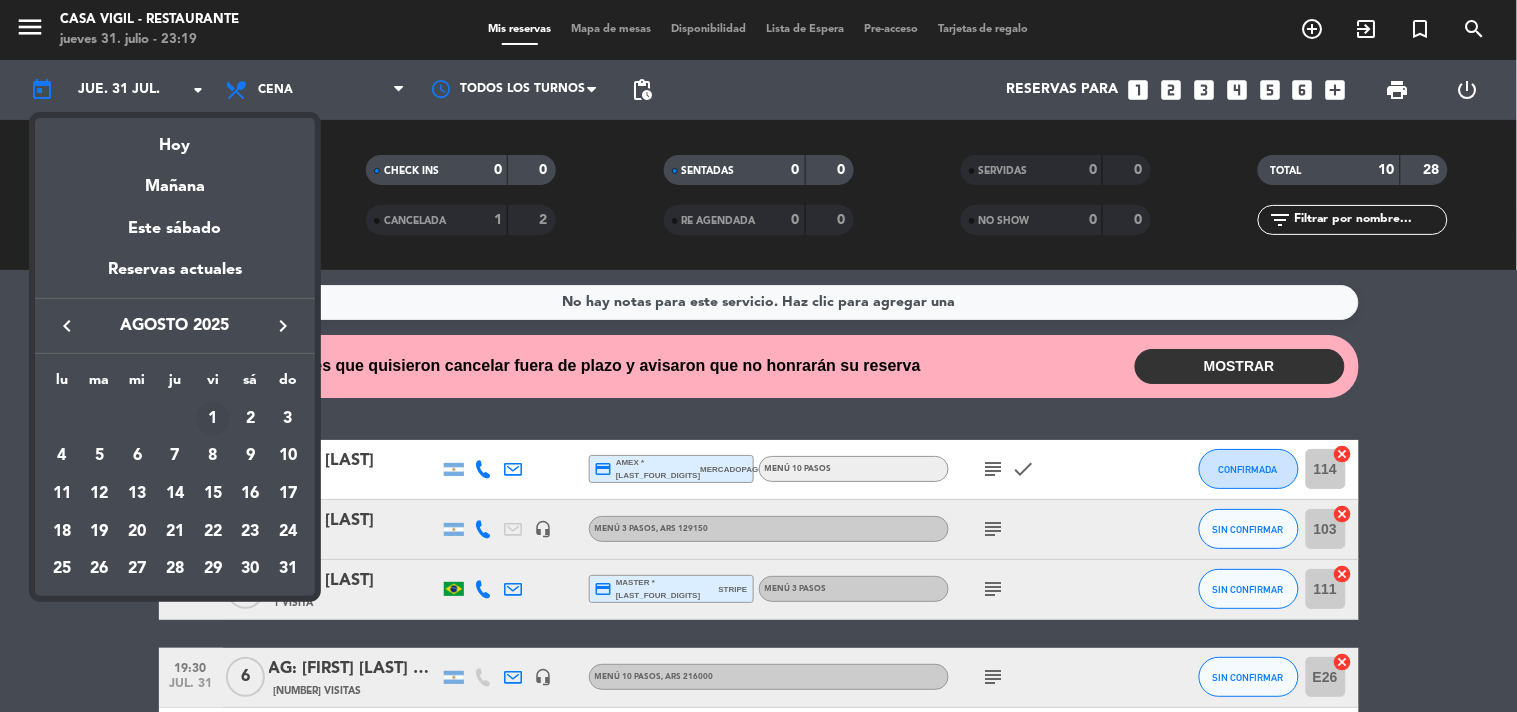 click on "1" at bounding box center (213, 419) 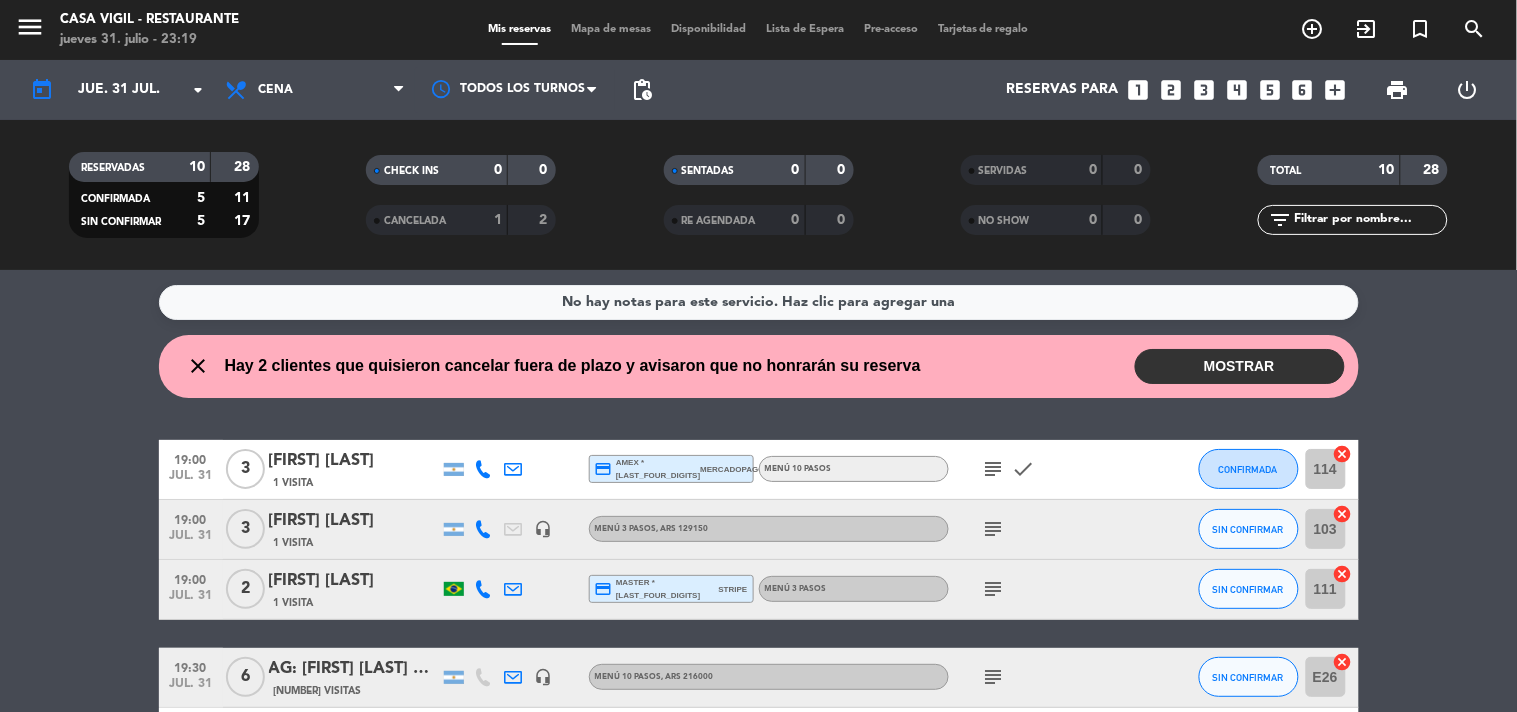 type on "vie. [NUMBER] ago." 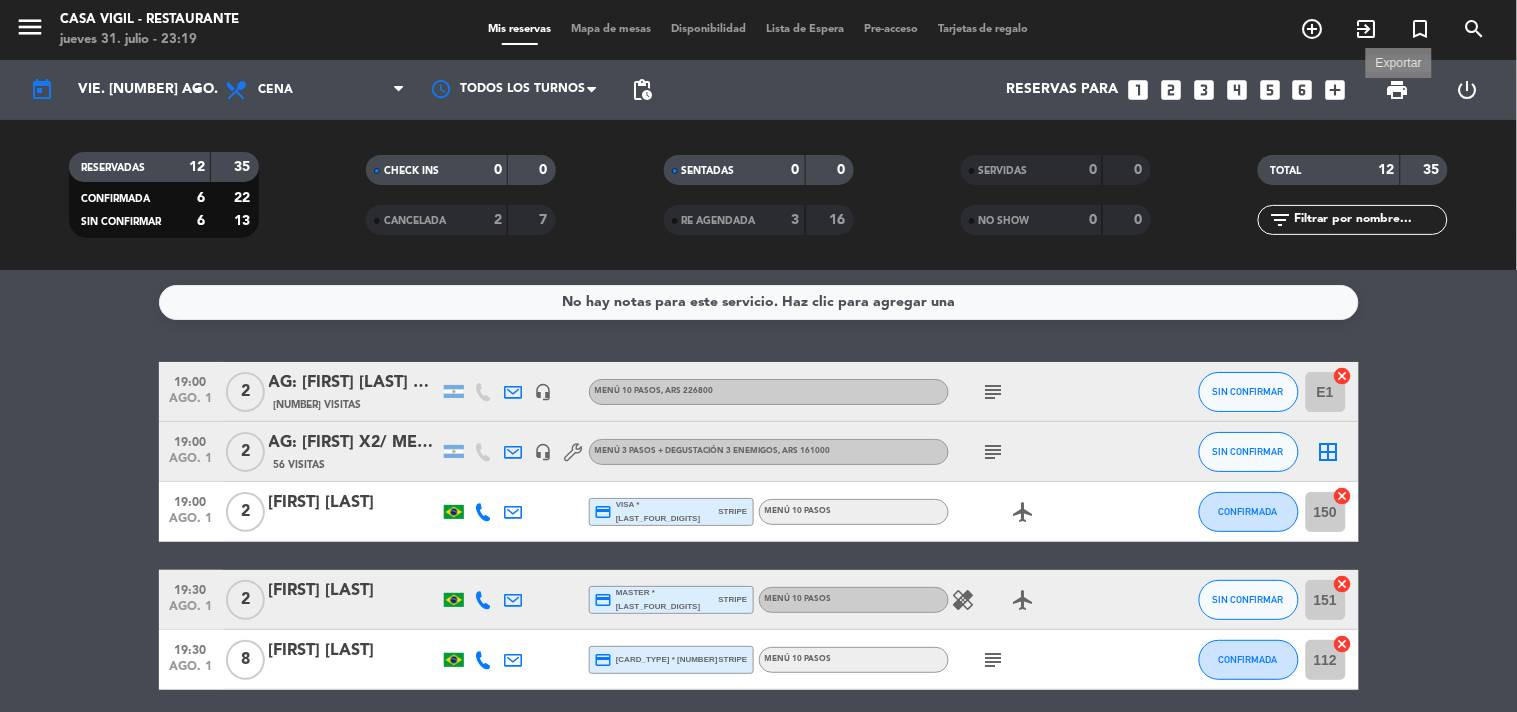 click on "print" at bounding box center [1398, 90] 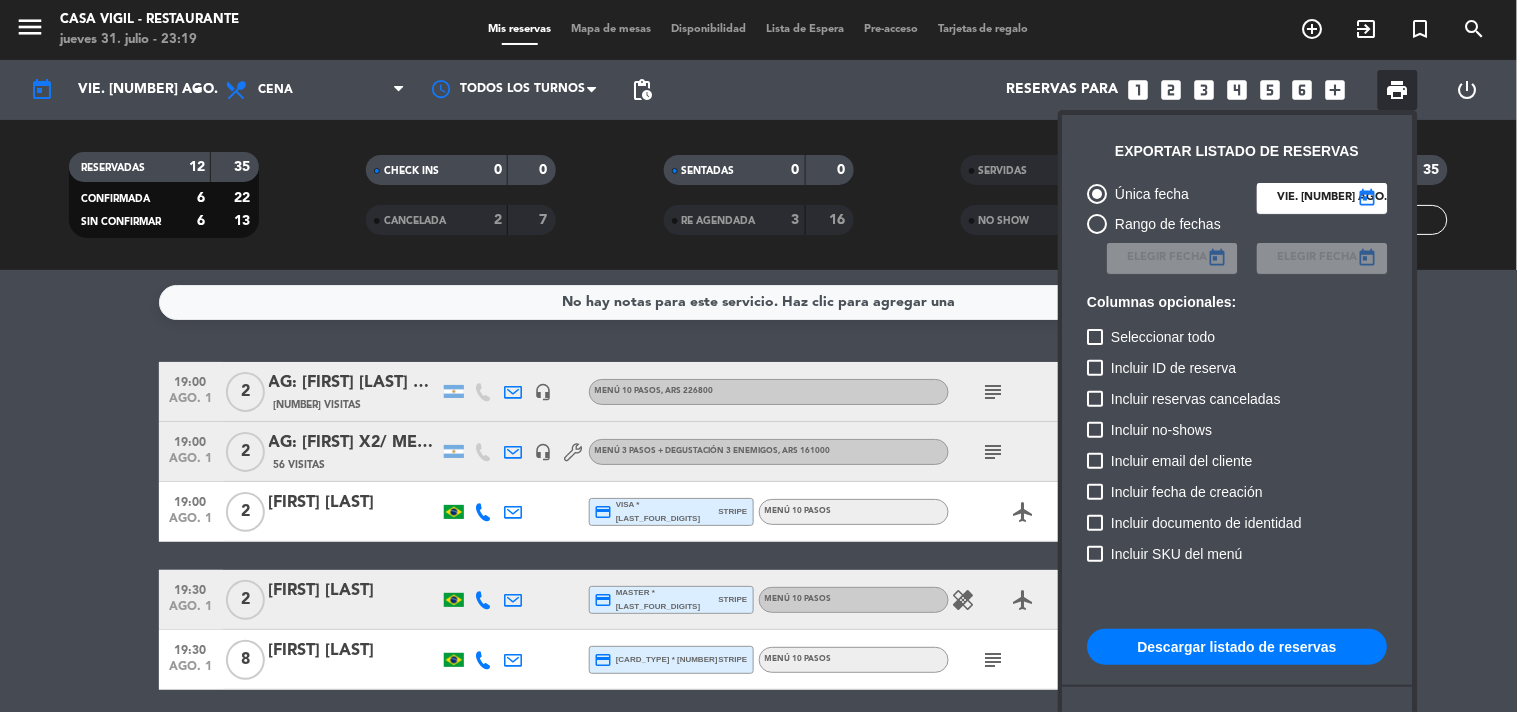 scroll, scrollTop: 121, scrollLeft: 0, axis: vertical 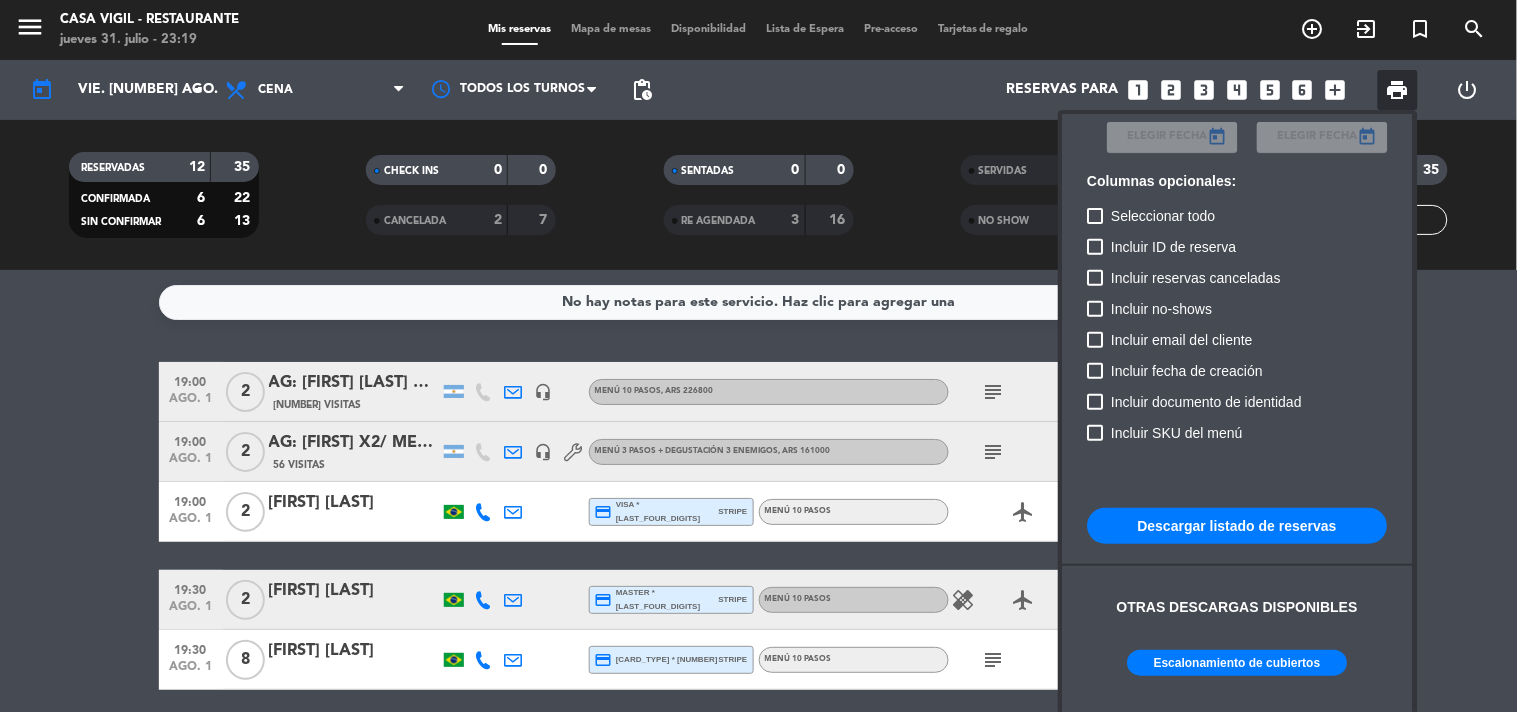 click on "Escalonamiento de cubiertos" at bounding box center (1238, 663) 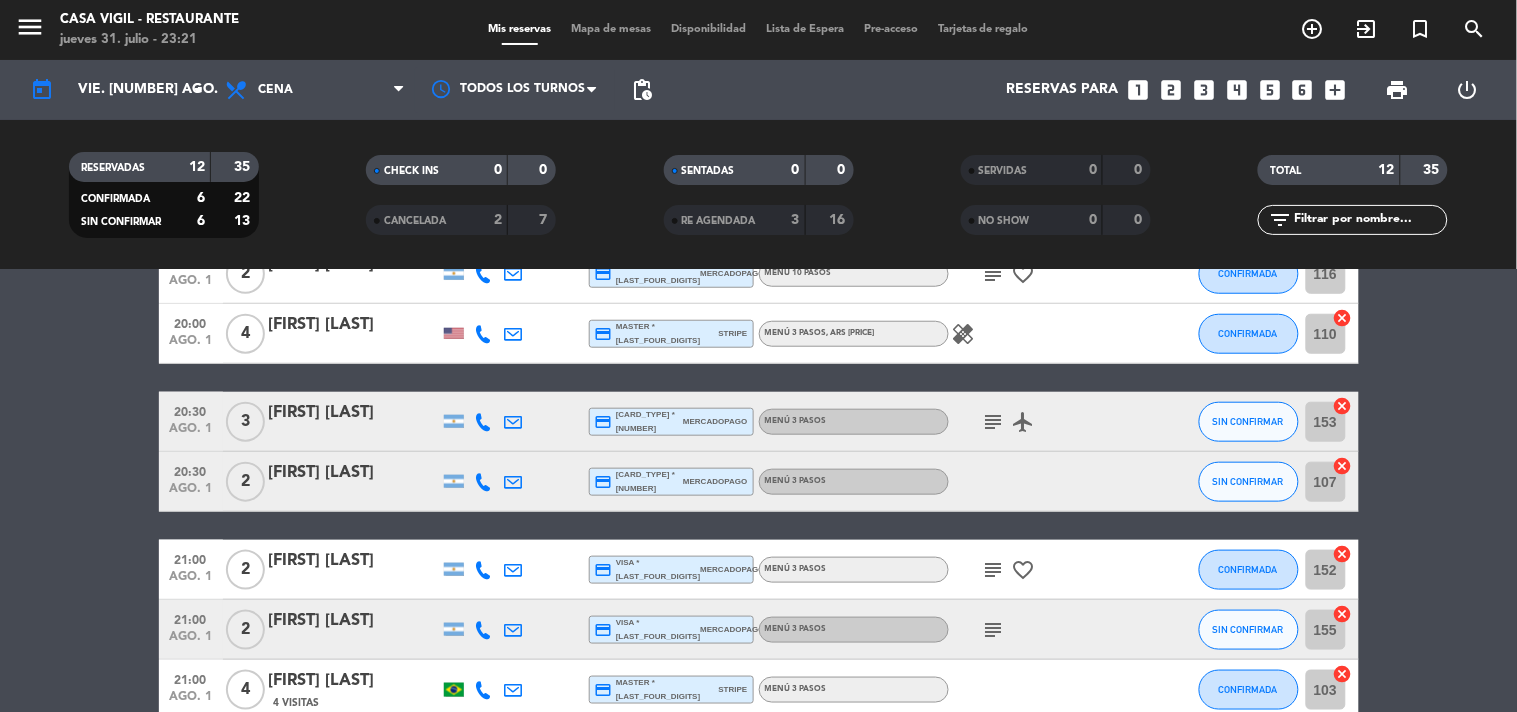 scroll, scrollTop: 518, scrollLeft: 0, axis: vertical 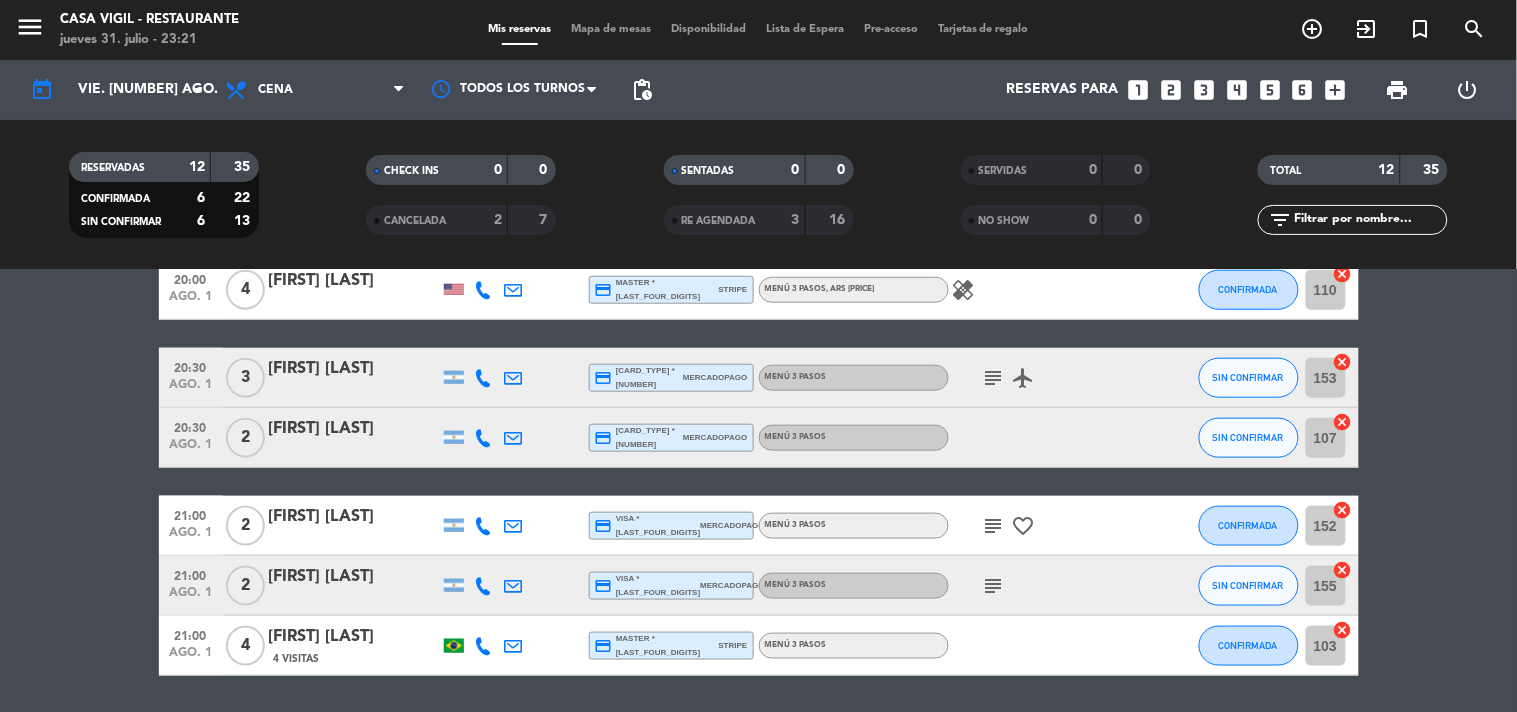 click on "[FIRST] [LAST]" 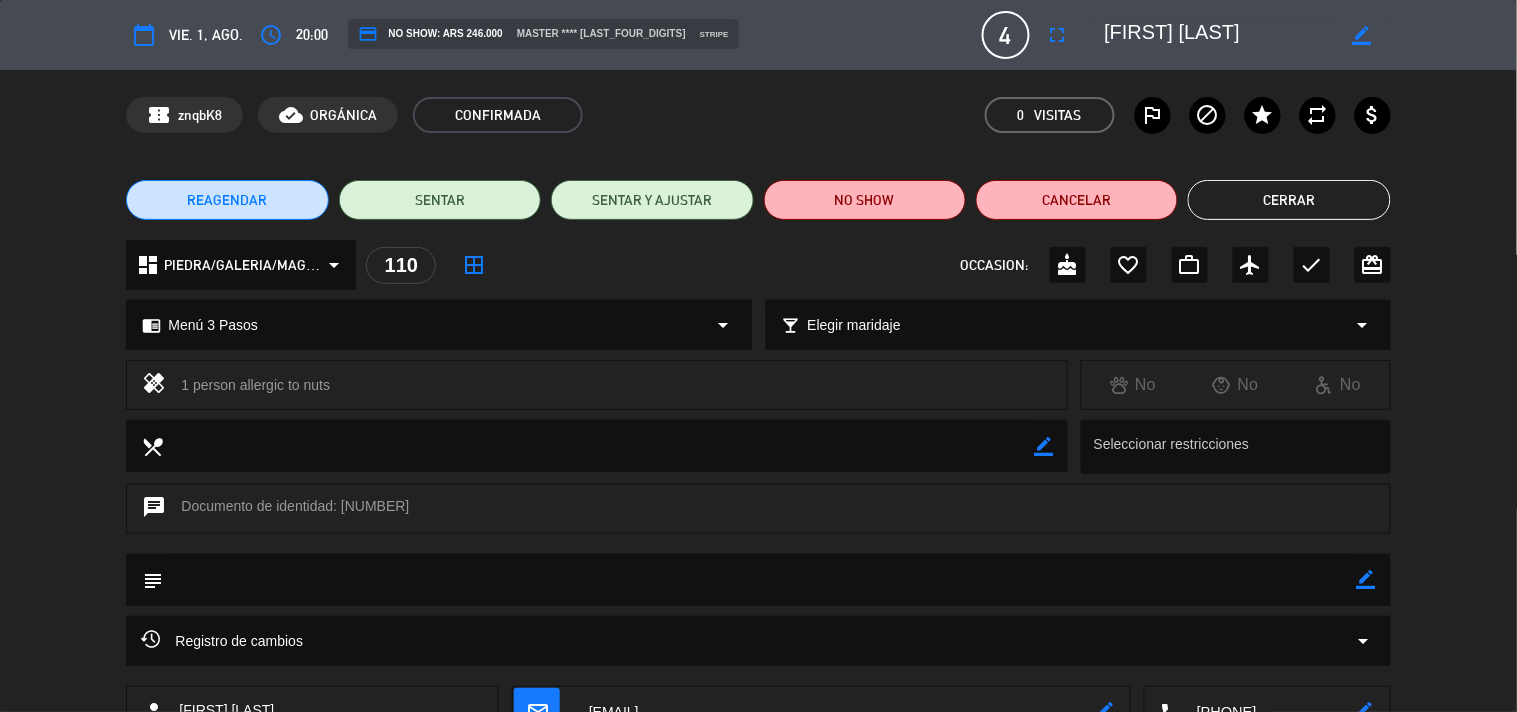 click on "Cerrar" 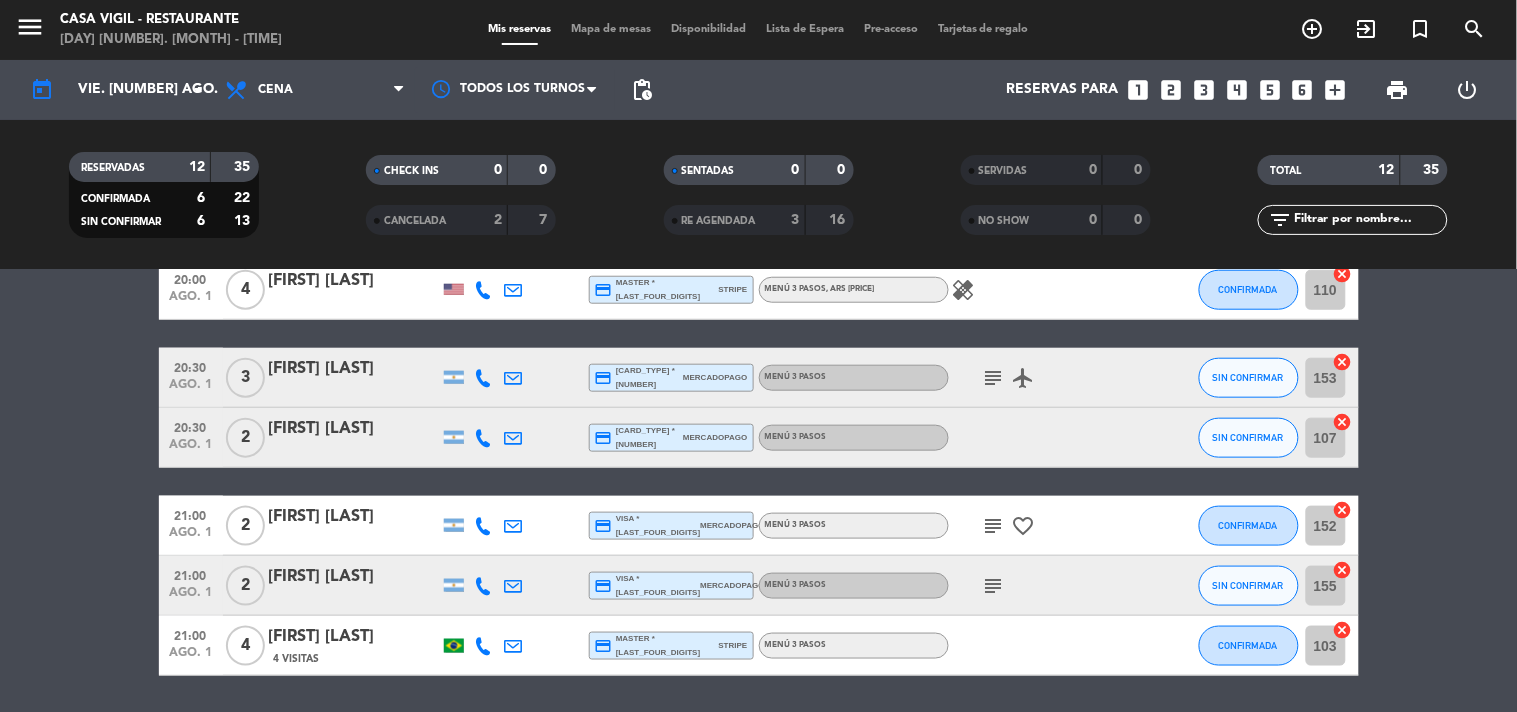 scroll, scrollTop: 258, scrollLeft: 0, axis: vertical 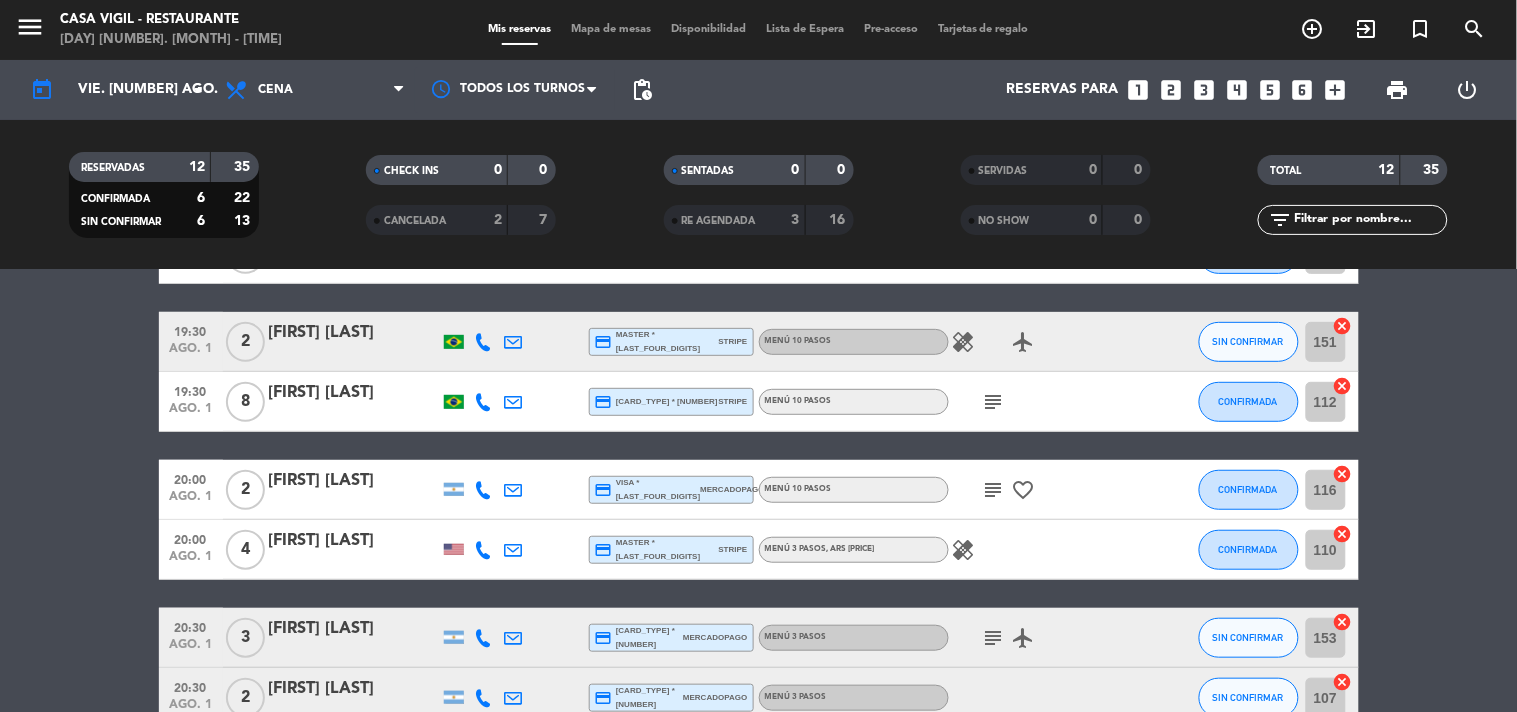 click on "subject" 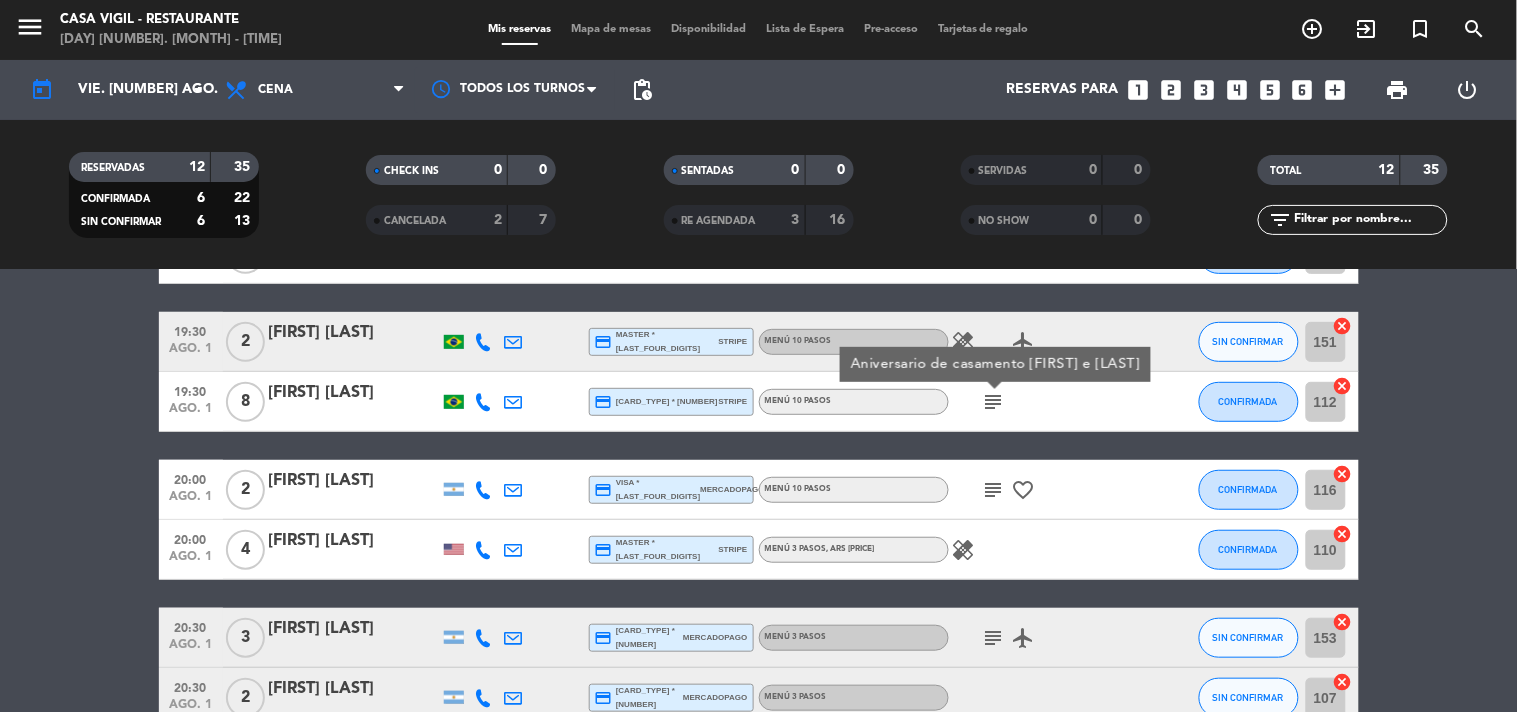 click on "19:00   ago. 1   2   AG: [FIRST] [LAST] X2/ MI VIAJE A MENDOZA    16 Visitas   headset_mic   Menú 10 pasos , ARS 226800  subject  SIN CONFIRMAR E1  cancel   19:00   ago. 1   2   AG: [FIRST] X2/ MENDOZA WINE TOUR   56 Visitas   headset_mic   Menú 3 Pasos + Degustación 3 Enemigos , ARS 161000  subject  SIN CONFIRMAR  border_all   19:00   ago. 1   2   [FIRST] [LAST]  credit_card  visa * [LAST_FOUR_DIGITS]   stripe   Menú 10 pasos  airplanemode_active  CONFIRMADA 150  cancel   19:30   ago. 1   2   [FIRST] [LAST]  credit_card  master * [LAST_FOUR_DIGITS]   stripe   Menú 10 pasos  healing   airplanemode_active  SIN CONFIRMAR 151  cancel   19:30   ago. 1   8   [FIRST] [LAST]  credit_card  master * [LAST_FOUR_DIGITS]   stripe   Menú 10 pasos  subject  Aniversario de casamento [FIRST] e [LAST] CONFIRMADA 112  cancel   20:00   ago. 1   2   [FIRST] [LAST]  credit_card  visa * [LAST_FOUR_DIGITS]   mercadopago   Menú 10 pasos  subject   favorite_border  CONFIRMADA 116  cancel   20:00   ago. 1   4   [FIRST] [LAST]  credit_card  master * [LAST_FOUR_DIGITS]" 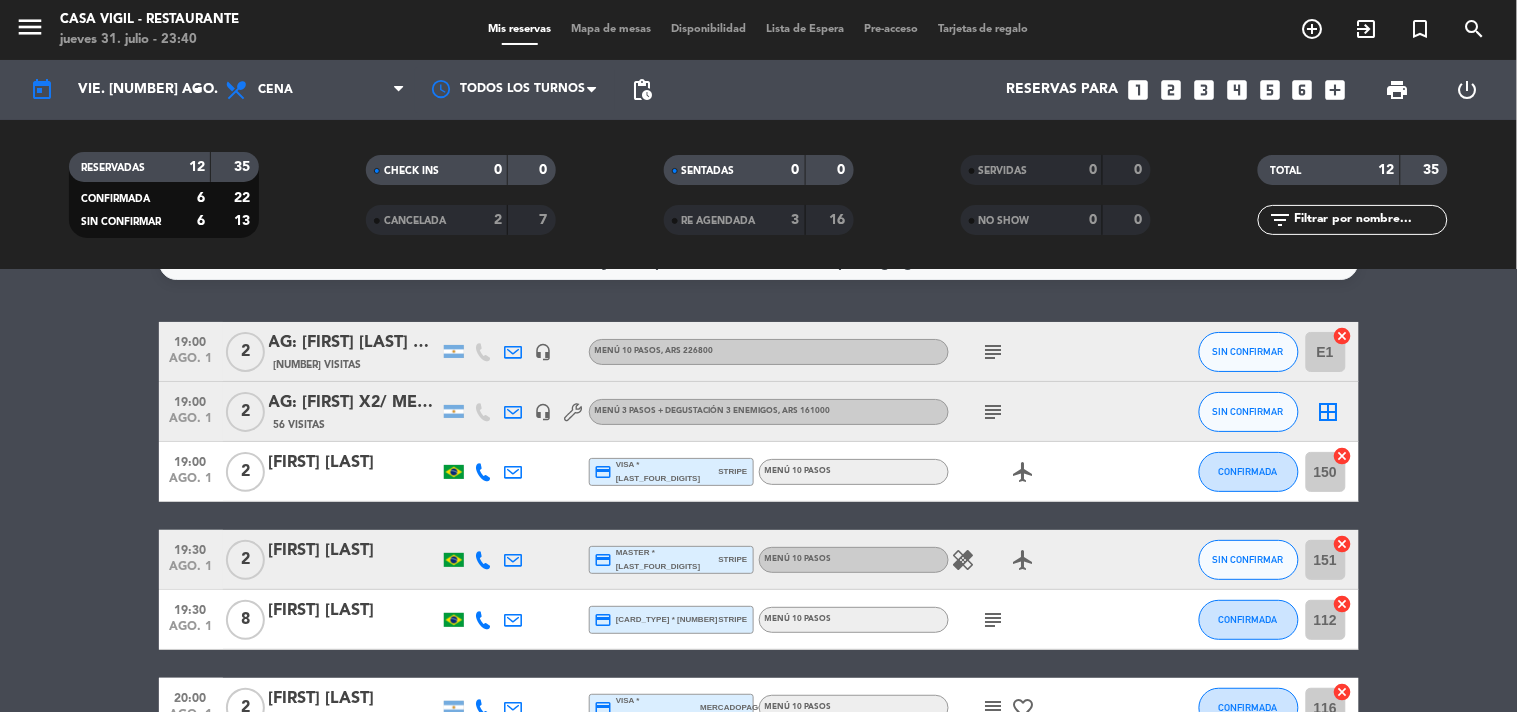 scroll, scrollTop: 0, scrollLeft: 0, axis: both 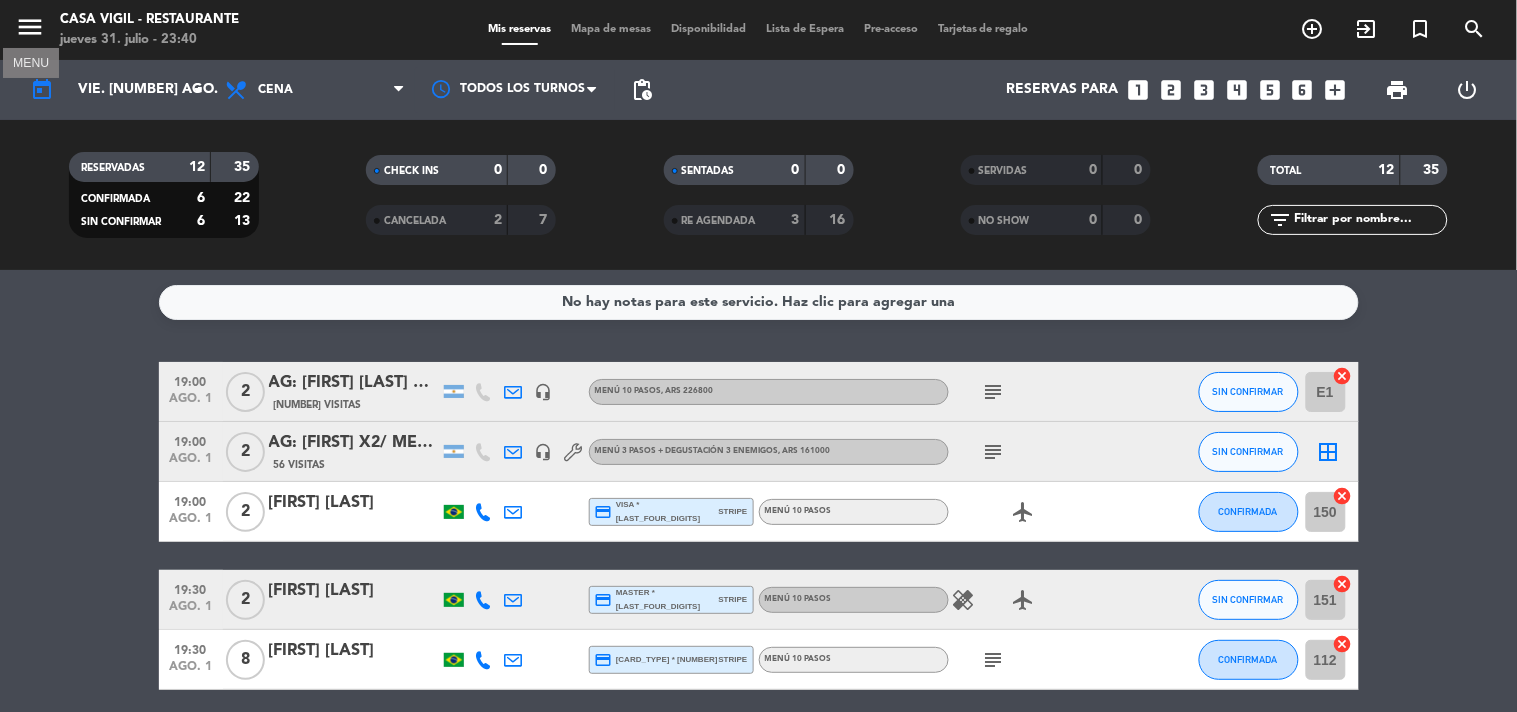 click on "menu" at bounding box center [30, 27] 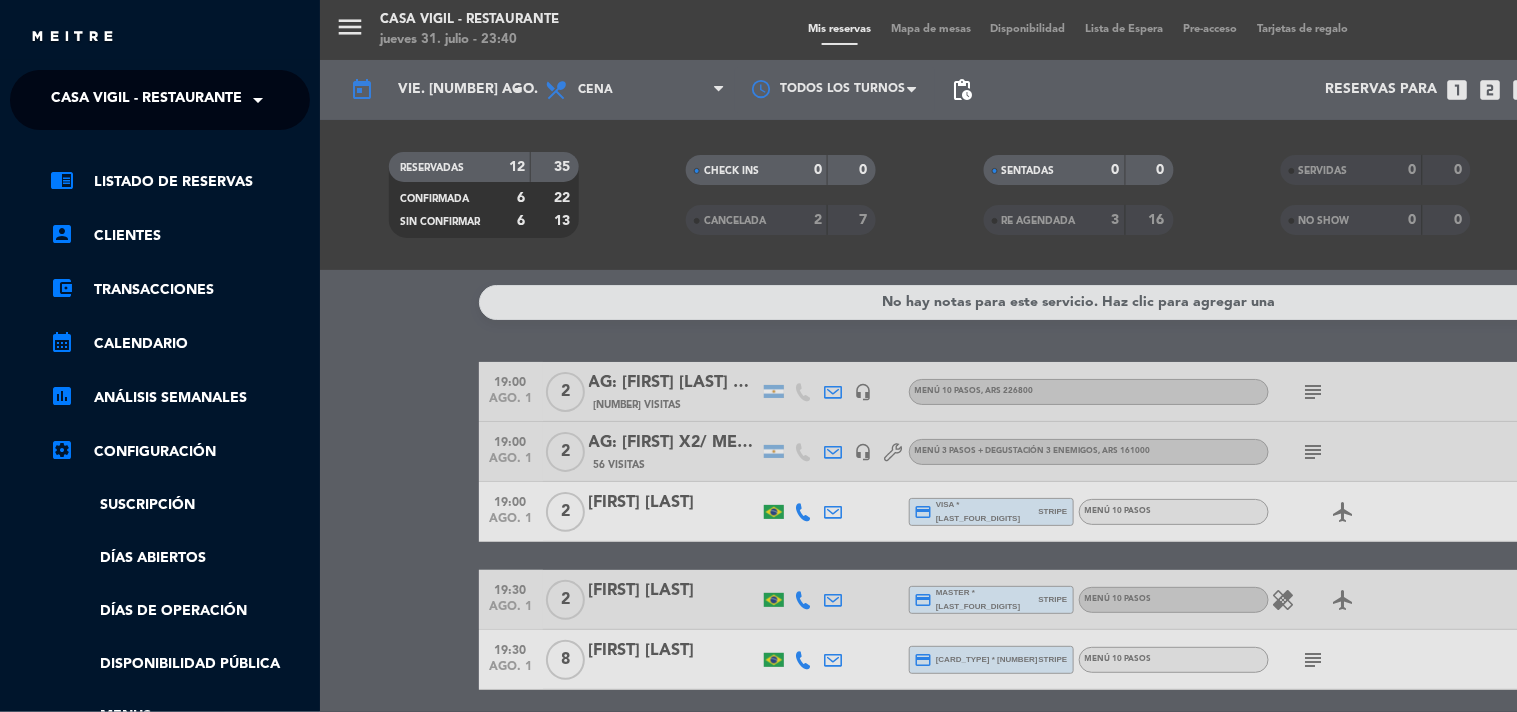 click 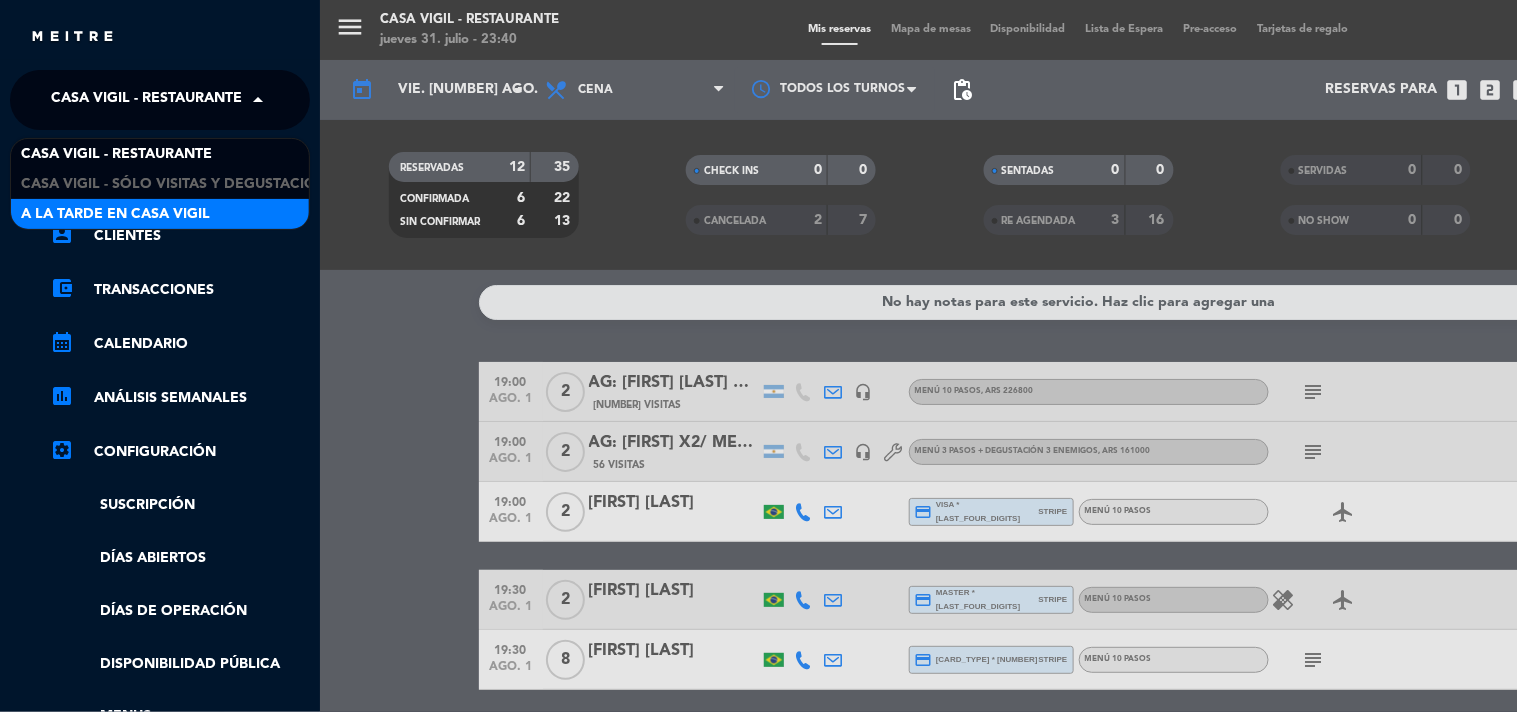 click on "A la tarde en Casa Vigil" at bounding box center [115, 214] 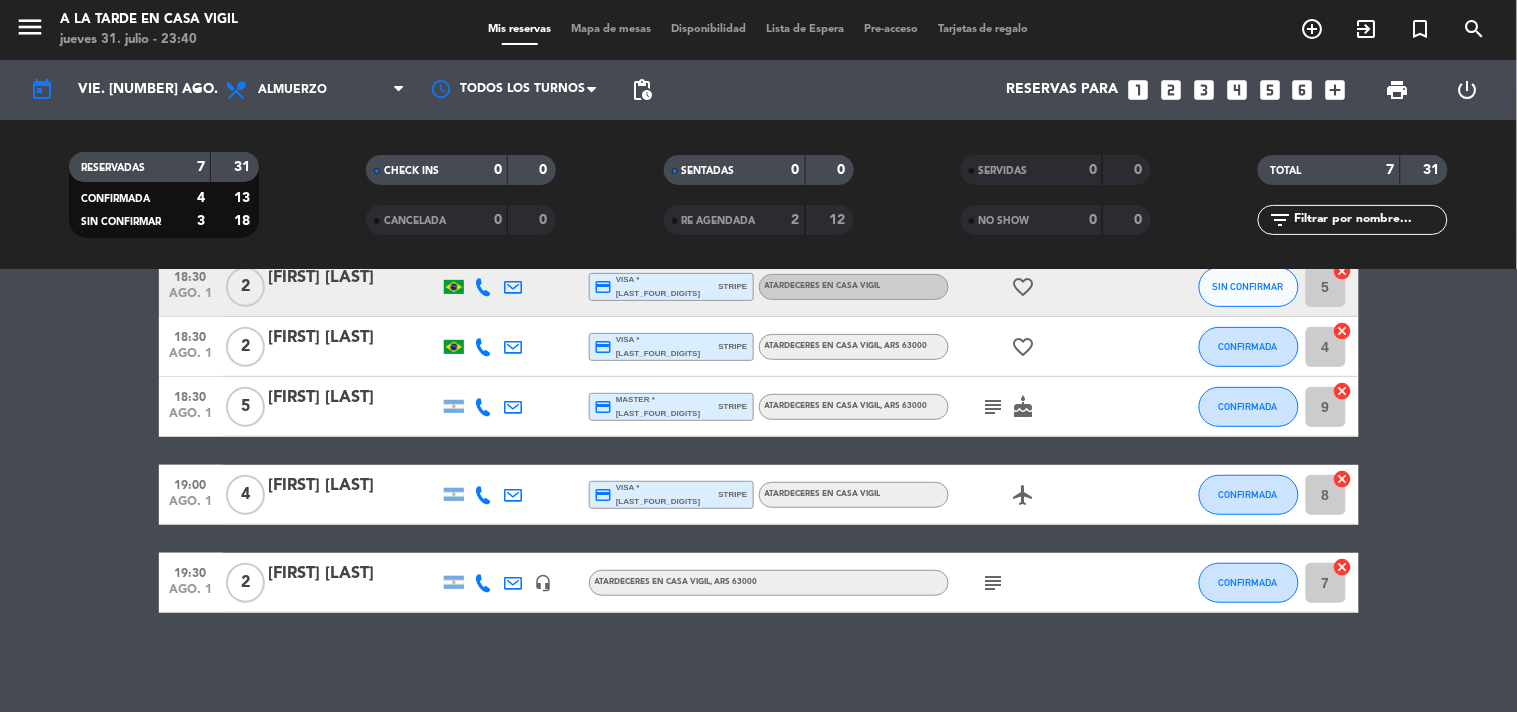 scroll, scrollTop: 0, scrollLeft: 0, axis: both 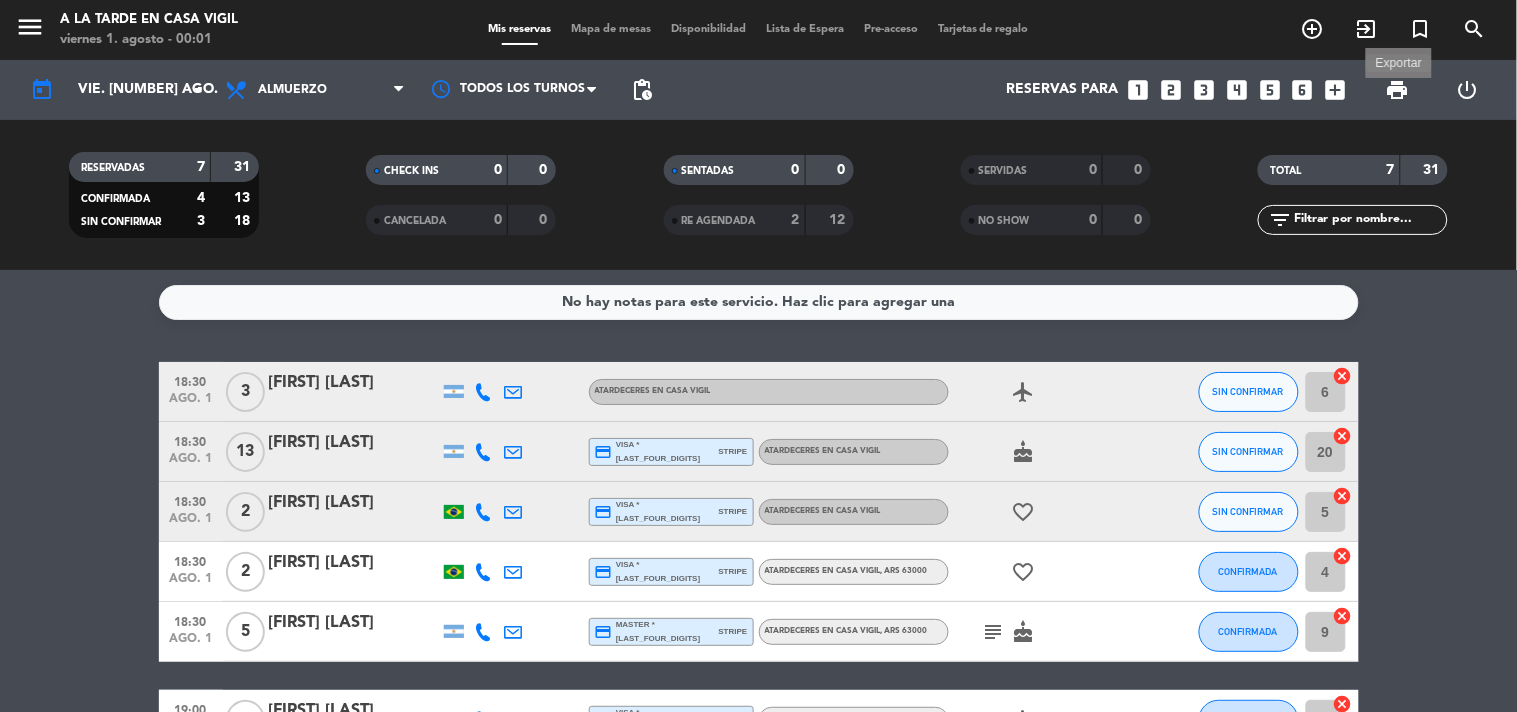 click on "print" at bounding box center (1398, 90) 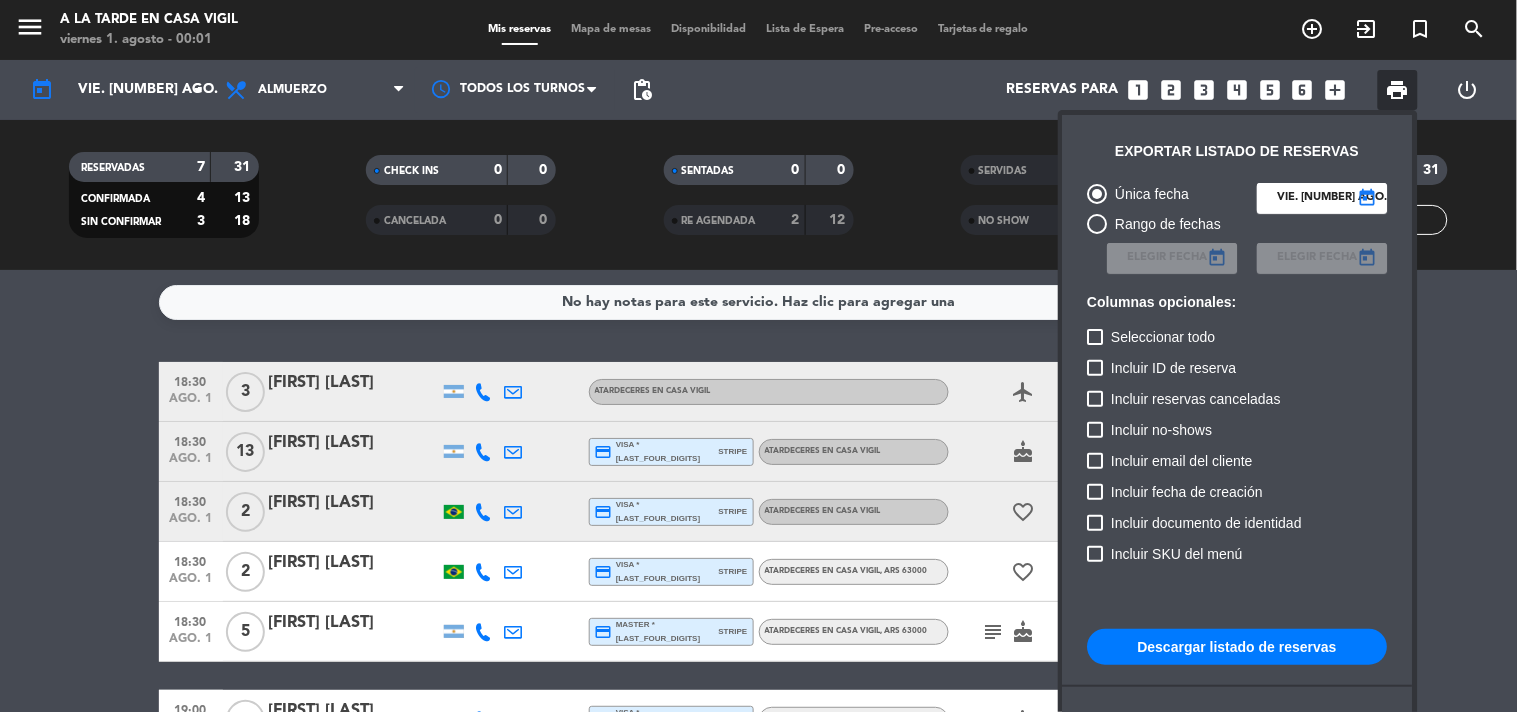 scroll, scrollTop: 121, scrollLeft: 0, axis: vertical 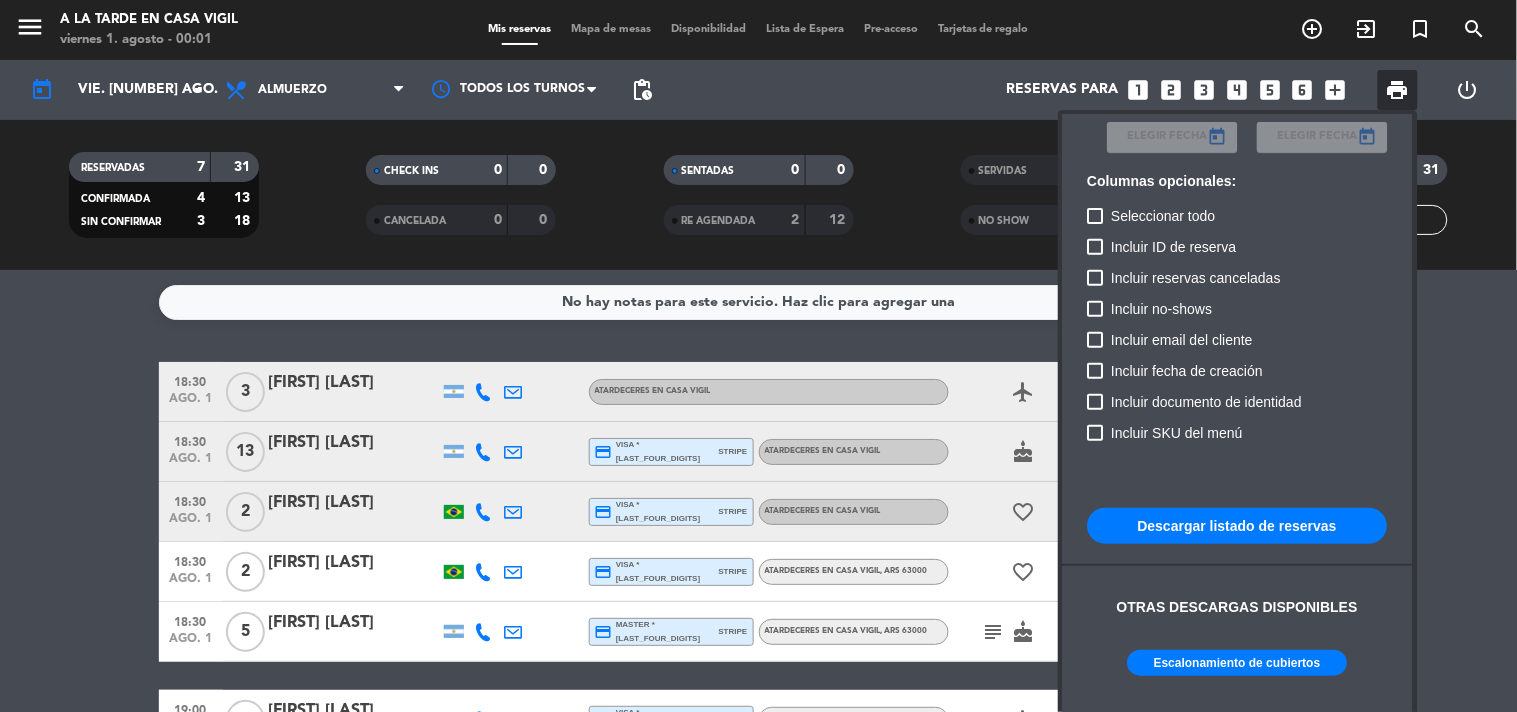 click on "Escalonamiento de cubiertos" at bounding box center (1238, 663) 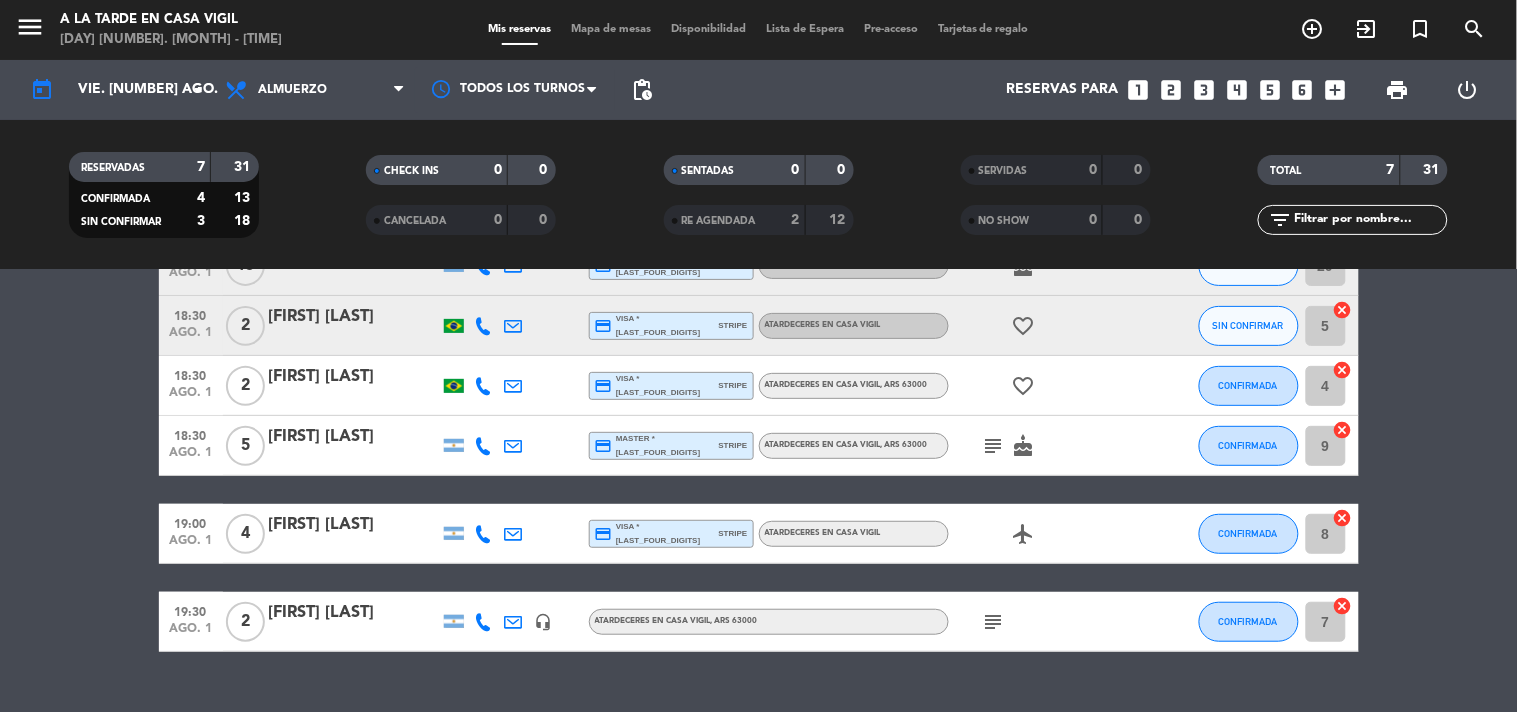 scroll, scrollTop: 225, scrollLeft: 0, axis: vertical 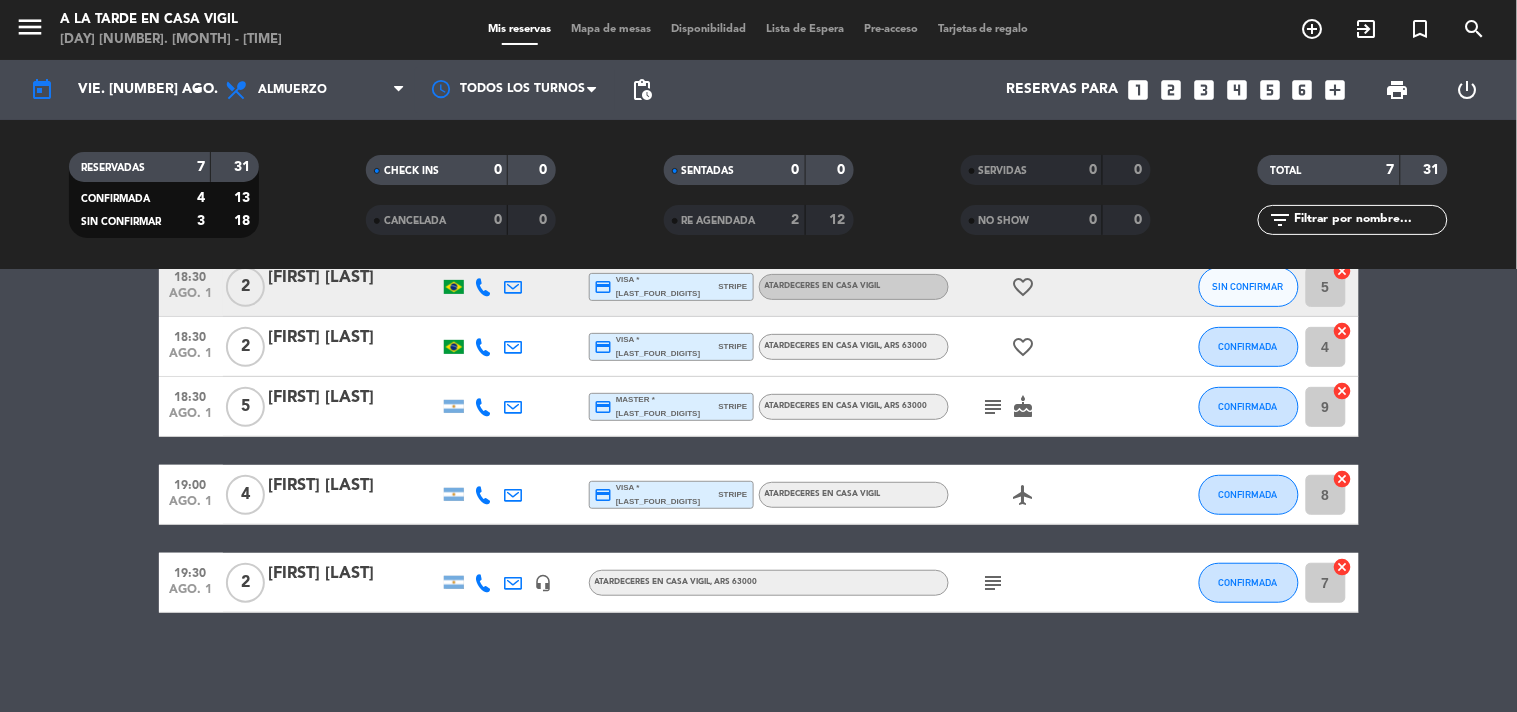 click on "subject" 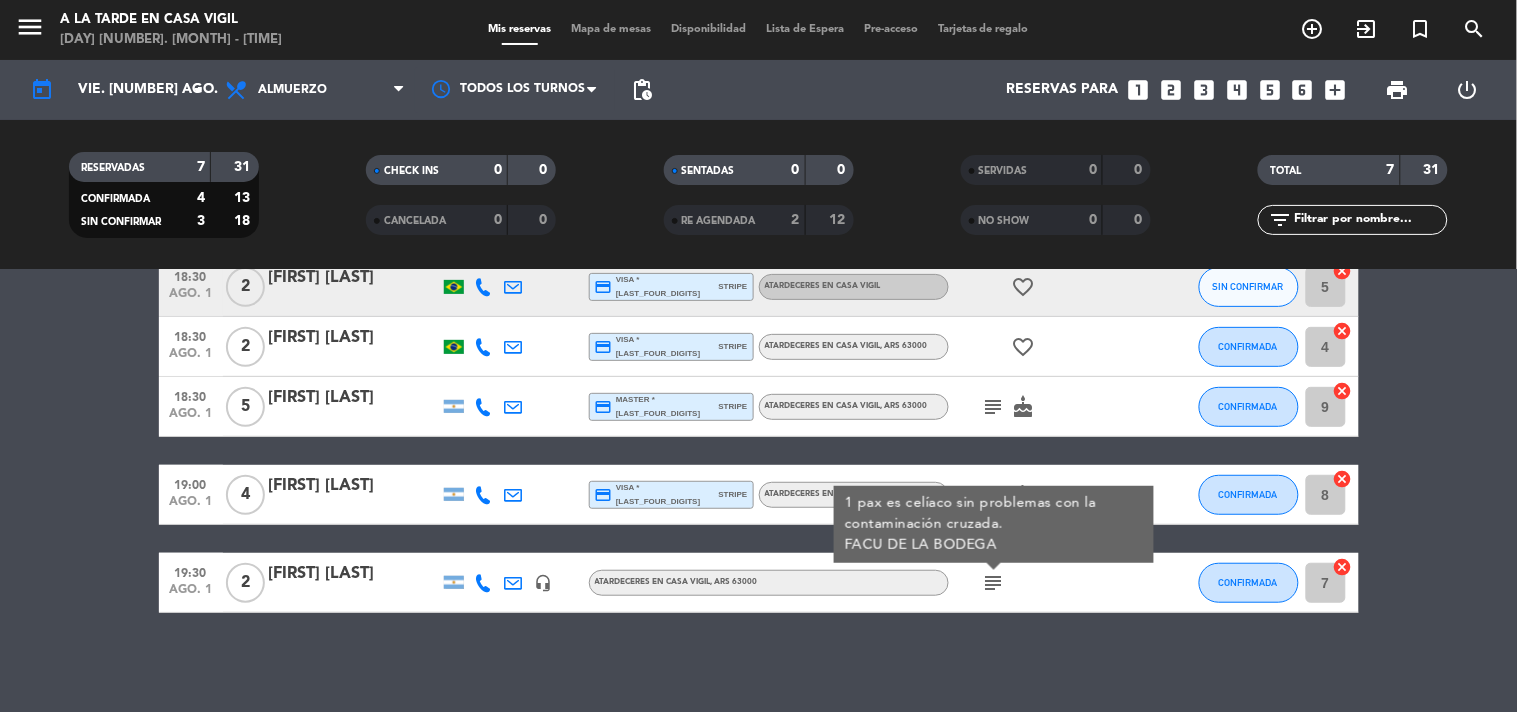 click on "subject" 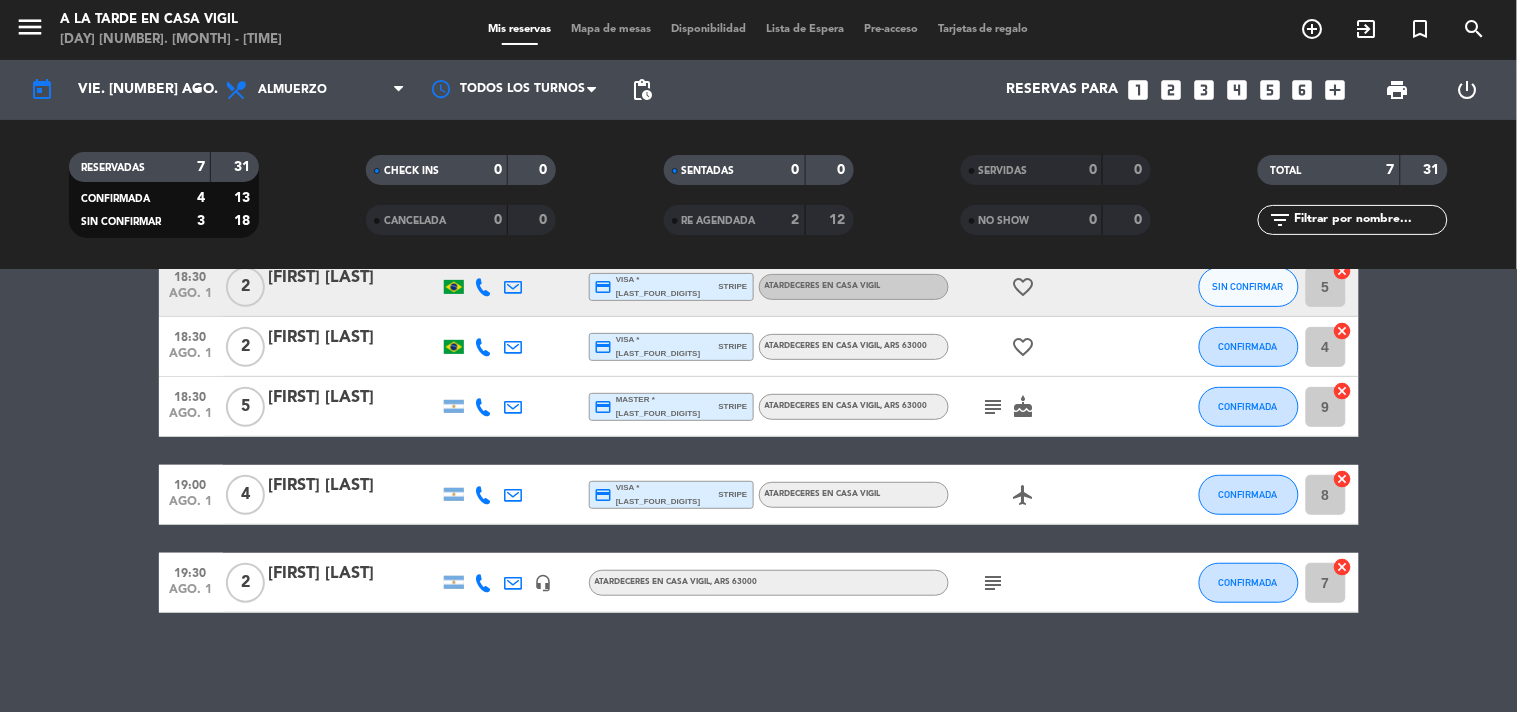 click on "subject" 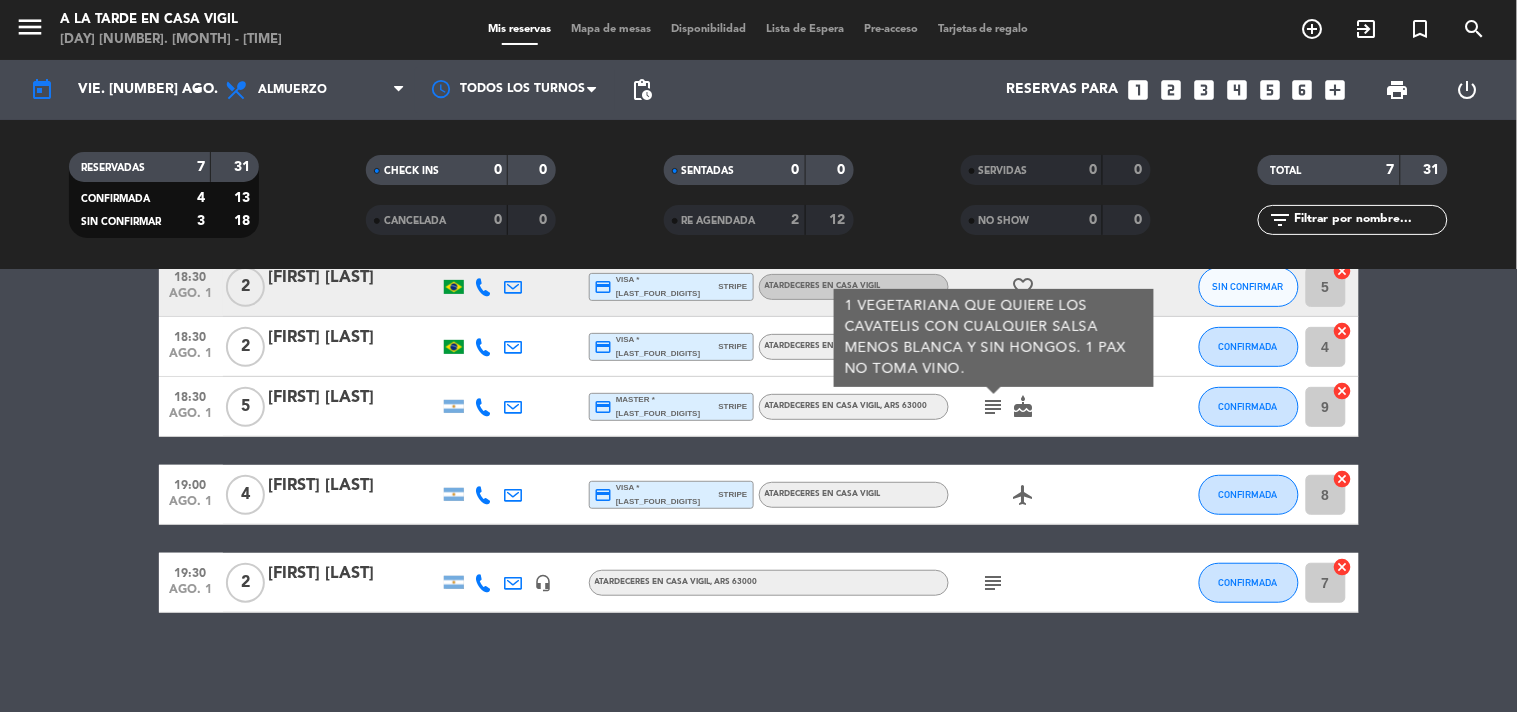 click on "[FIRST] [LAST]" 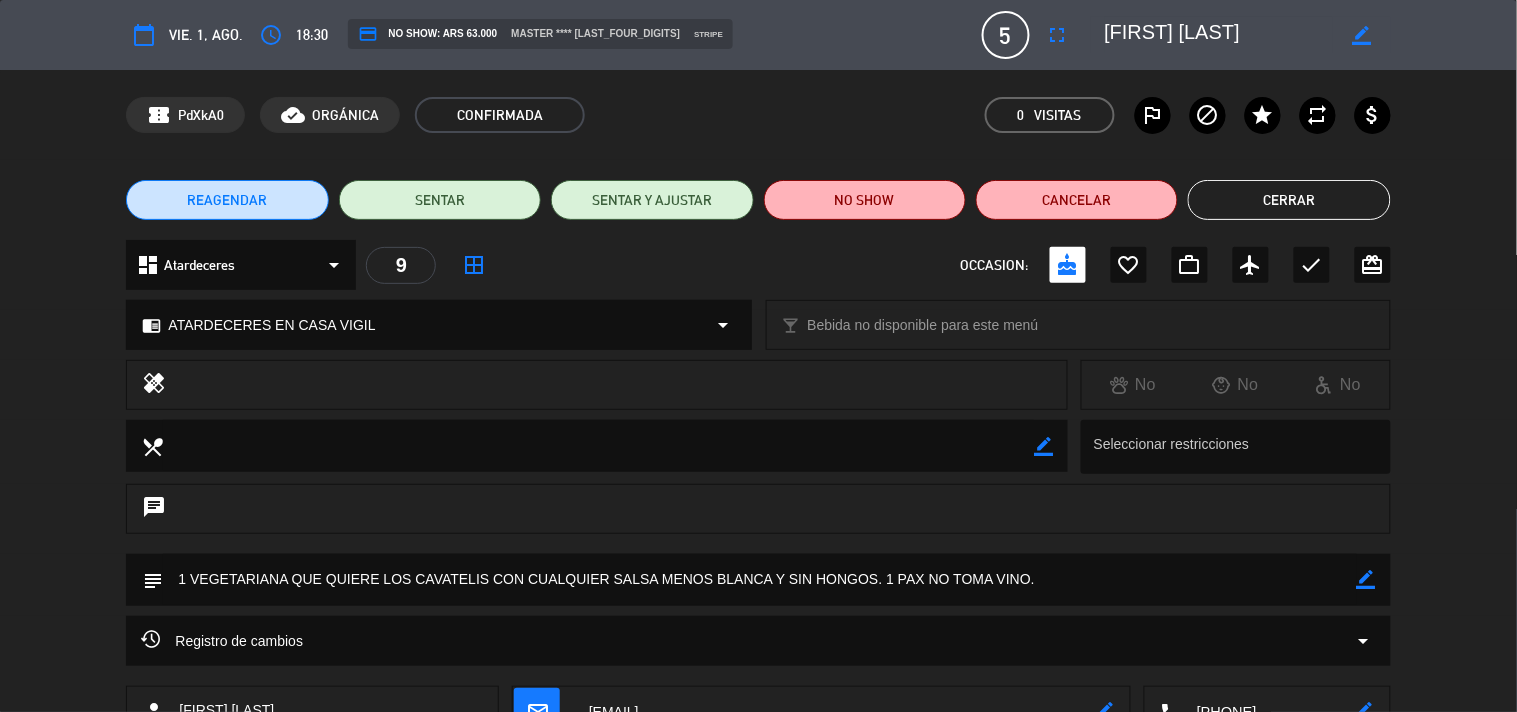 scroll, scrollTop: 205, scrollLeft: 0, axis: vertical 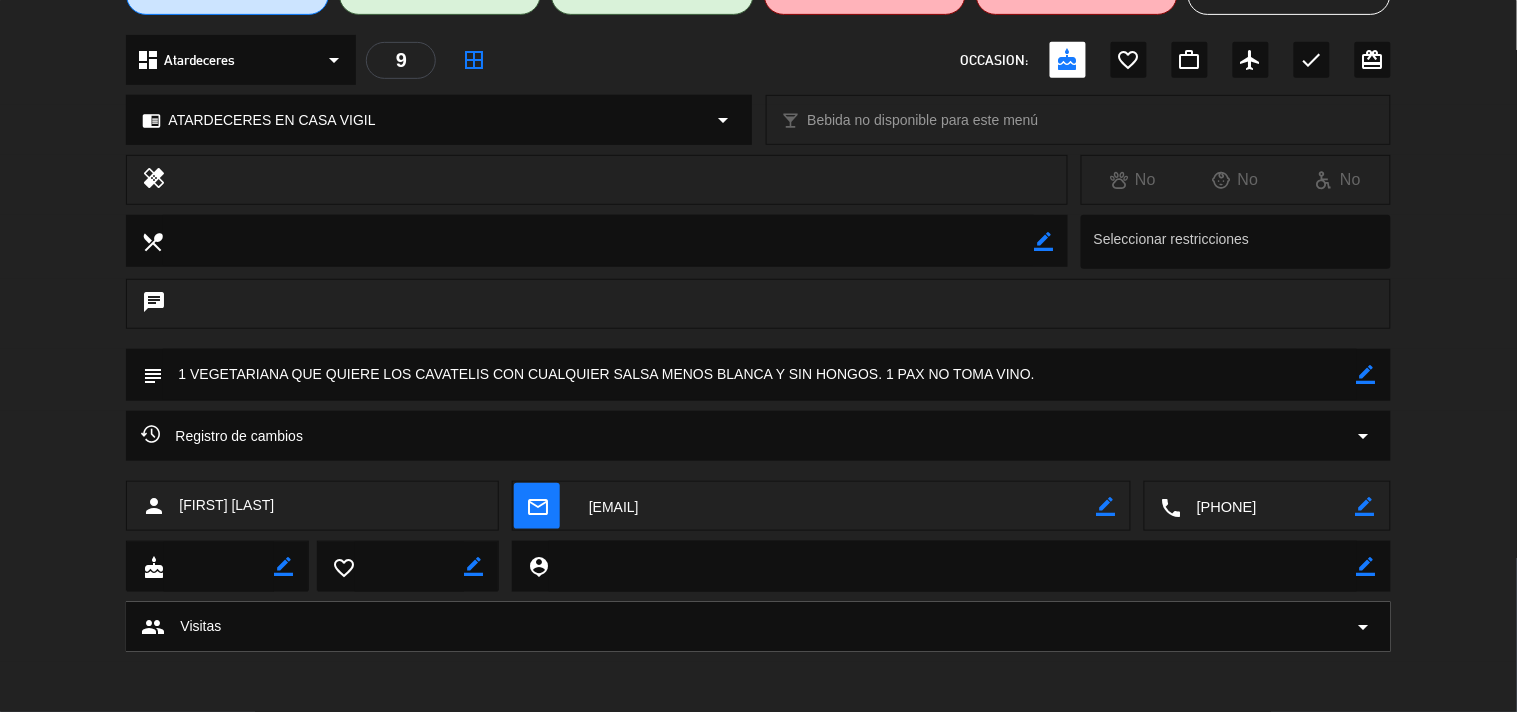 drag, startPoint x: 181, startPoint y: 367, endPoint x: 884, endPoint y: 371, distance: 703.01135 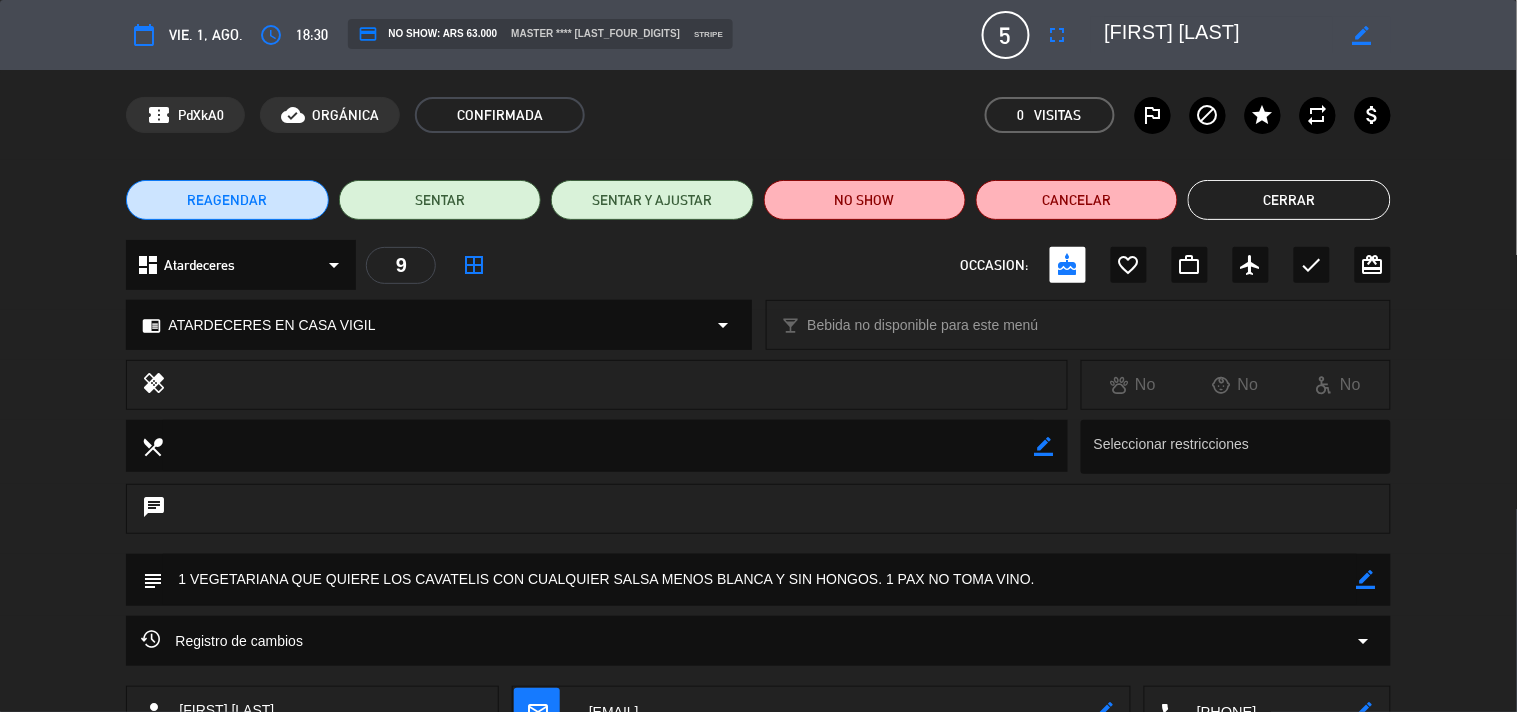 click on "Cerrar" 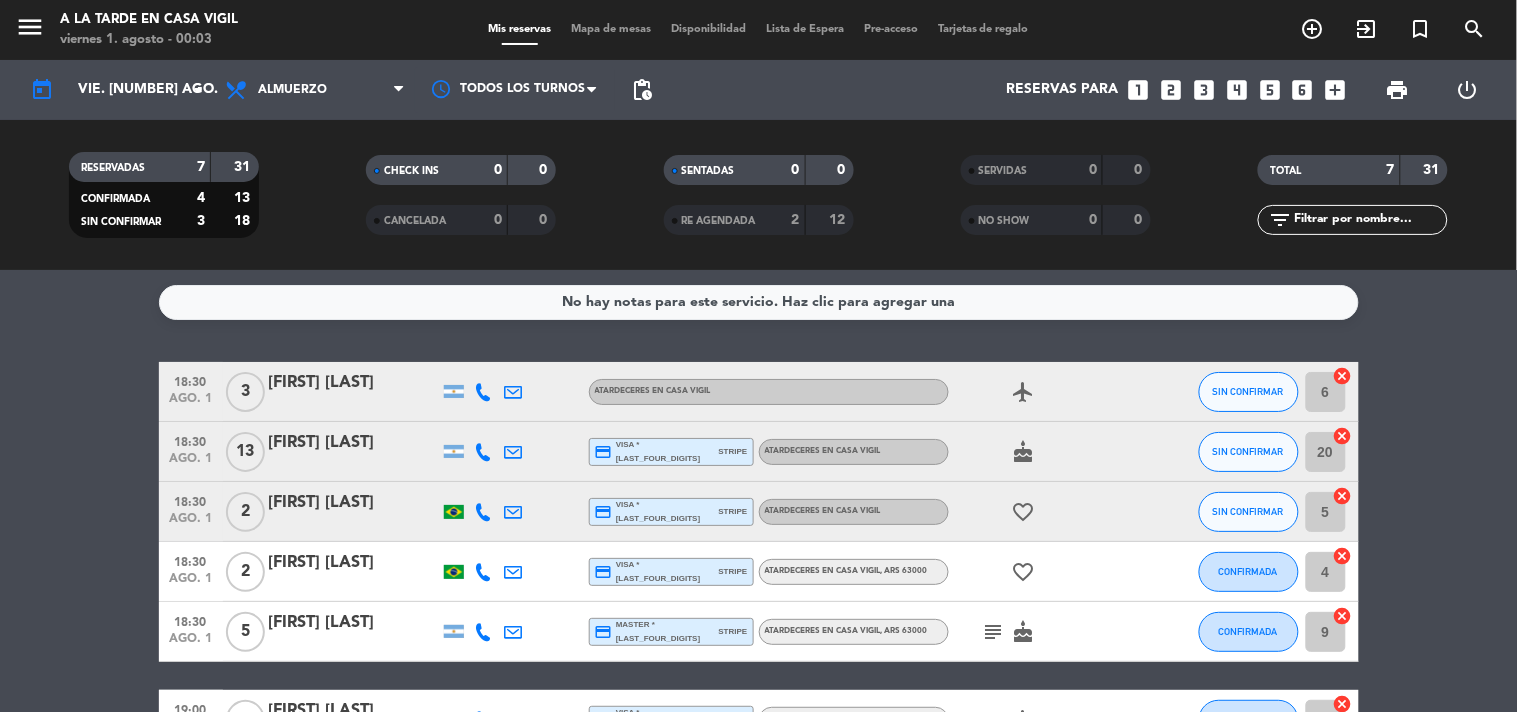 scroll, scrollTop: 225, scrollLeft: 0, axis: vertical 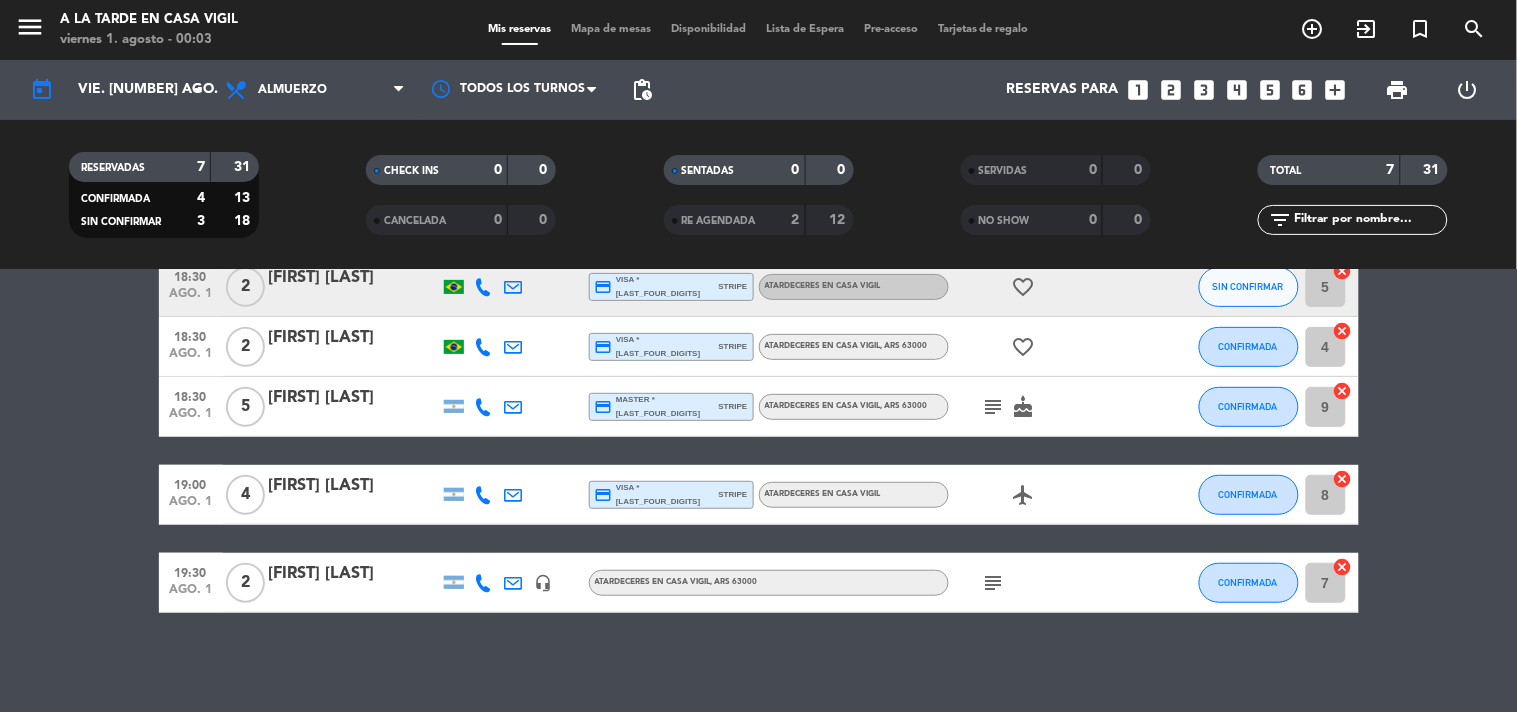 click on "subject" 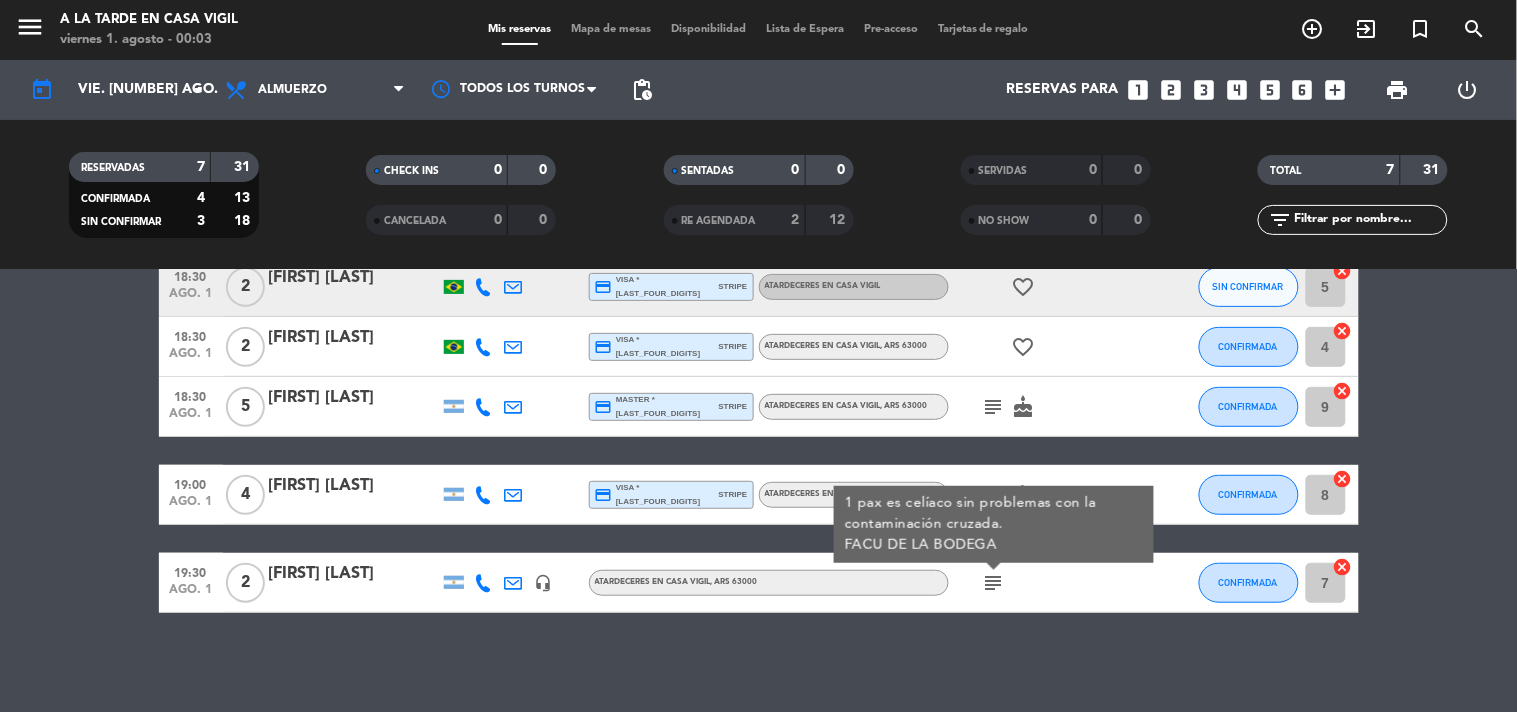 click on "[FIRST] [LAST]" 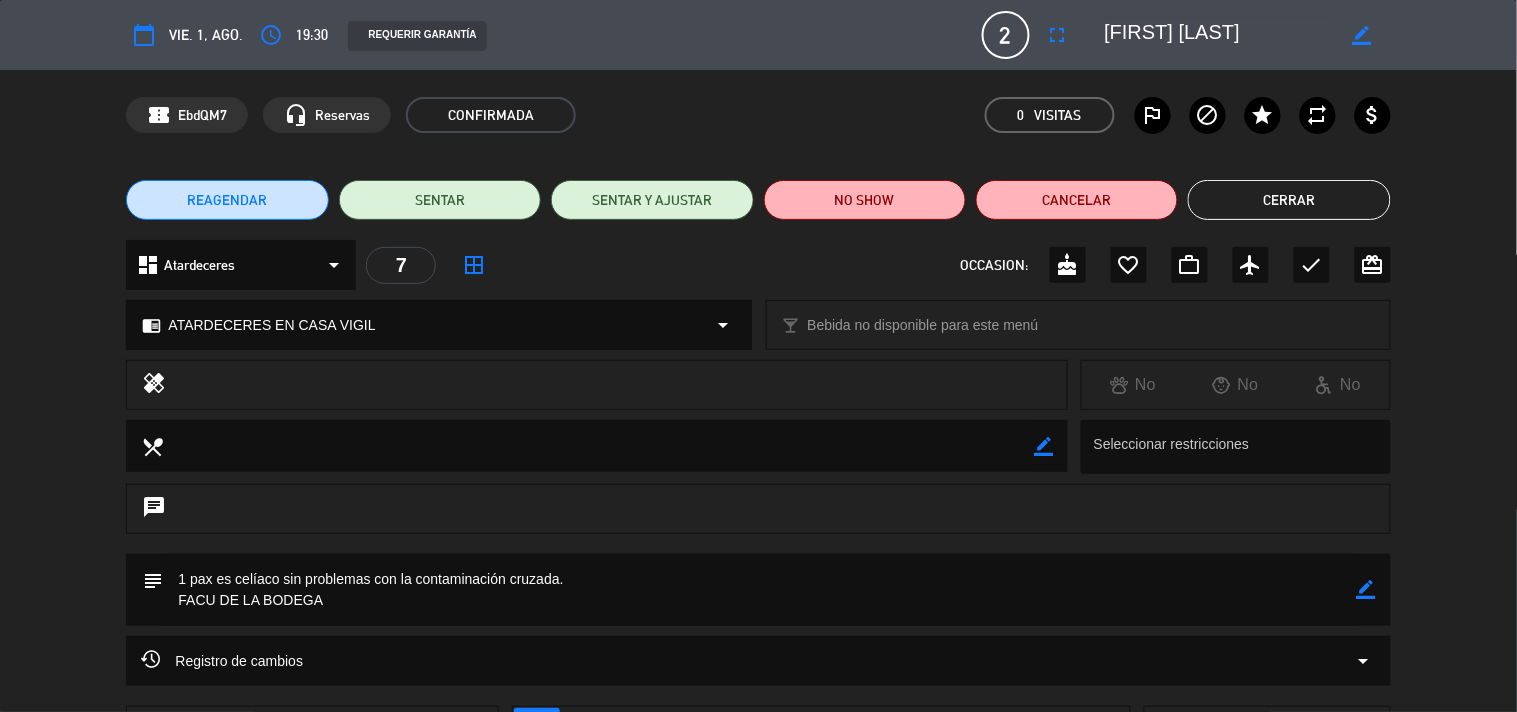 drag, startPoint x: 178, startPoint y: 576, endPoint x: 575, endPoint y: 588, distance: 397.1813 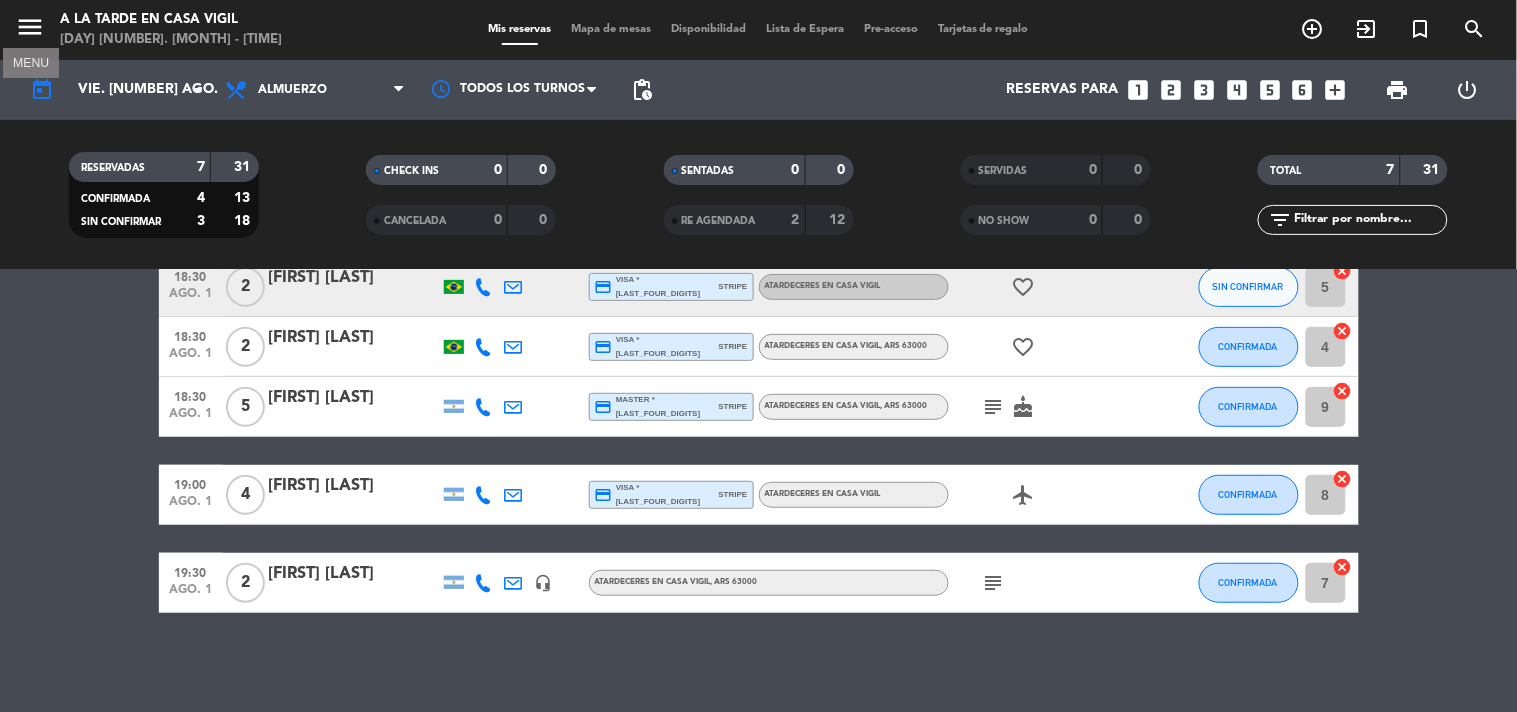 click on "menu" at bounding box center [30, 27] 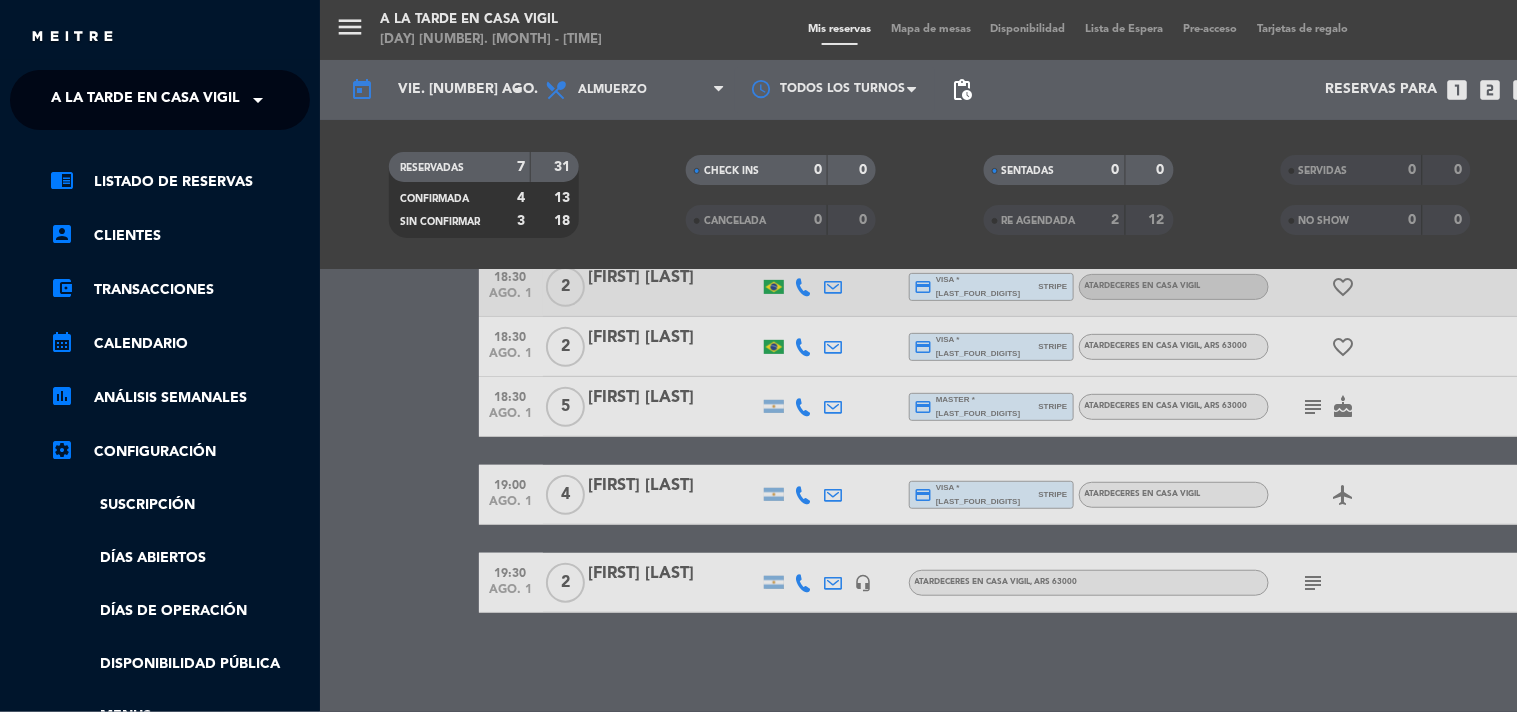 click 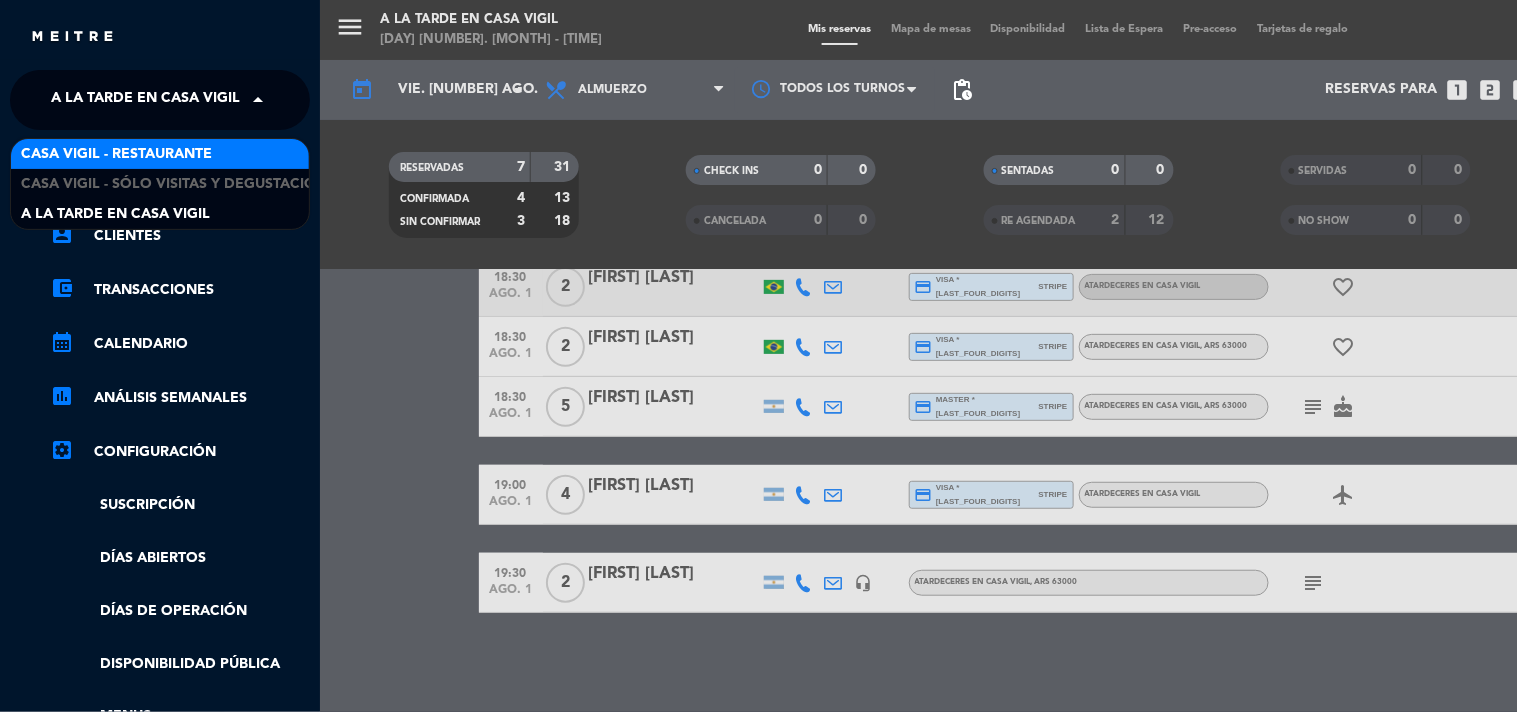 click on "Casa Vigil - Restaurante" at bounding box center (116, 154) 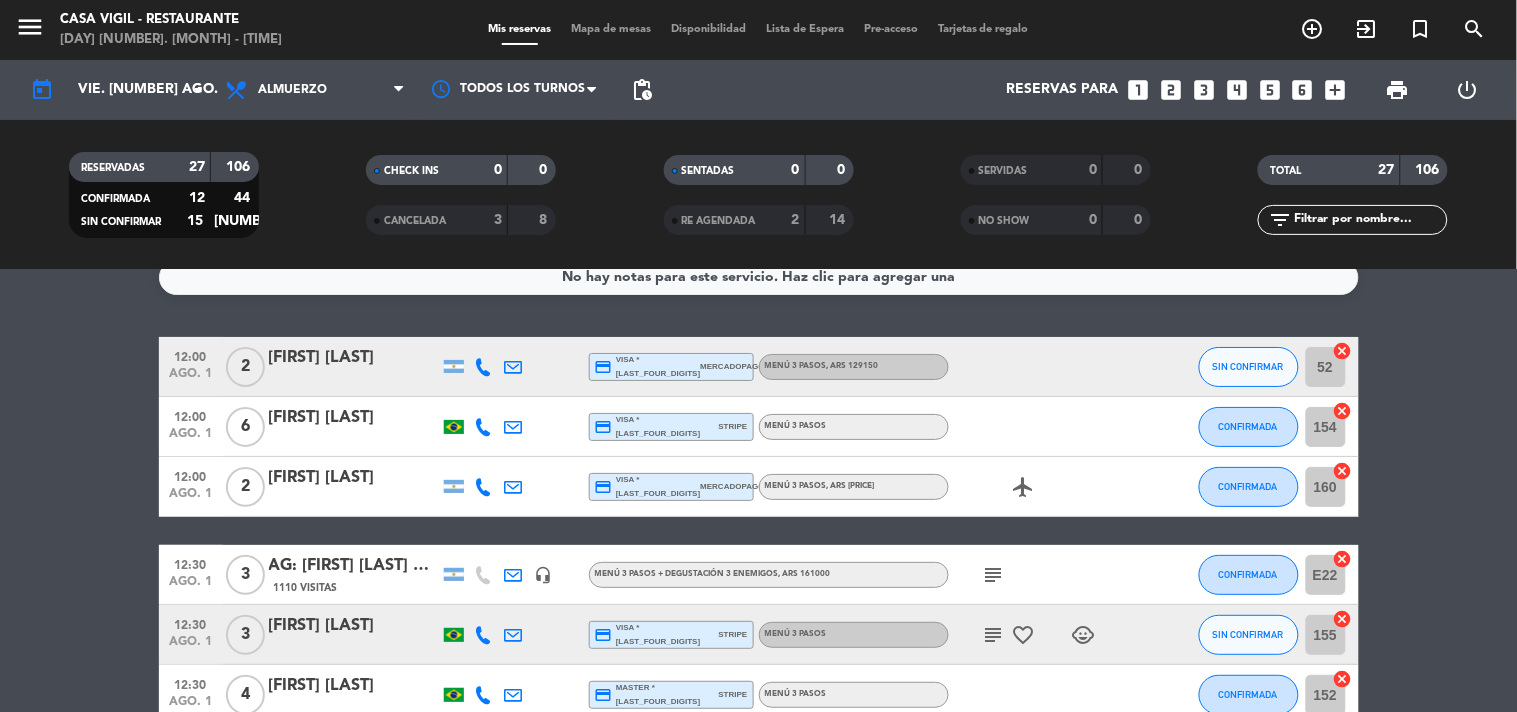 scroll, scrollTop: 0, scrollLeft: 0, axis: both 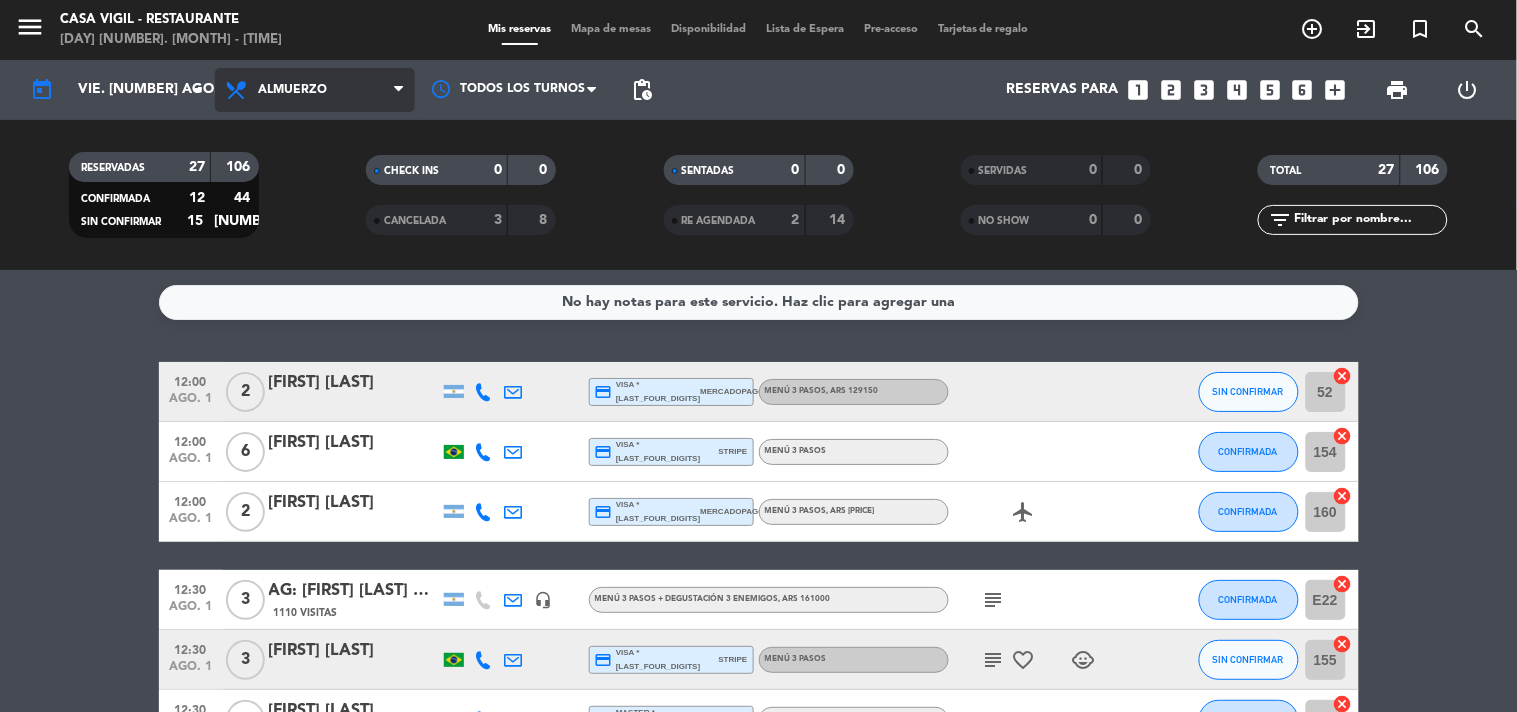 click on "Almuerzo" at bounding box center (292, 90) 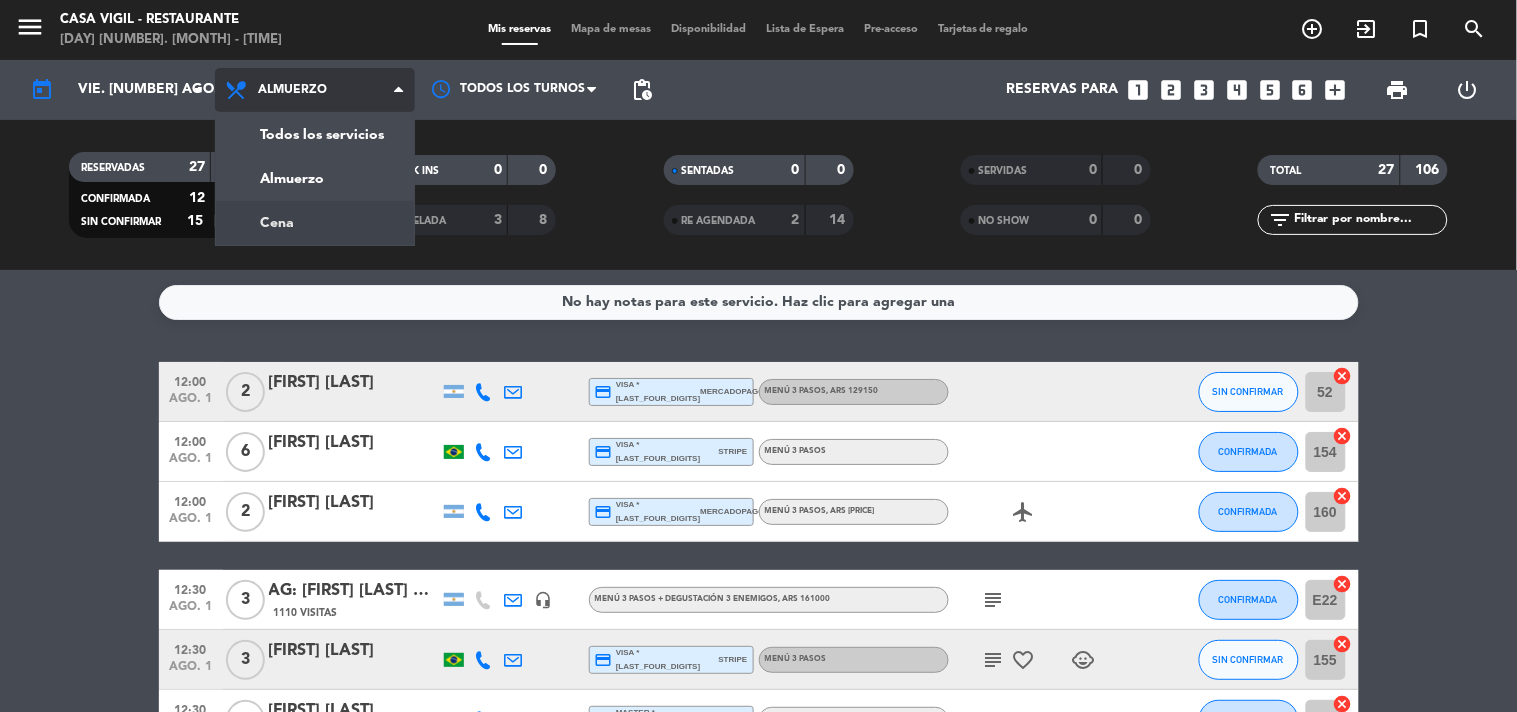 click on "menu Casa Vigil - Restaurante [DAY]. [MONTH] - [TIME] Mis reservas Mapa de mesas Disponibilidad Lista de Espera Pre-acceso Tarjetas de regalo add_circle_outline exit_to_app turned_in_not search today vie. [NUMBER] ago. arrow_drop_down Todos los servicios Almuerzo Cena Almuerzo Todos los servicios Almuerzo Cena Todos los turnos pending_actions Reservas para looks_one looks_two looks_3 looks_4 looks_5 looks_6 add_box print power_settings_new RESERVADAS [NUMBER] [NUMBER] CONFIRMADA [NUMBER] [NUMBER] SIN CONFIRMAR [NUMBER] [NUMBER] CHECK INS [NUMBER] [NUMBER] CANCELADA [NUMBER] [NUMBER] SENTADAS [NUMBER] [NUMBER] RE AGENDADA [NUMBER] [NUMBER] SERVIDAS [NUMBER] [NUMBER] NO SHOW [NUMBER] [NUMBER] TOTAL [NUMBER] [NUMBER] filter_list" 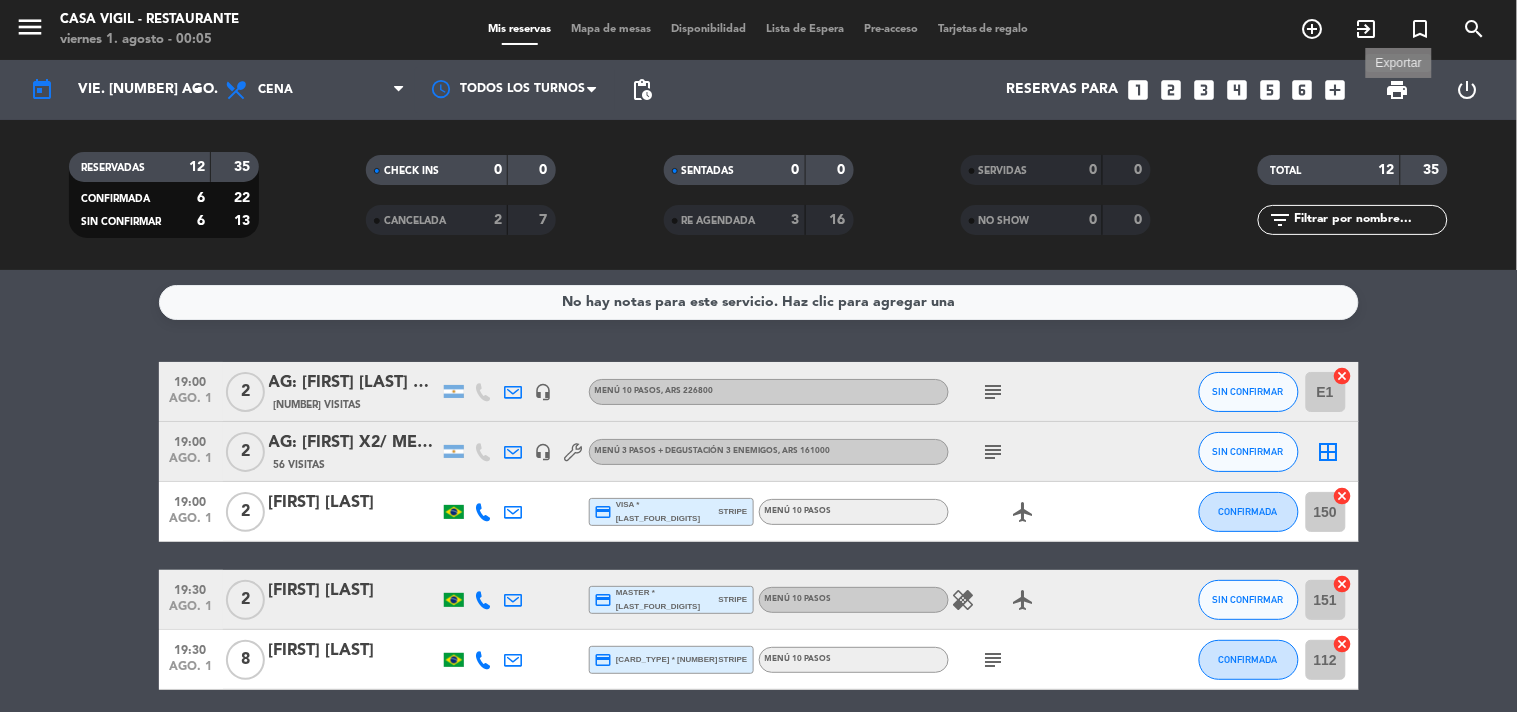 click on "print" at bounding box center (1398, 90) 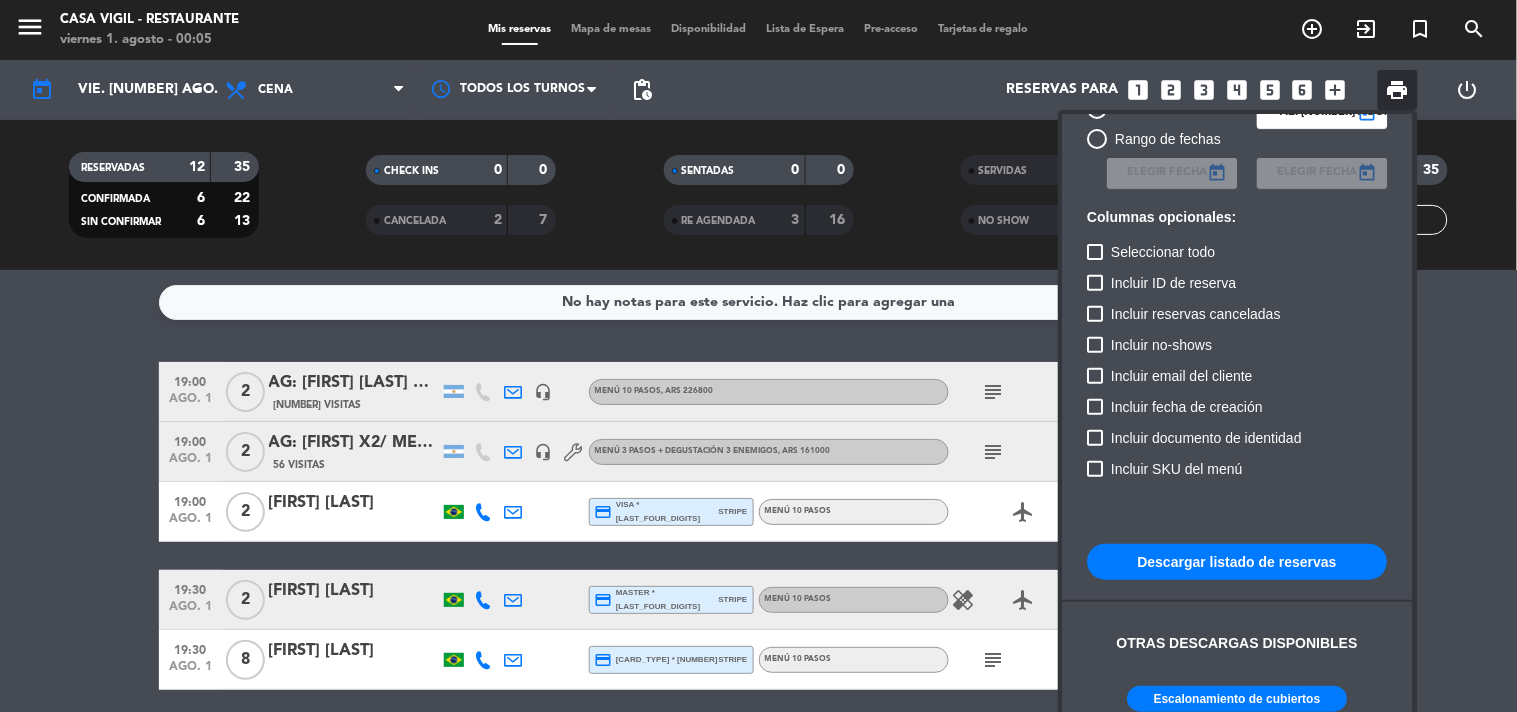 scroll, scrollTop: 121, scrollLeft: 0, axis: vertical 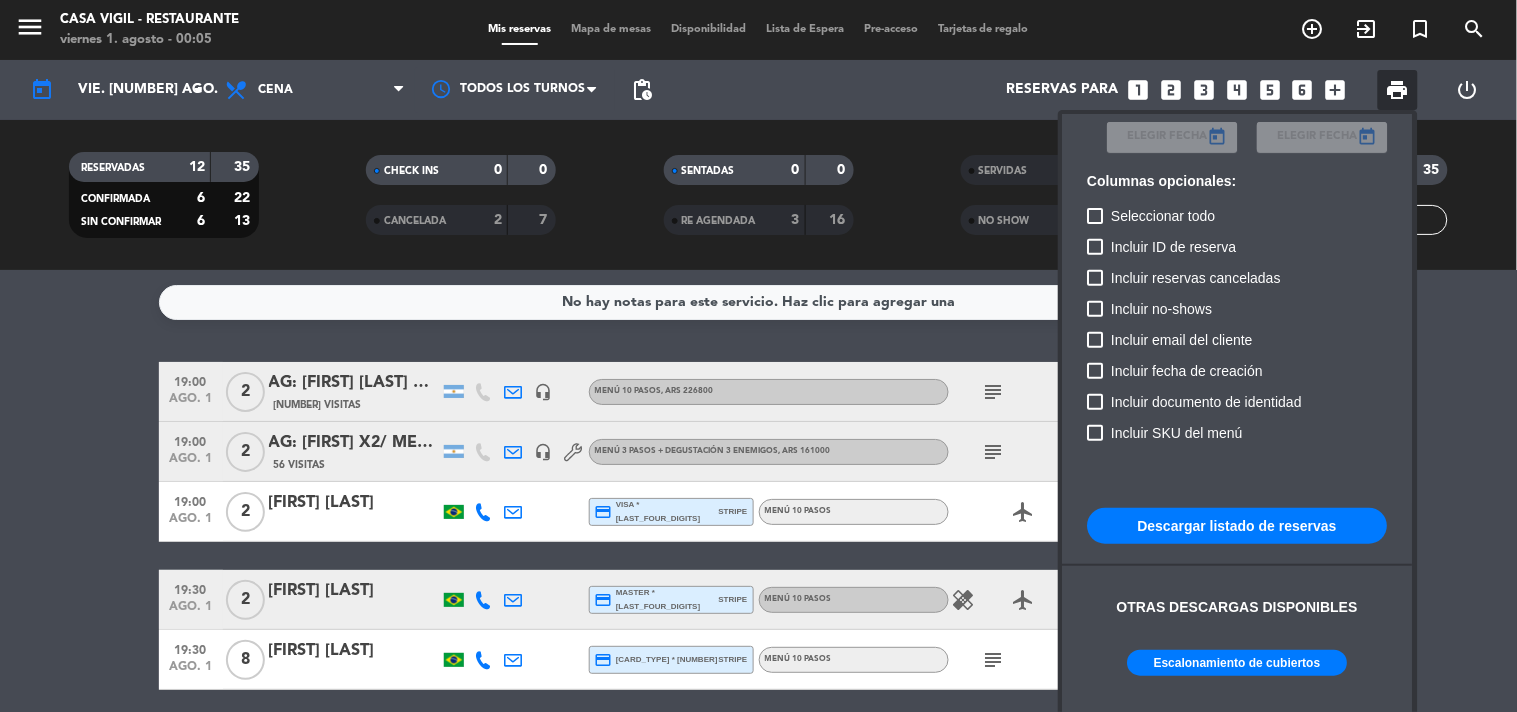 click on "Escalonamiento de cubiertos" at bounding box center (1238, 663) 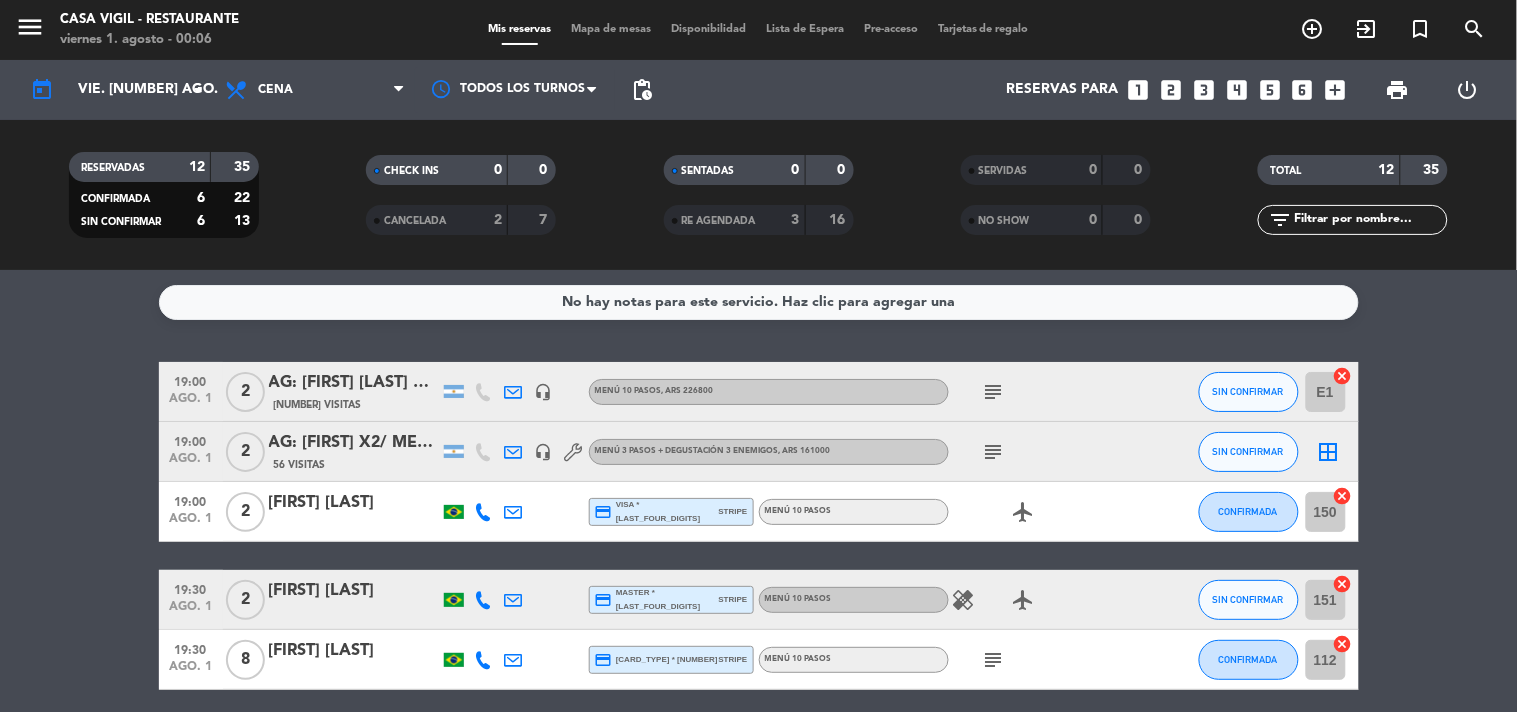 click on "subject" 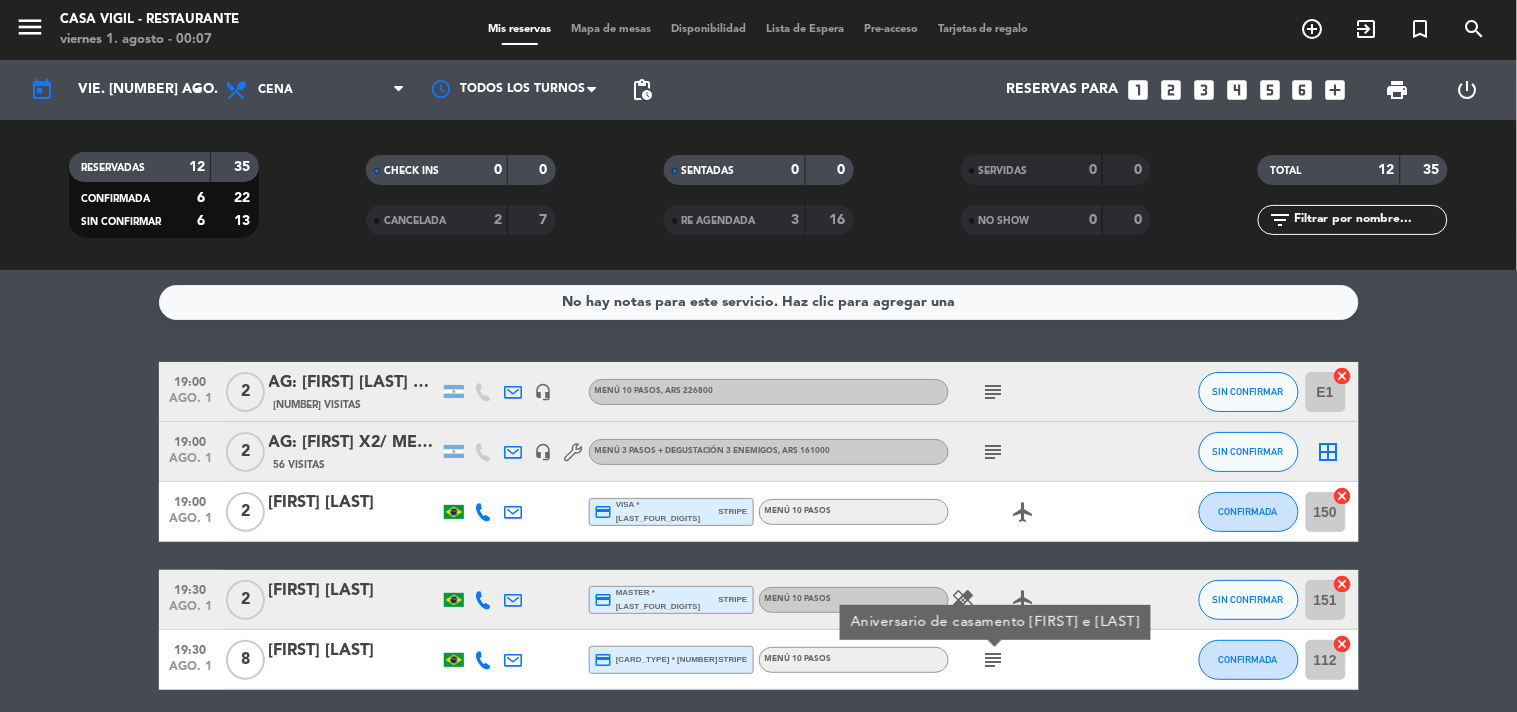 click on "[FIRST] [LAST]" 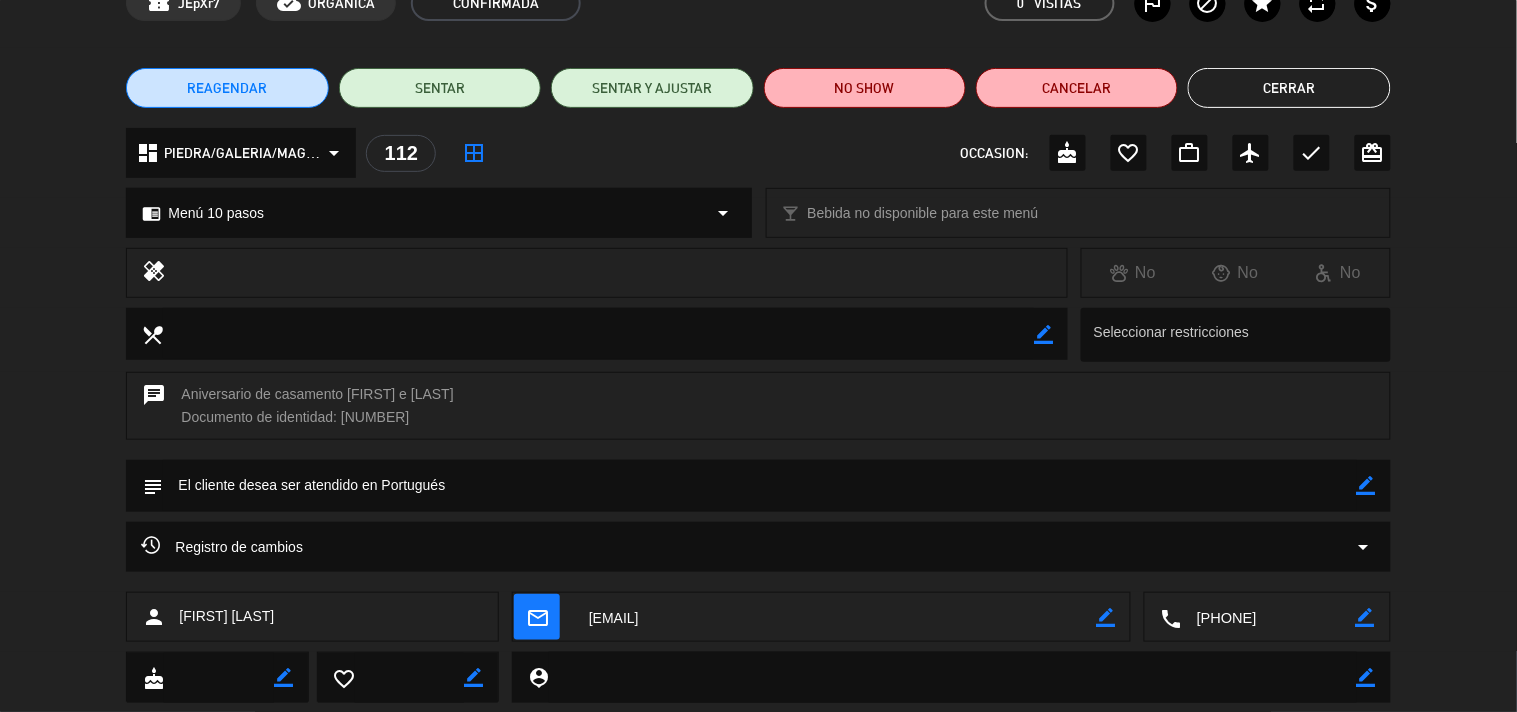scroll, scrollTop: 163, scrollLeft: 0, axis: vertical 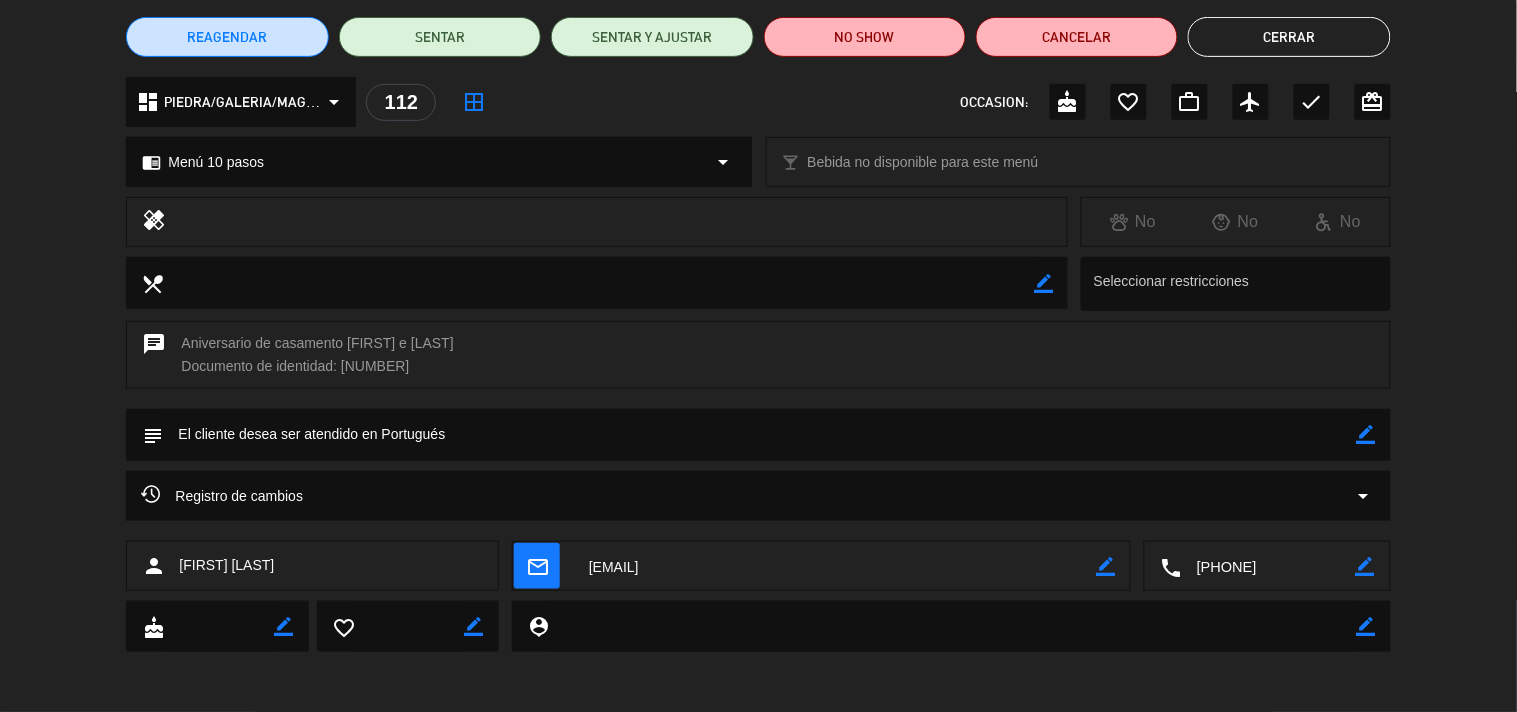 drag, startPoint x: 386, startPoint y: 568, endPoint x: 168, endPoint y: 557, distance: 218.27734 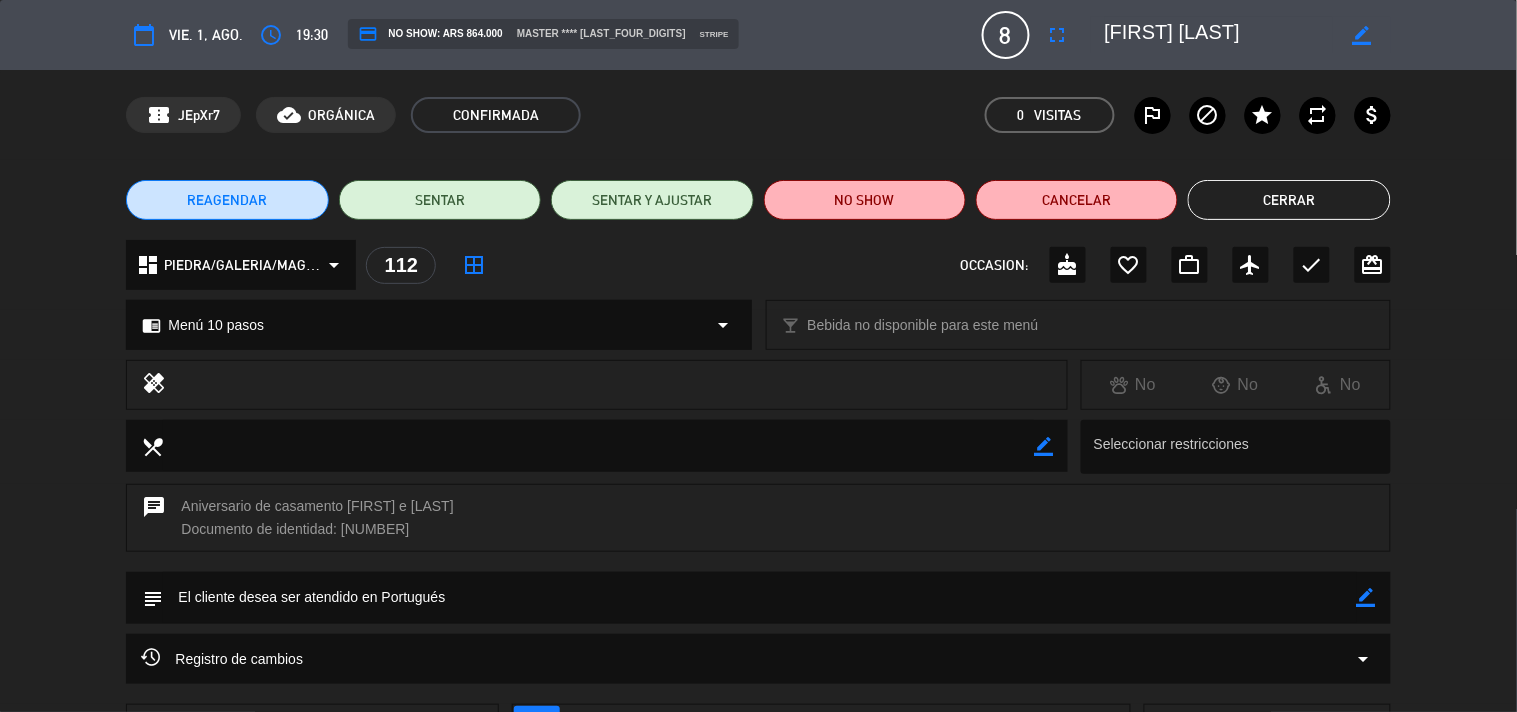 click on "Cerrar" 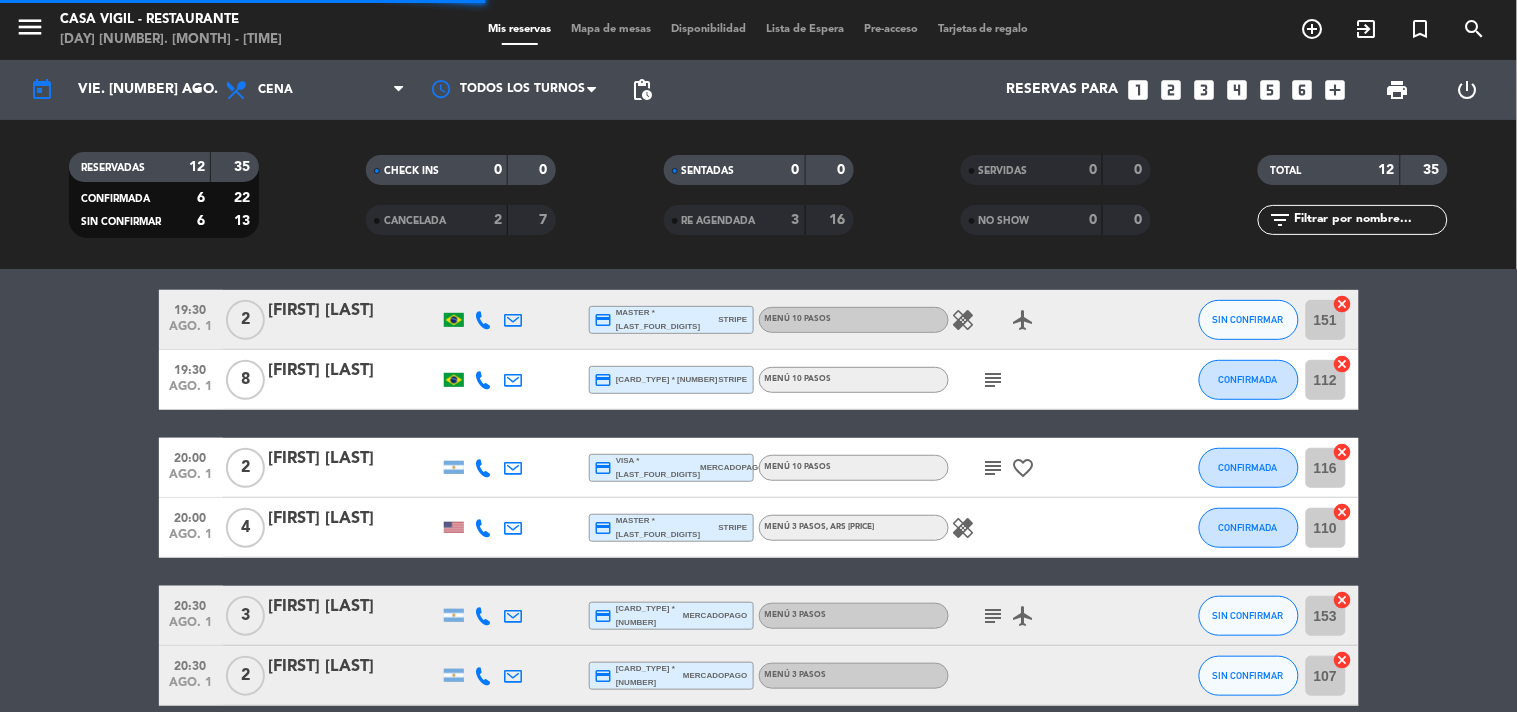 scroll, scrollTop: 518, scrollLeft: 0, axis: vertical 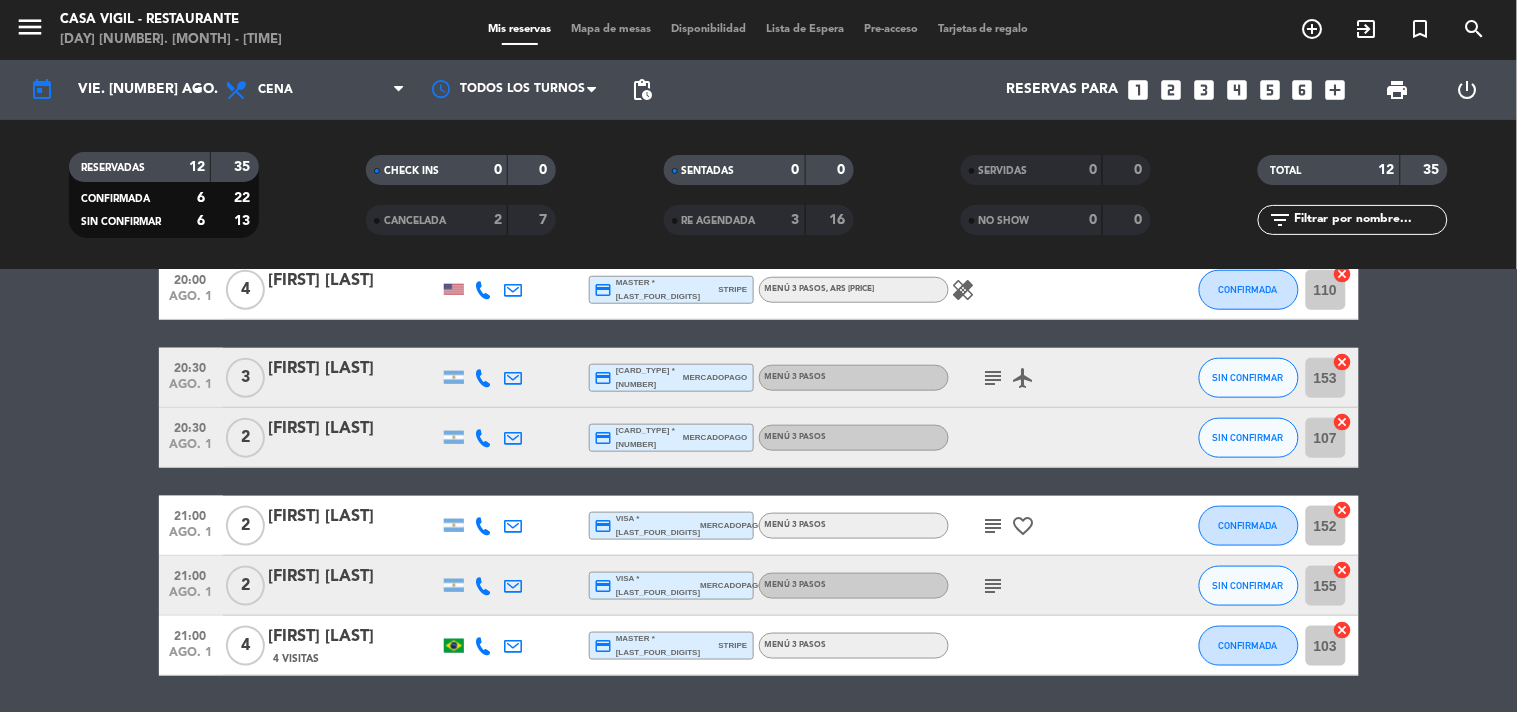 click on "[FIRST] [LAST]" 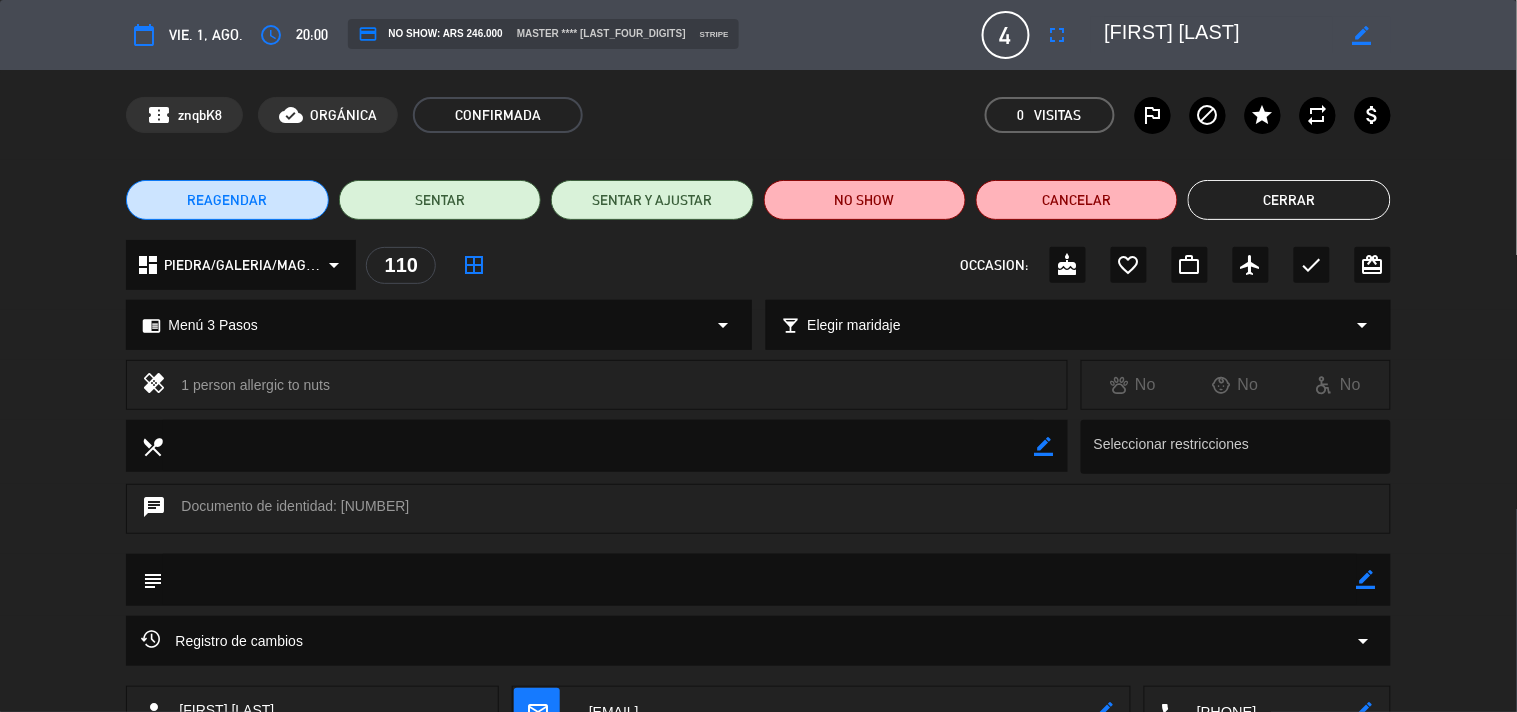 scroll, scrollTop: 145, scrollLeft: 0, axis: vertical 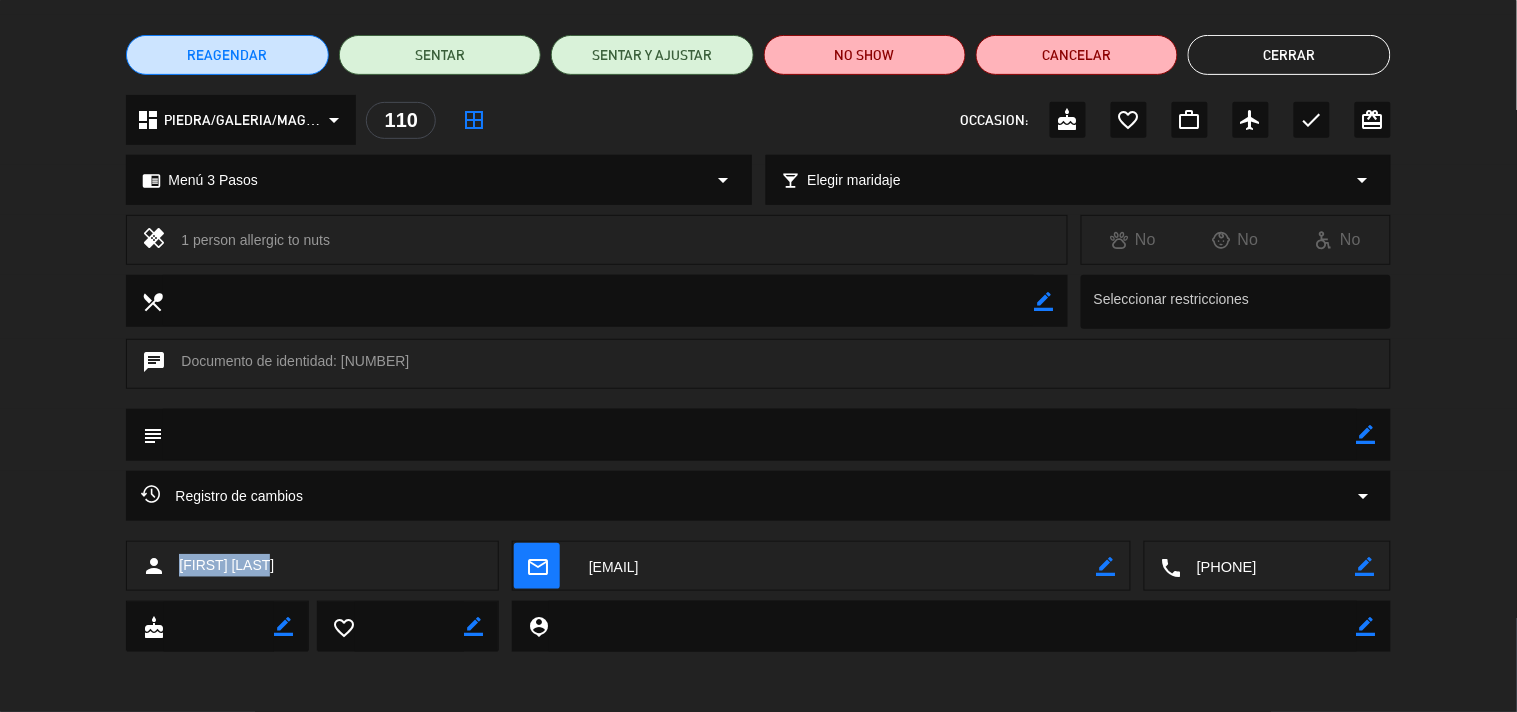 drag, startPoint x: 271, startPoint y: 571, endPoint x: 175, endPoint y: 560, distance: 96.62815 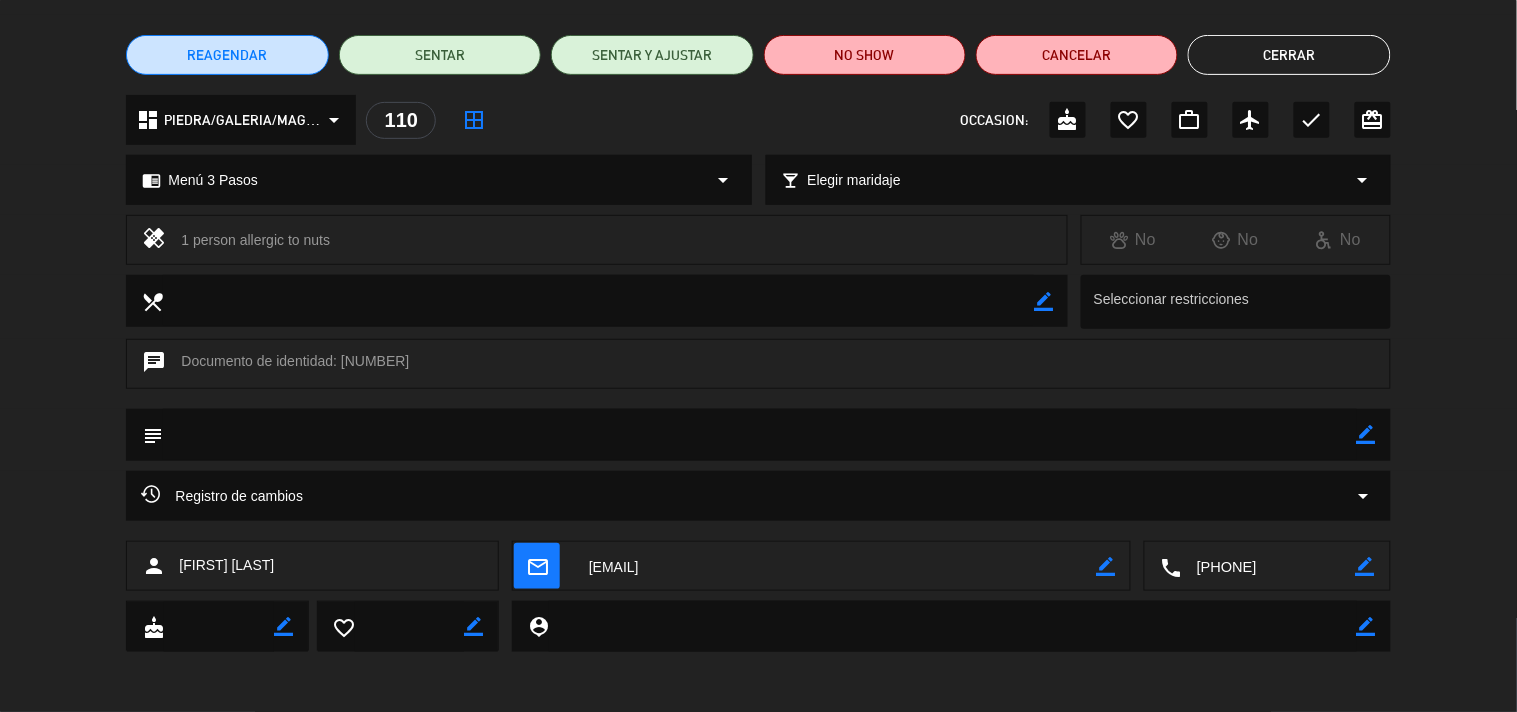 click on "1 person allergic to nuts" 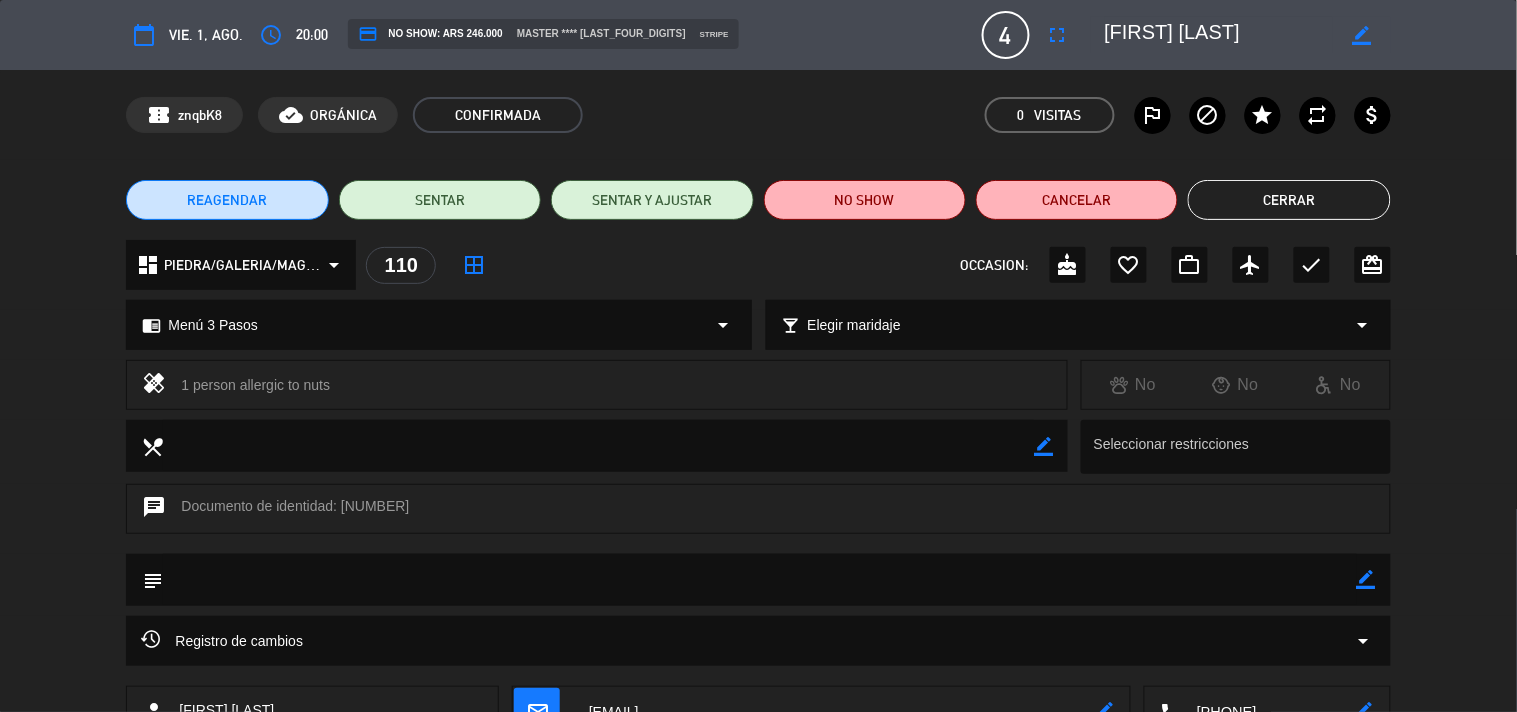 scroll, scrollTop: 145, scrollLeft: 0, axis: vertical 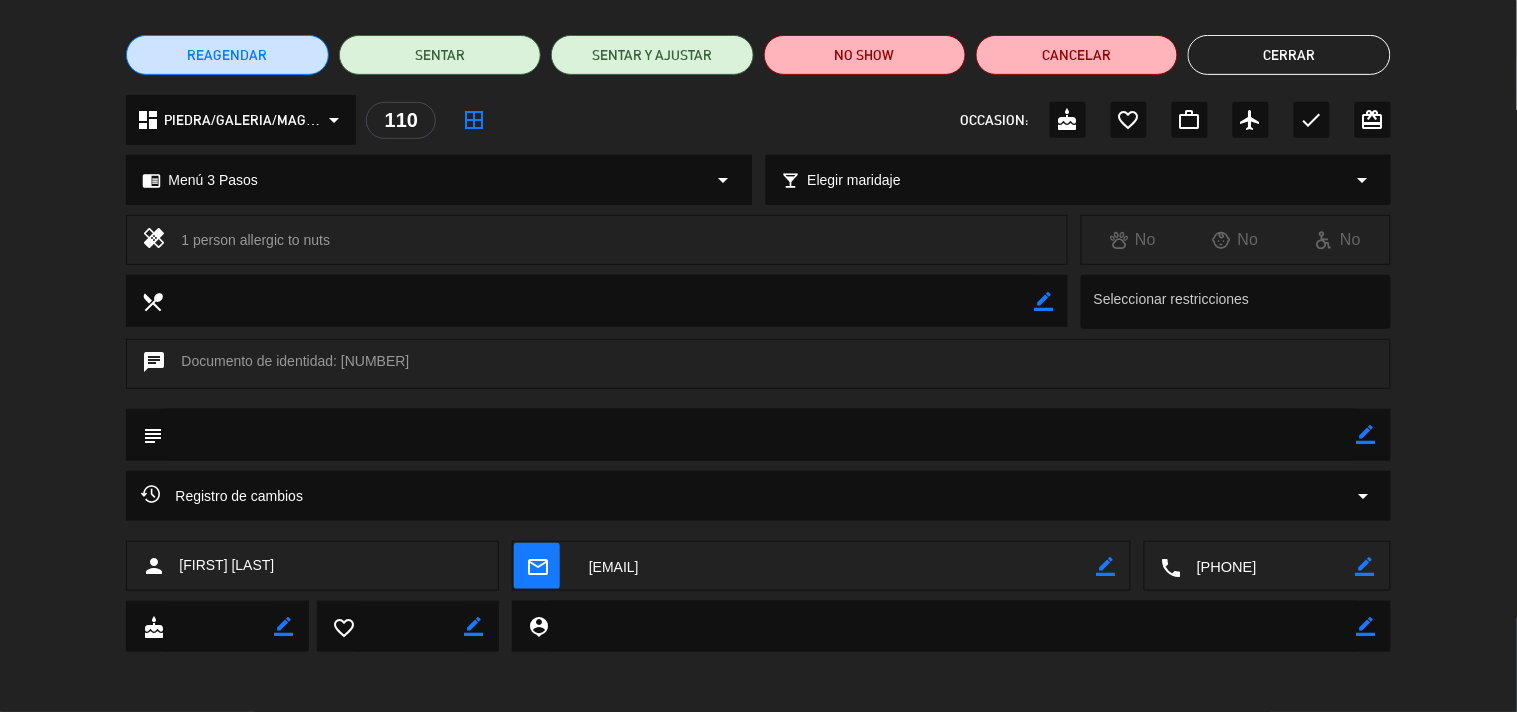 click on "Cerrar" 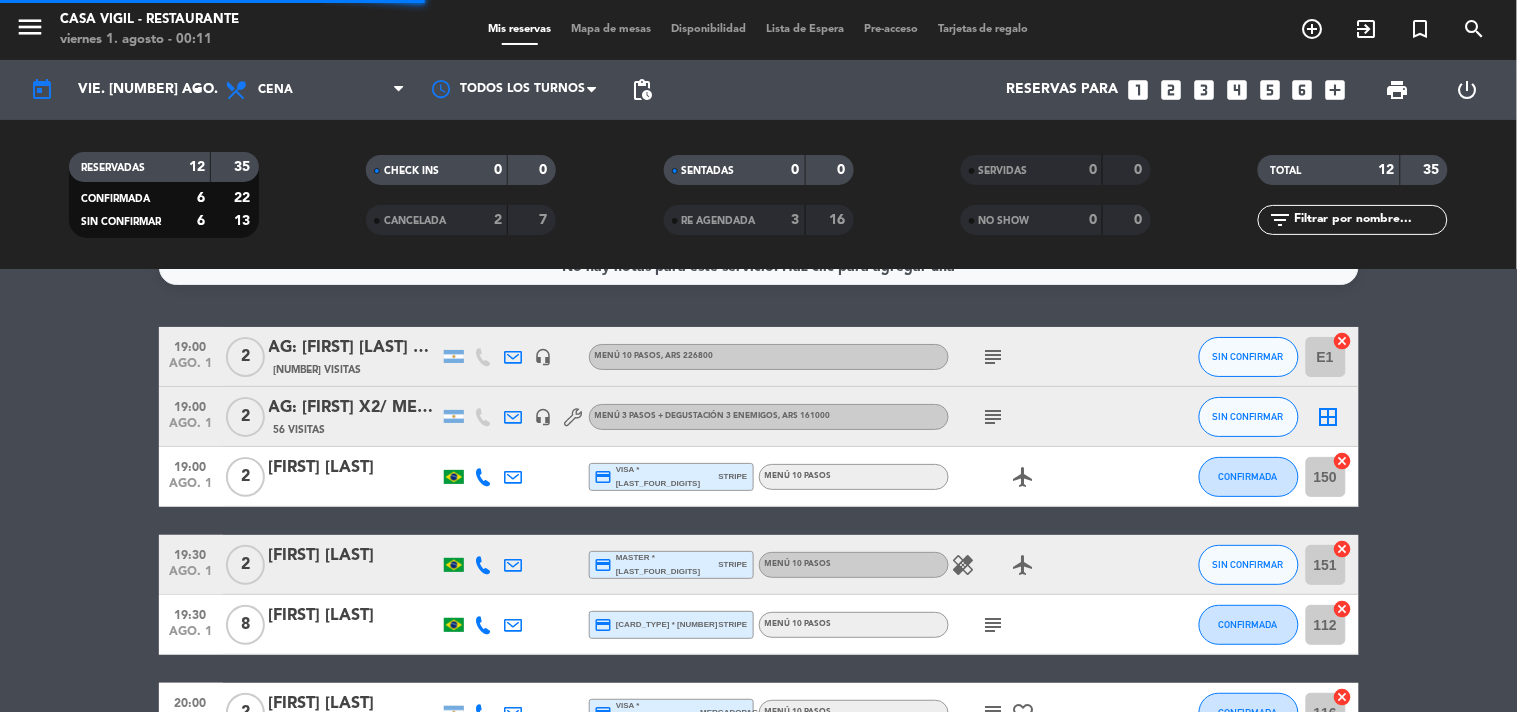 scroll, scrollTop: 0, scrollLeft: 0, axis: both 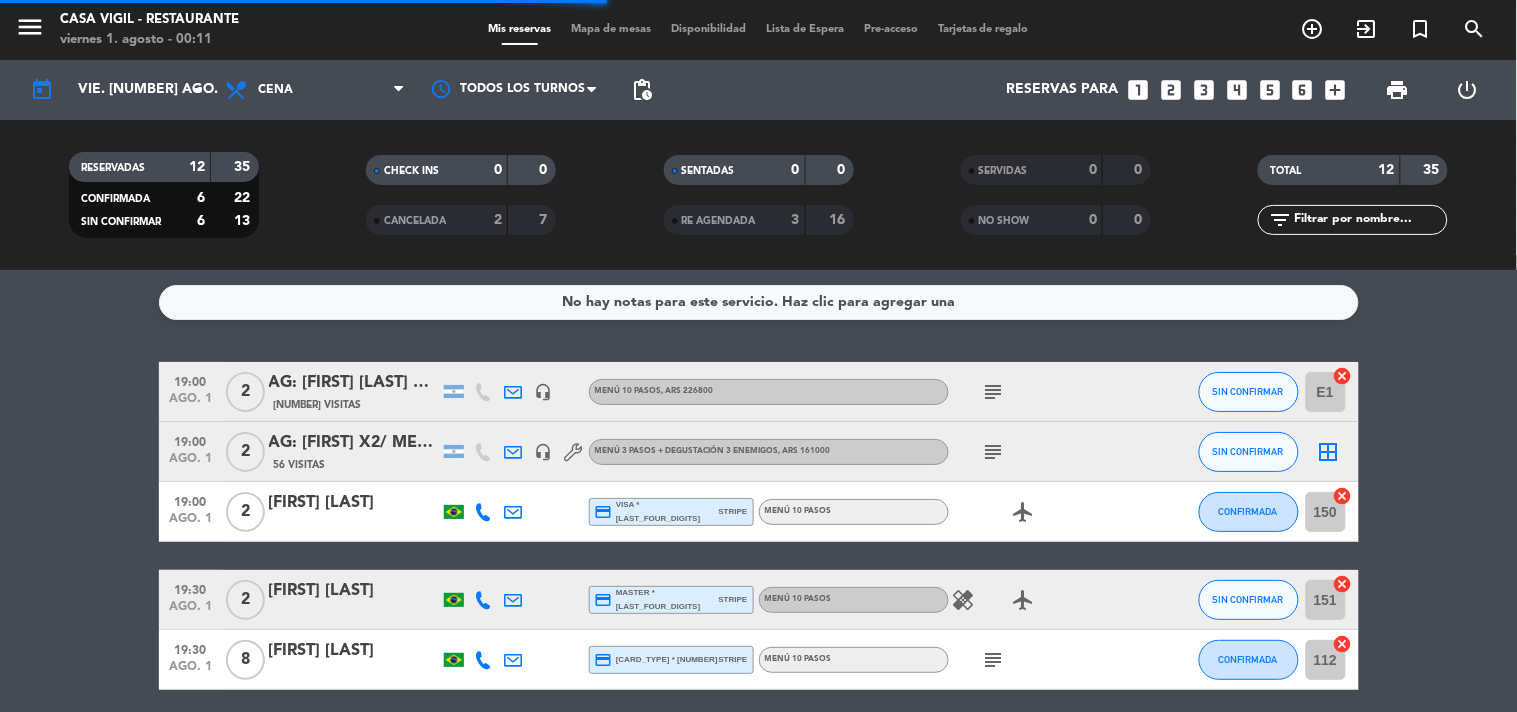 click on "AG: [FIRST] [LAST] X2/ MI VIAJE A MENDOZA" 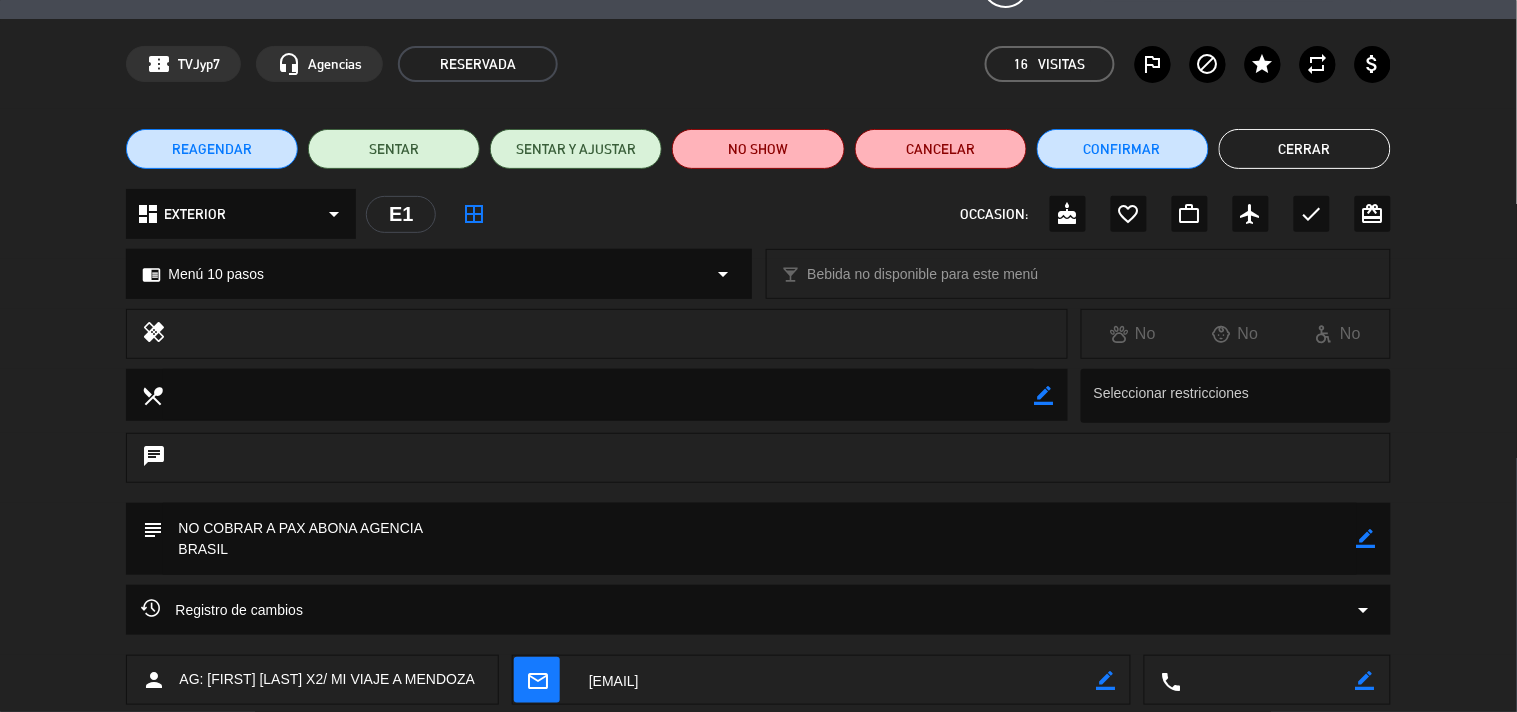 scroll, scrollTop: 0, scrollLeft: 0, axis: both 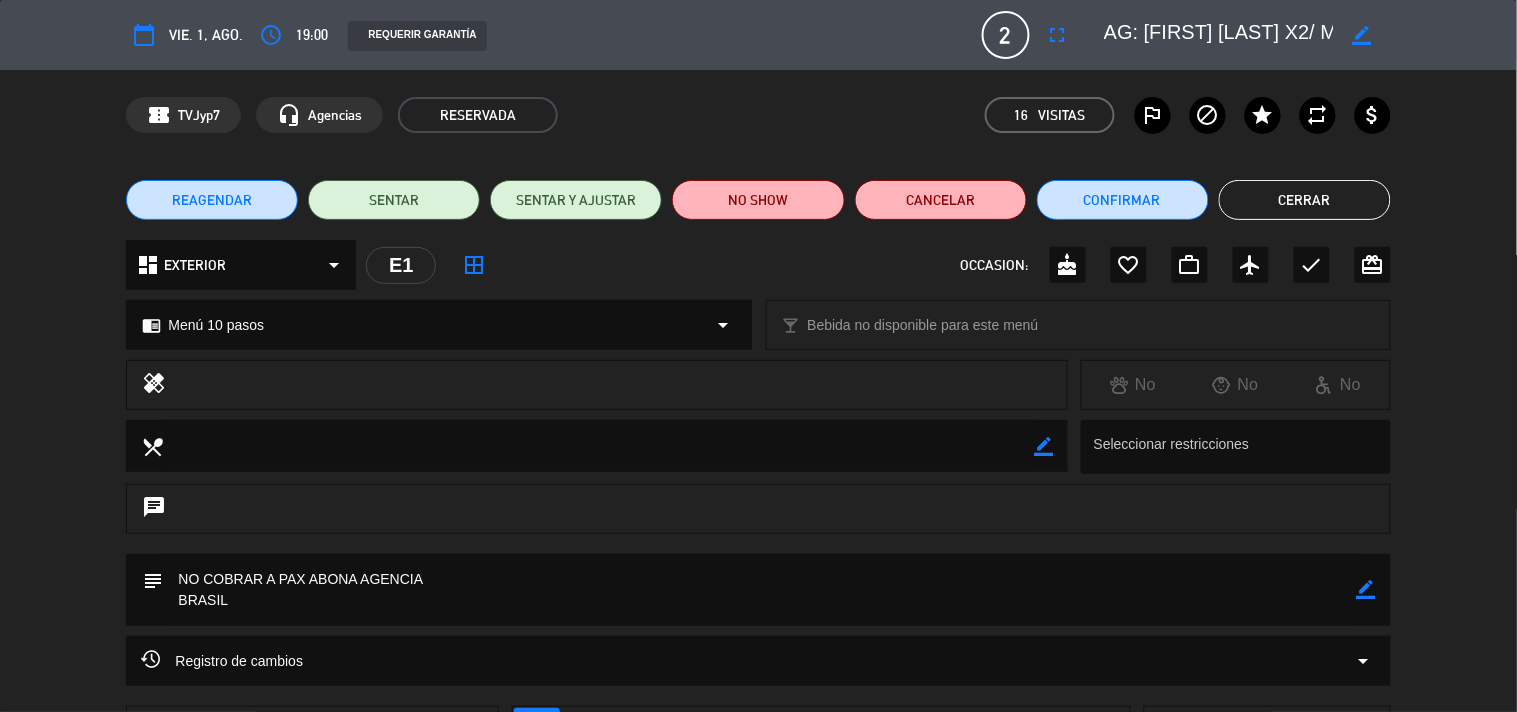 click on "Cerrar" 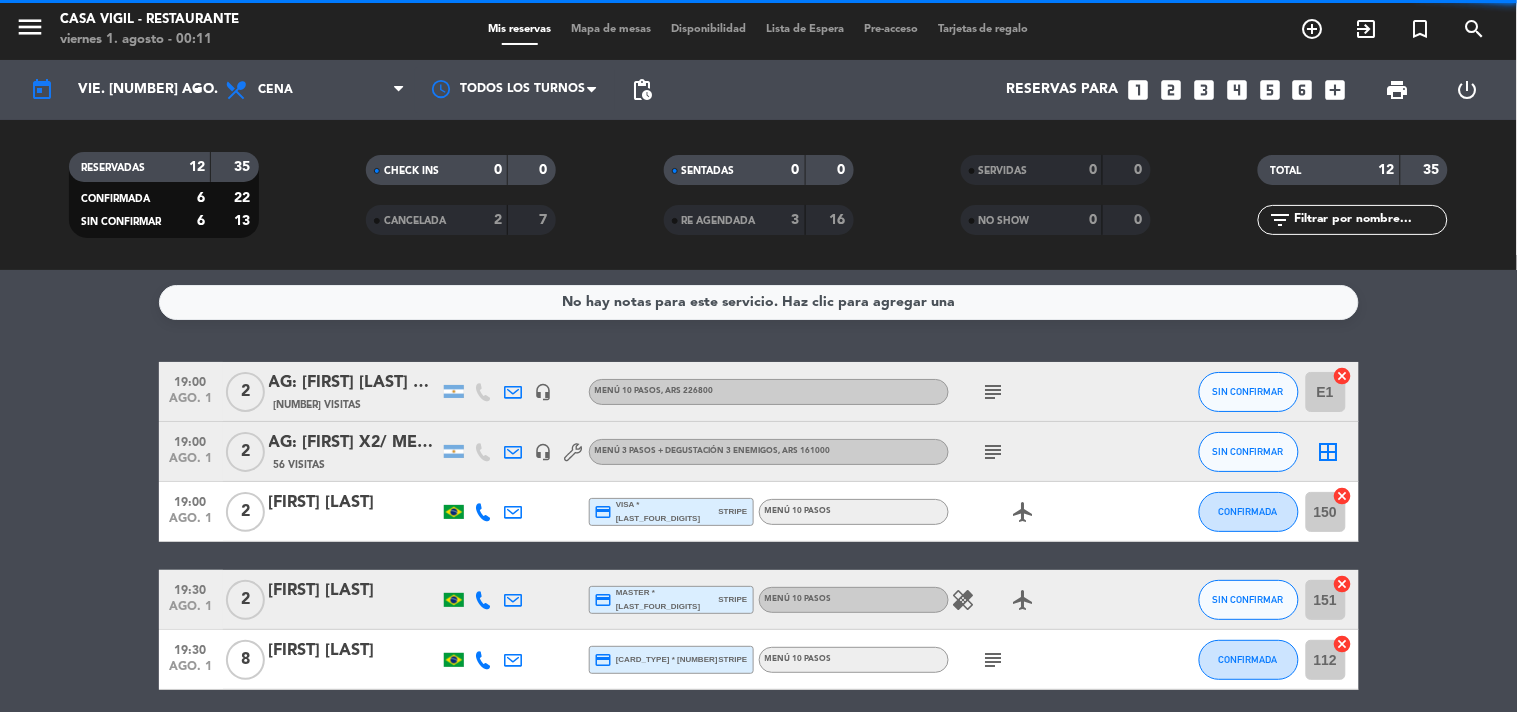 click on "AG: [FIRST] X2/ MENDOZA WINE TOUR" 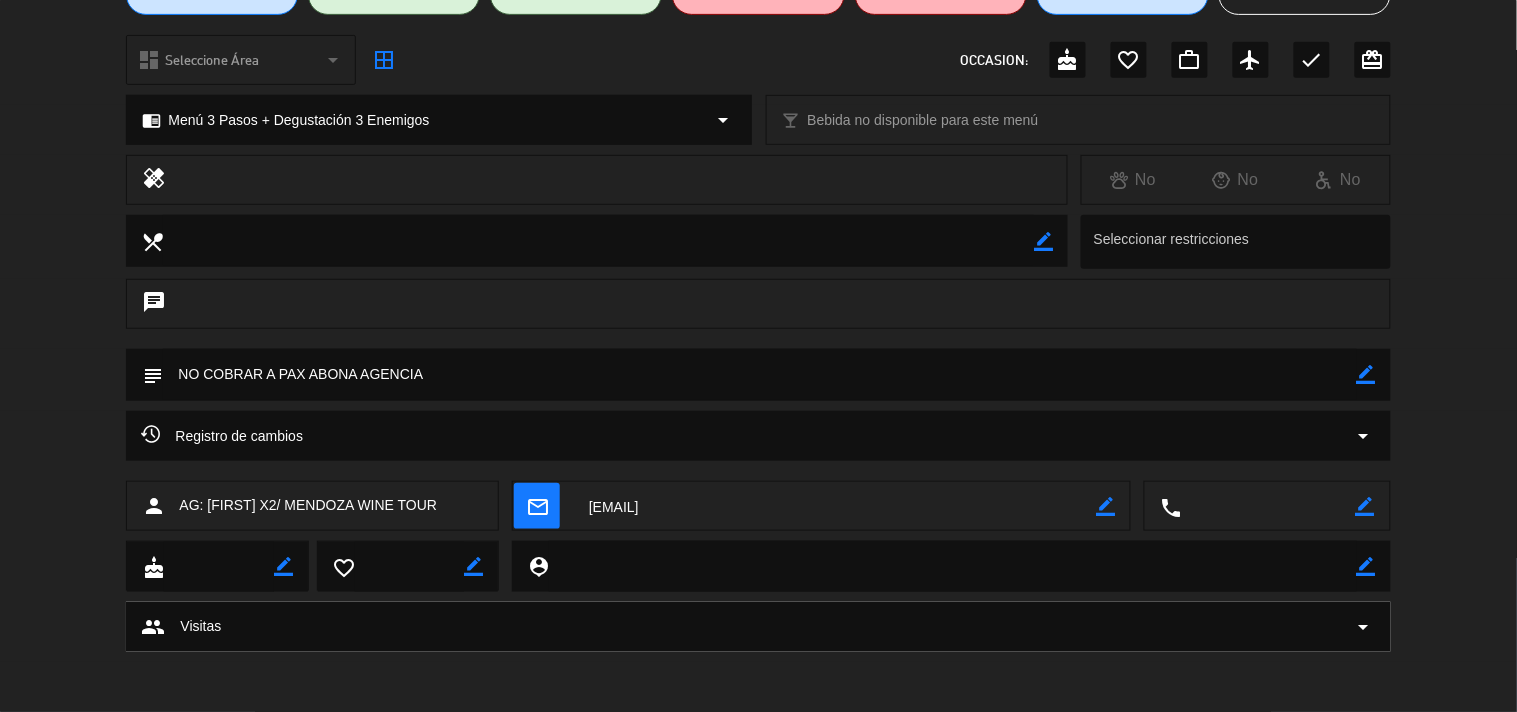 scroll, scrollTop: 0, scrollLeft: 0, axis: both 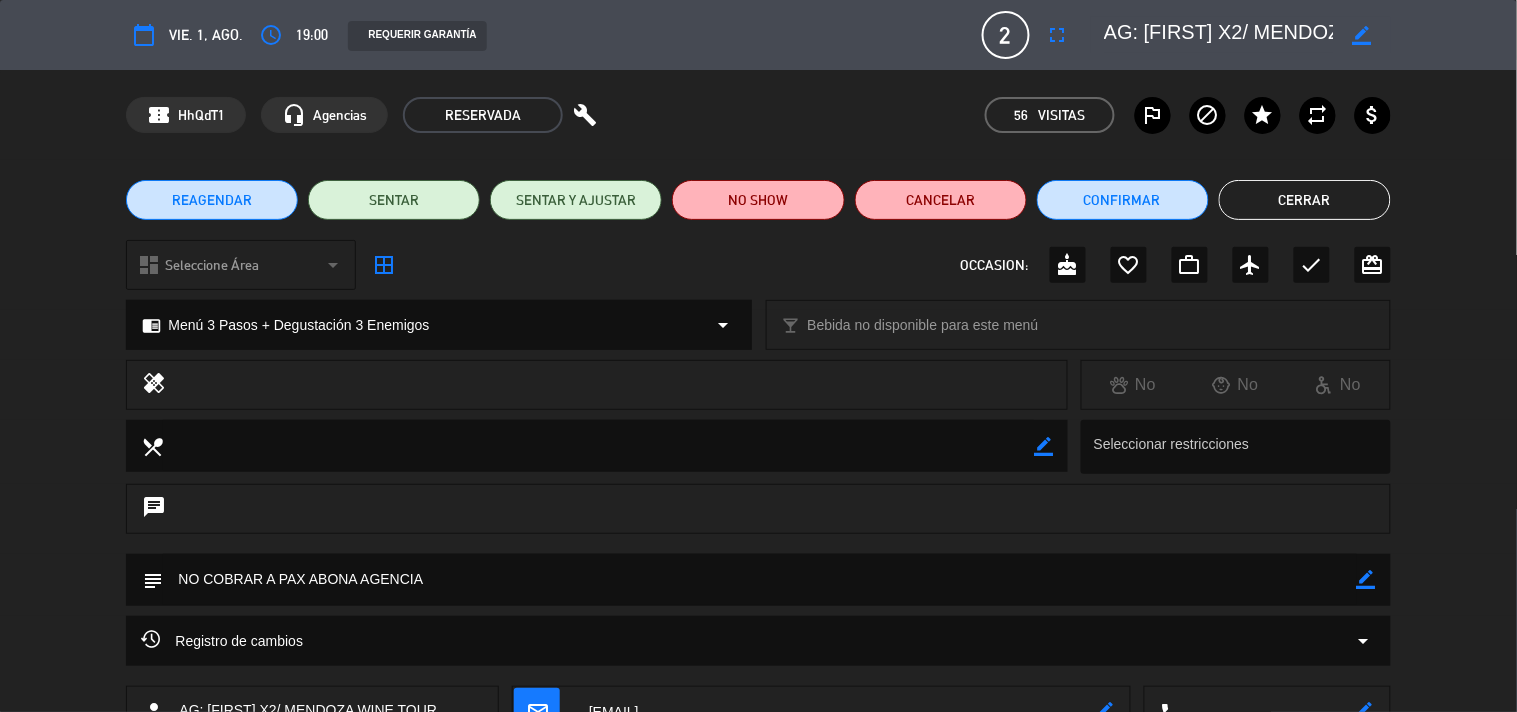 click on "Cerrar" 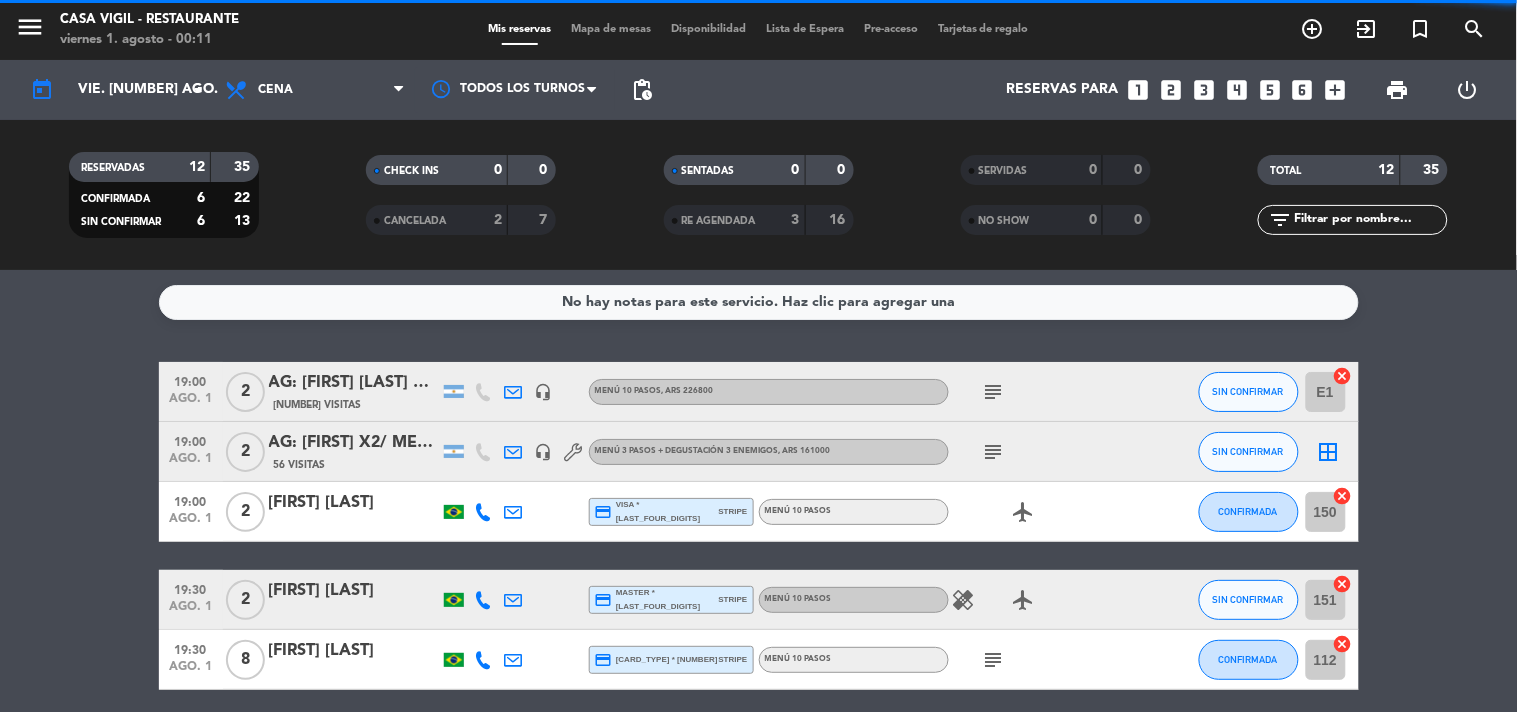 click on "[FIRST] [LAST]" 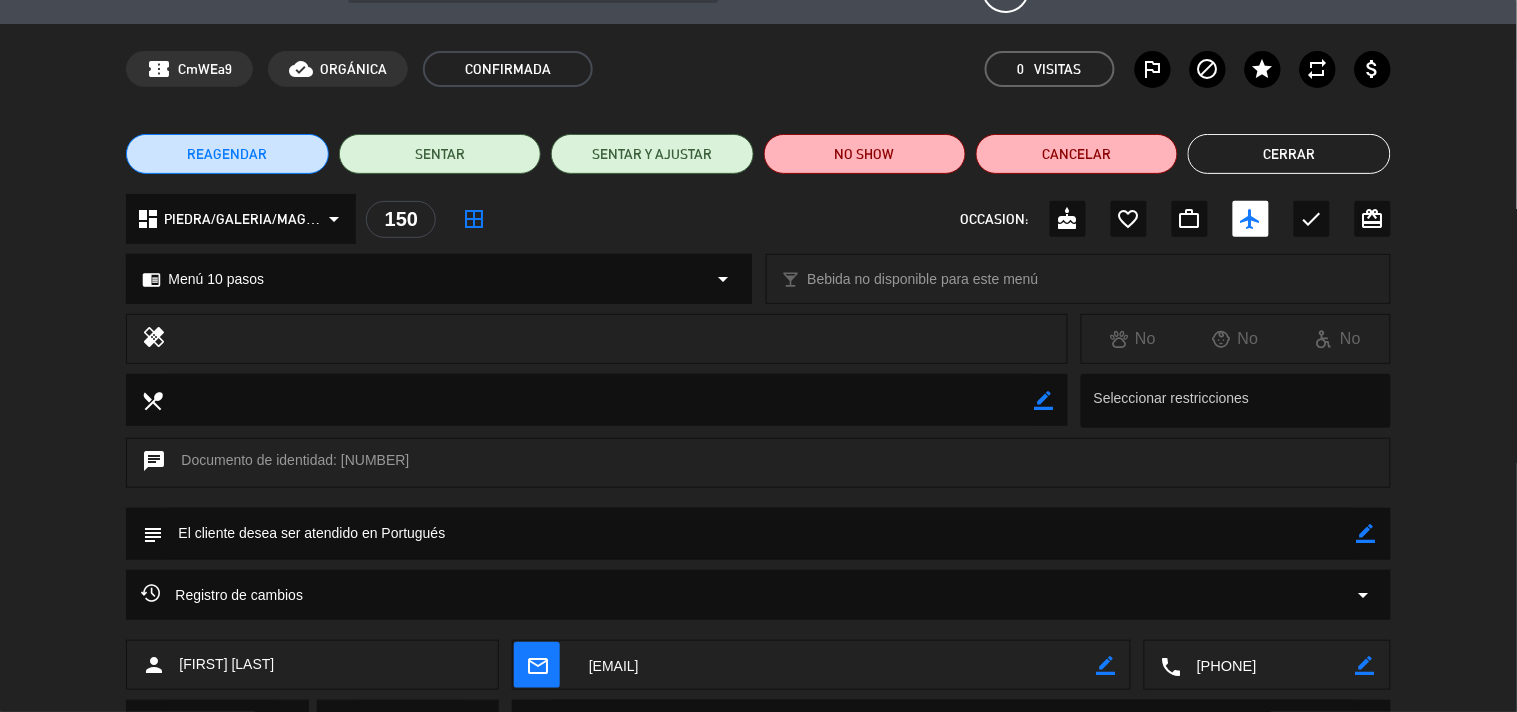 scroll, scrollTop: 0, scrollLeft: 0, axis: both 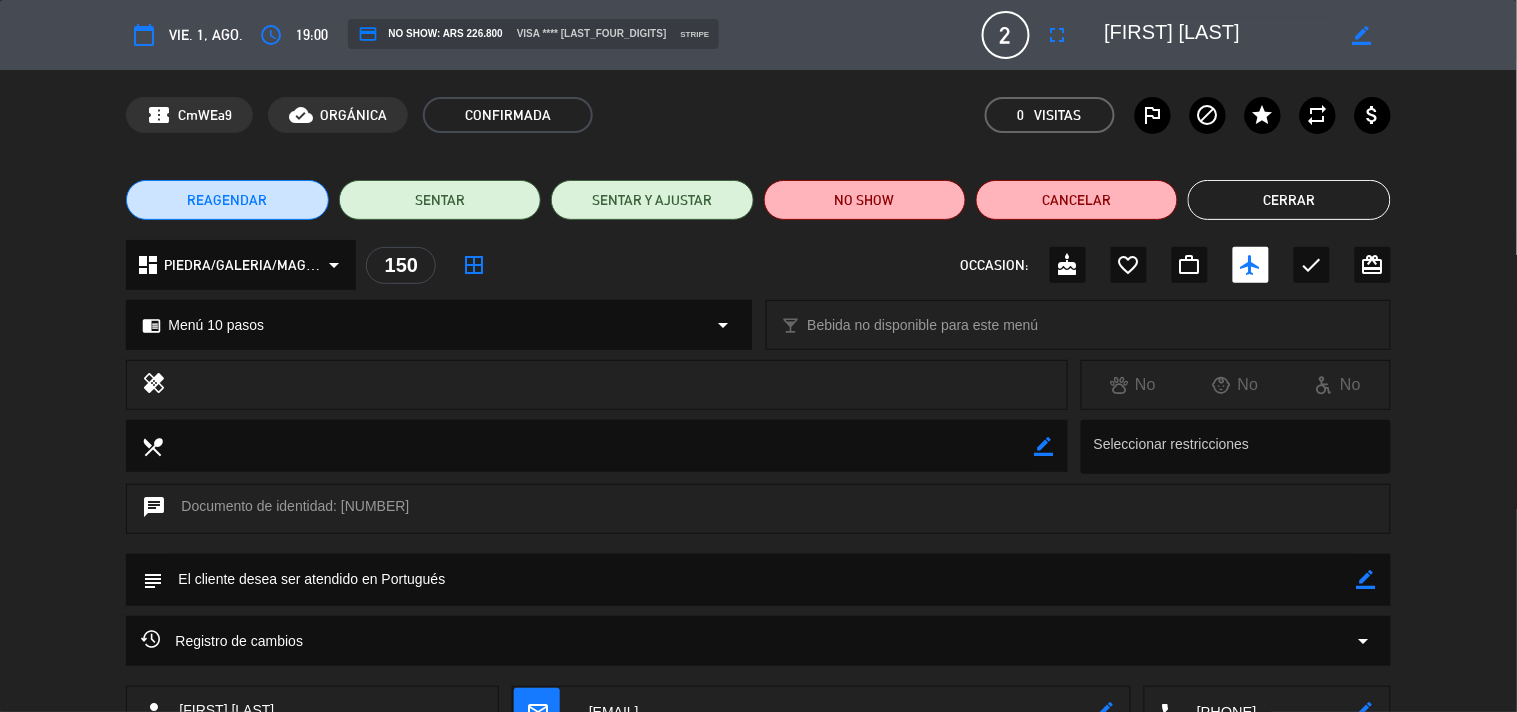 click on "Cerrar" 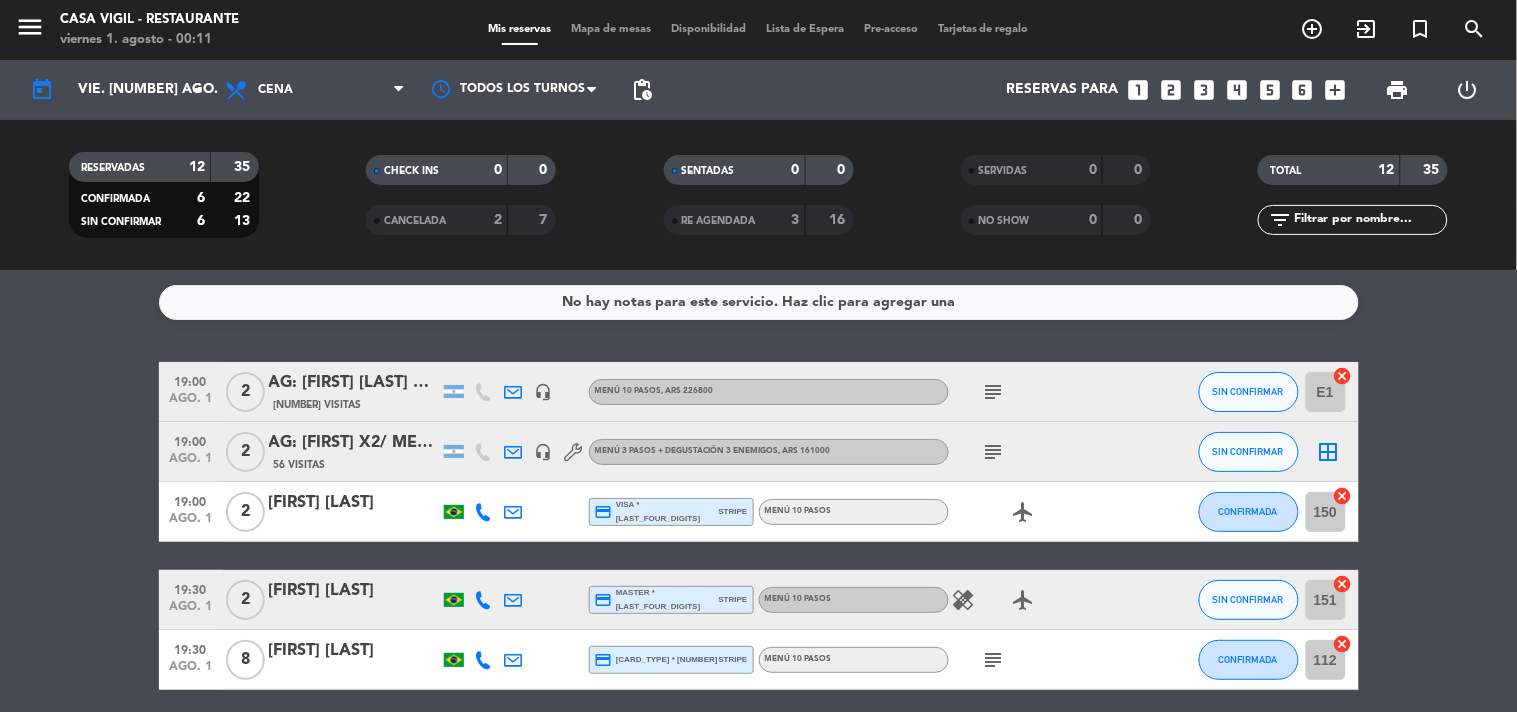 click on "[FIRST] [LAST]" 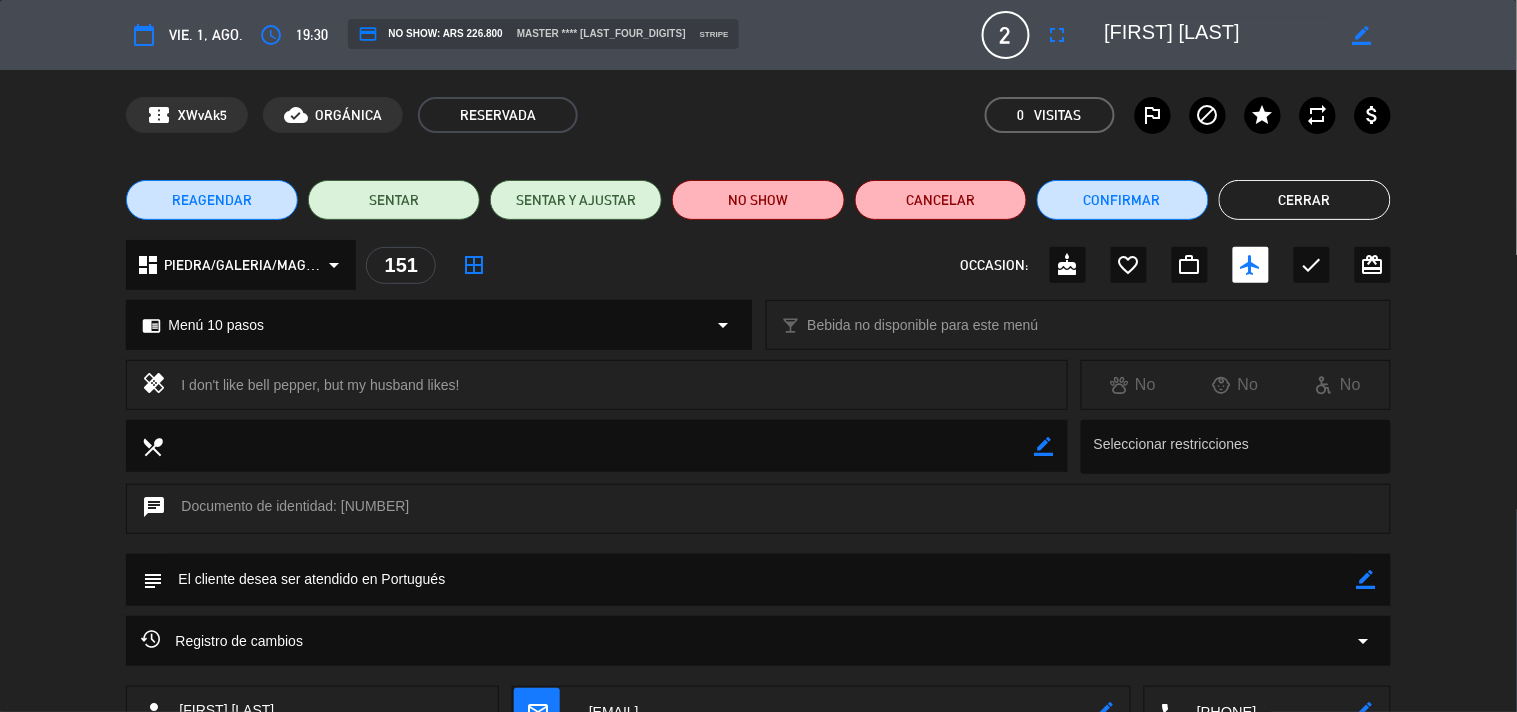 drag, startPoint x: 177, startPoint y: 380, endPoint x: 473, endPoint y: 387, distance: 296.08276 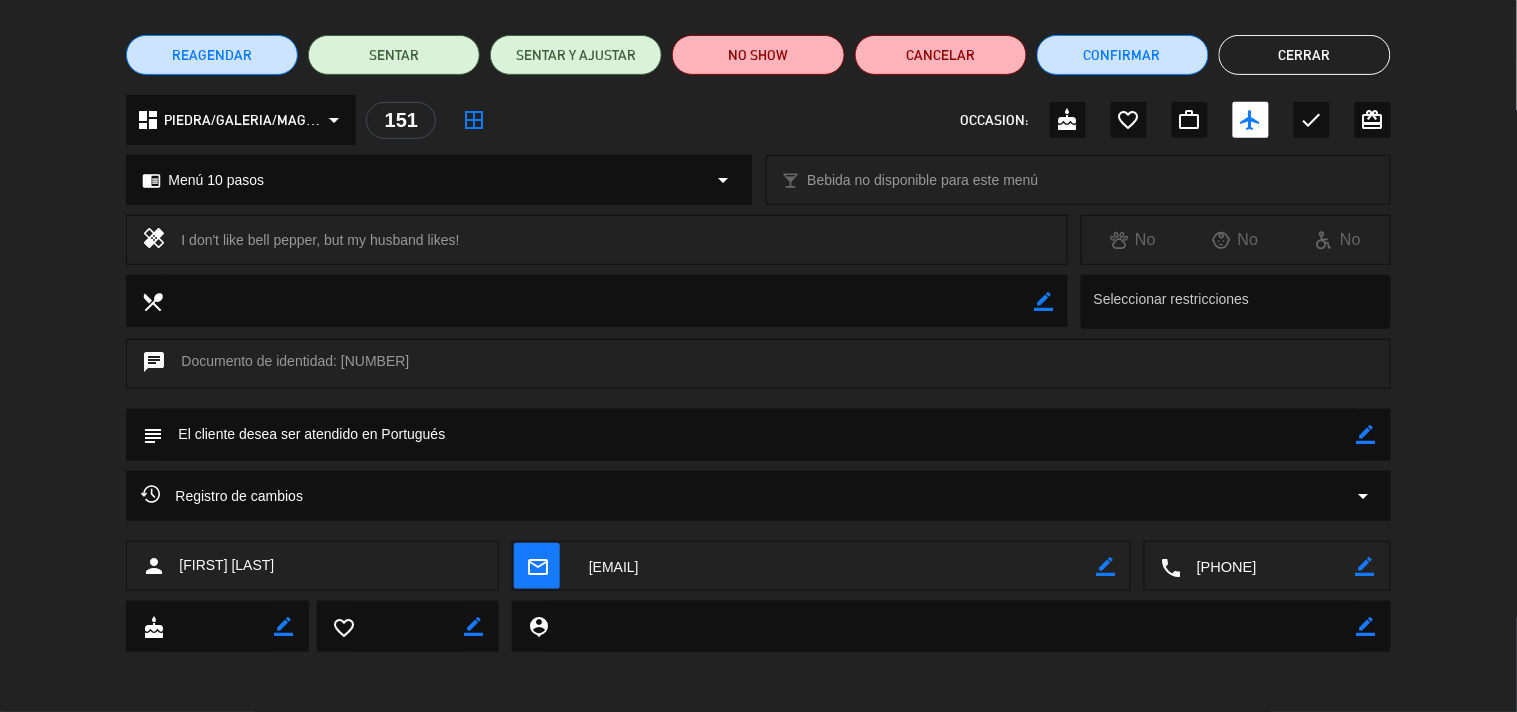 scroll, scrollTop: 0, scrollLeft: 0, axis: both 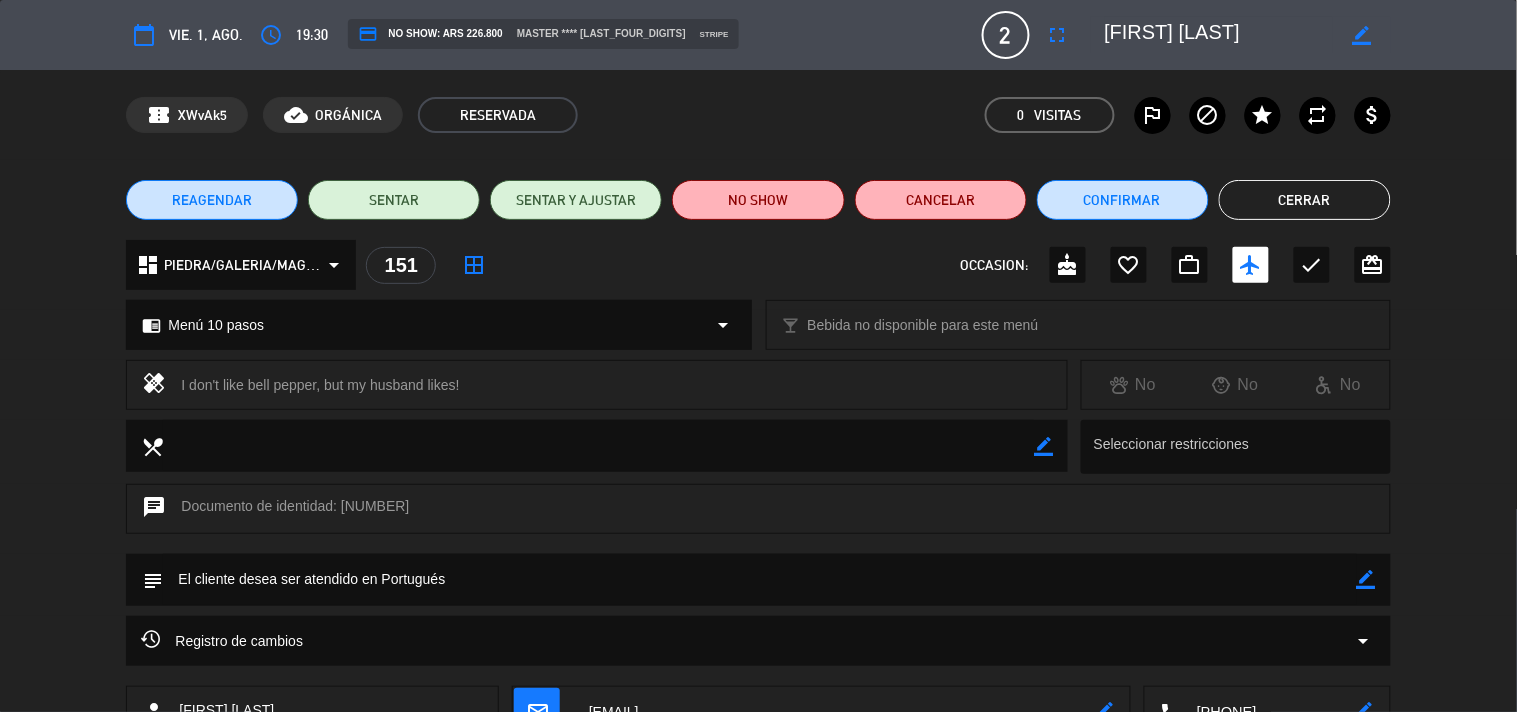 click on "Cerrar" 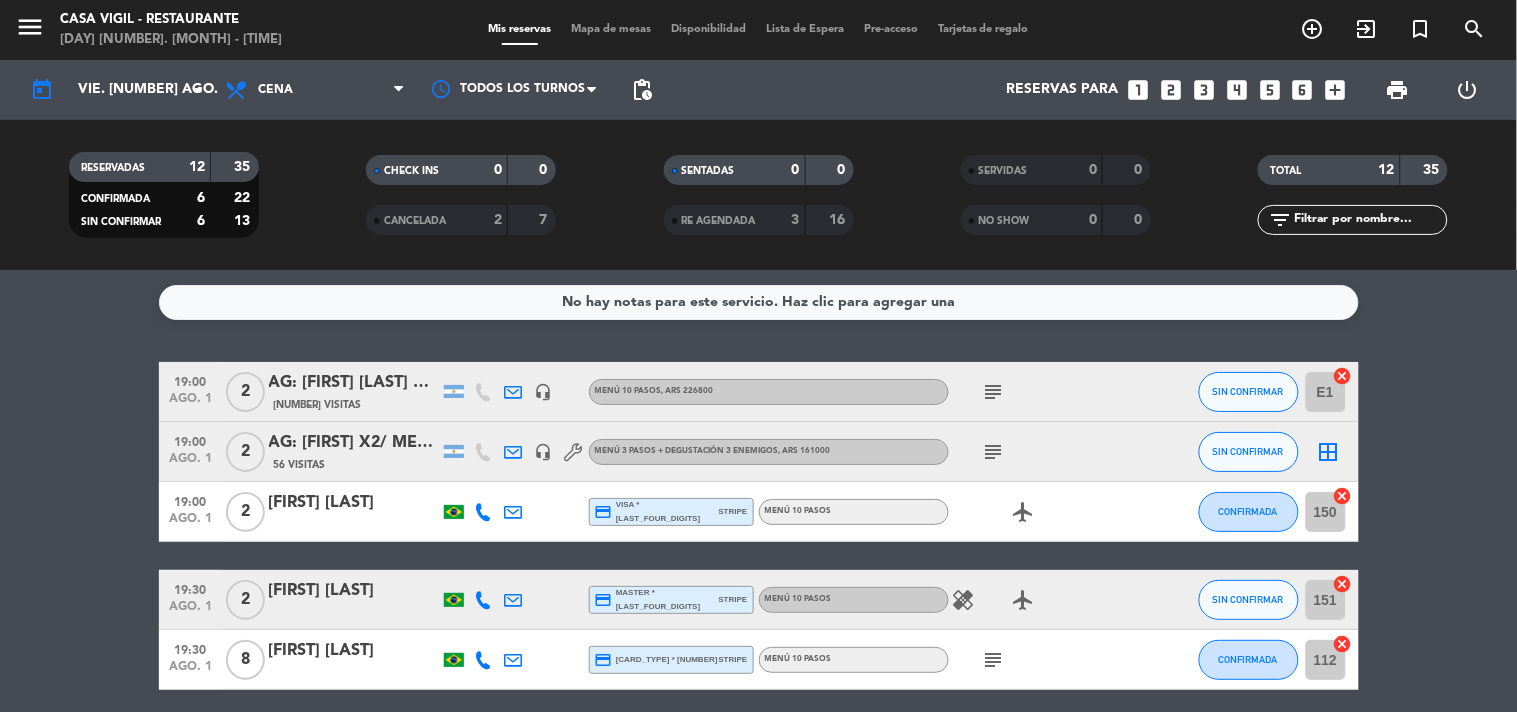 click on "[FIRST] [LAST]" 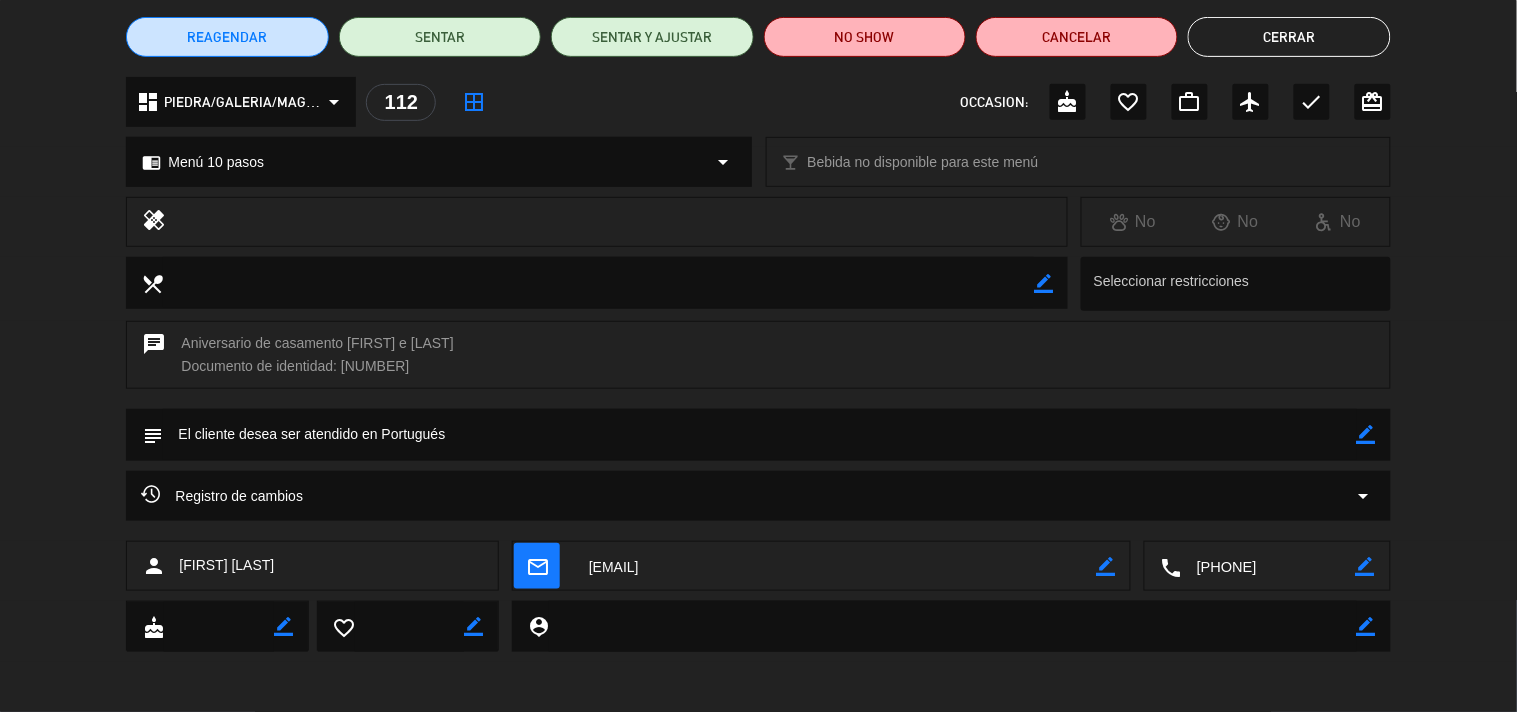 scroll, scrollTop: 0, scrollLeft: 0, axis: both 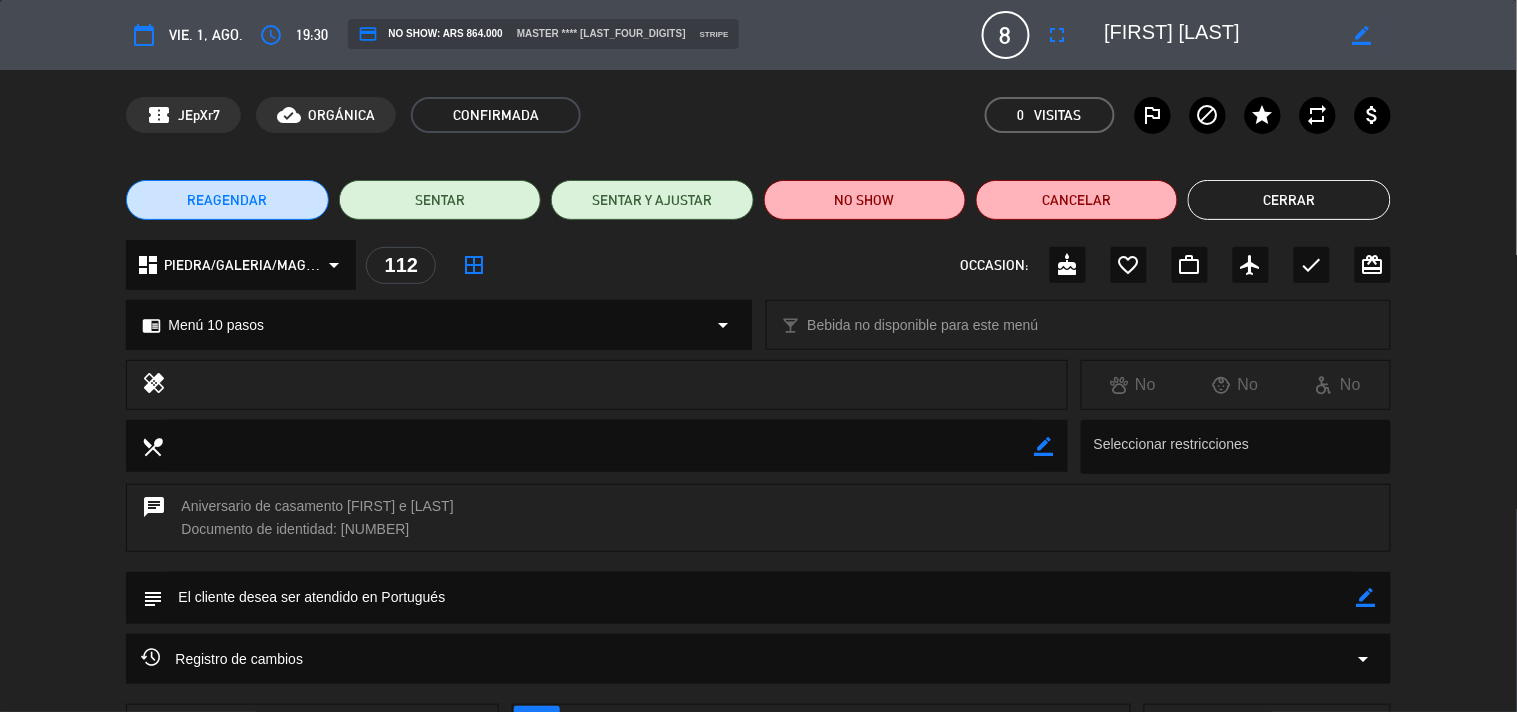 click on "Cerrar" 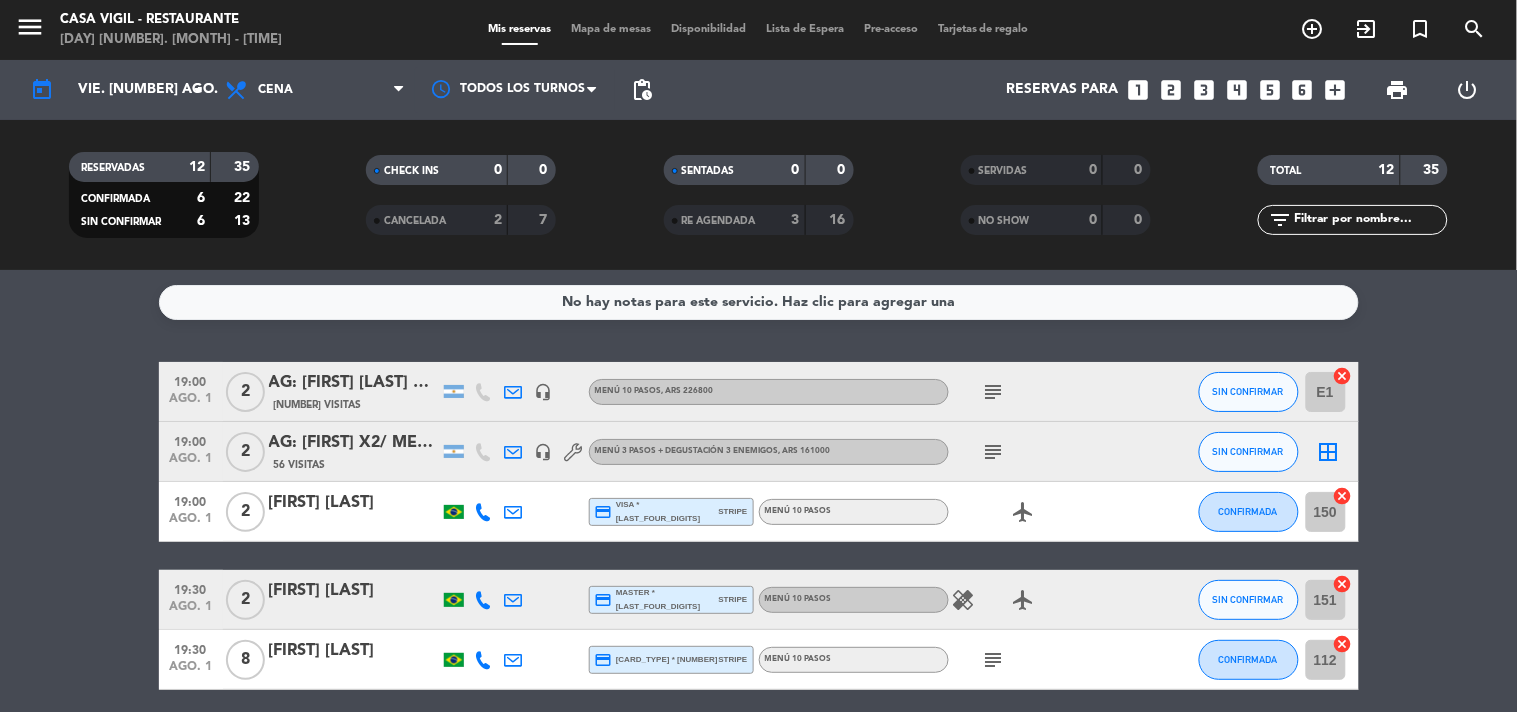 scroll, scrollTop: 258, scrollLeft: 0, axis: vertical 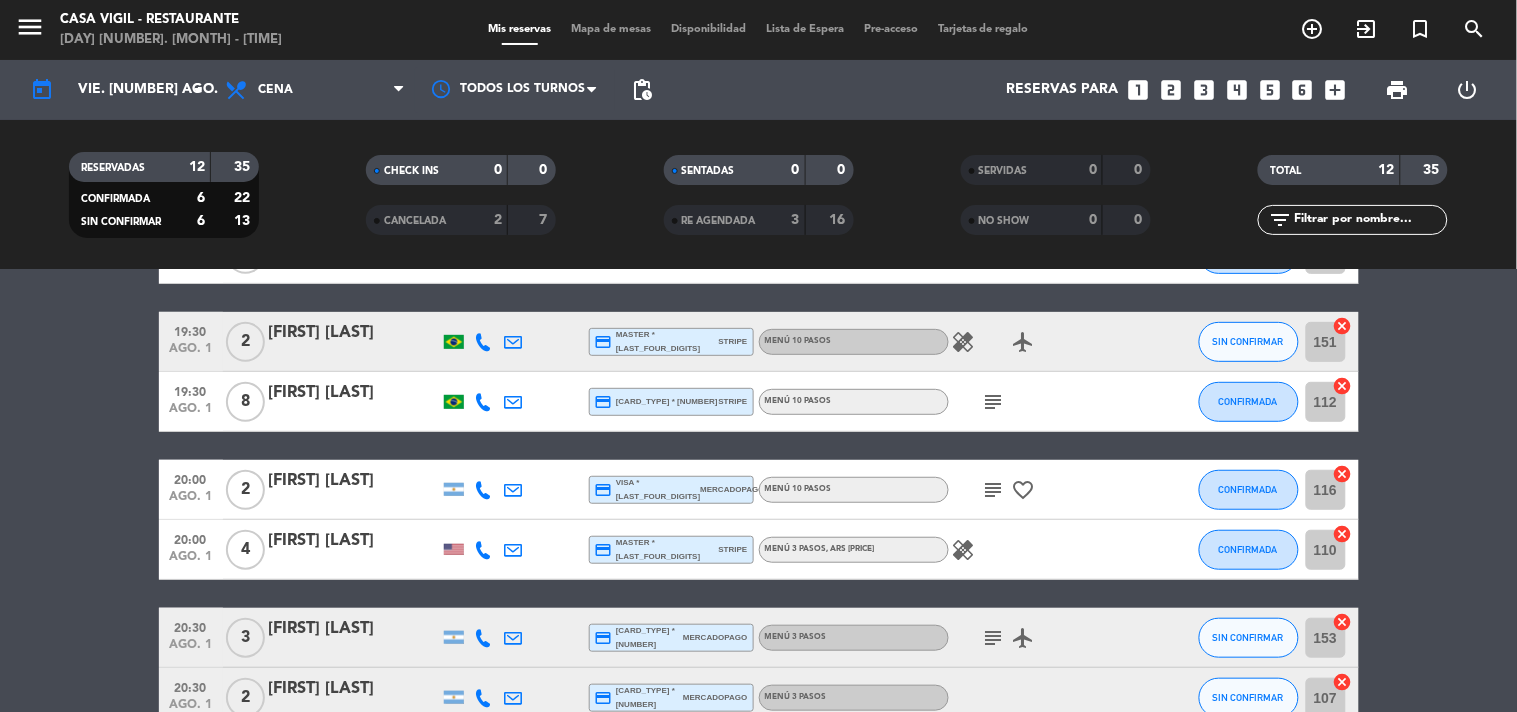 click on "[FIRST] [LAST]" 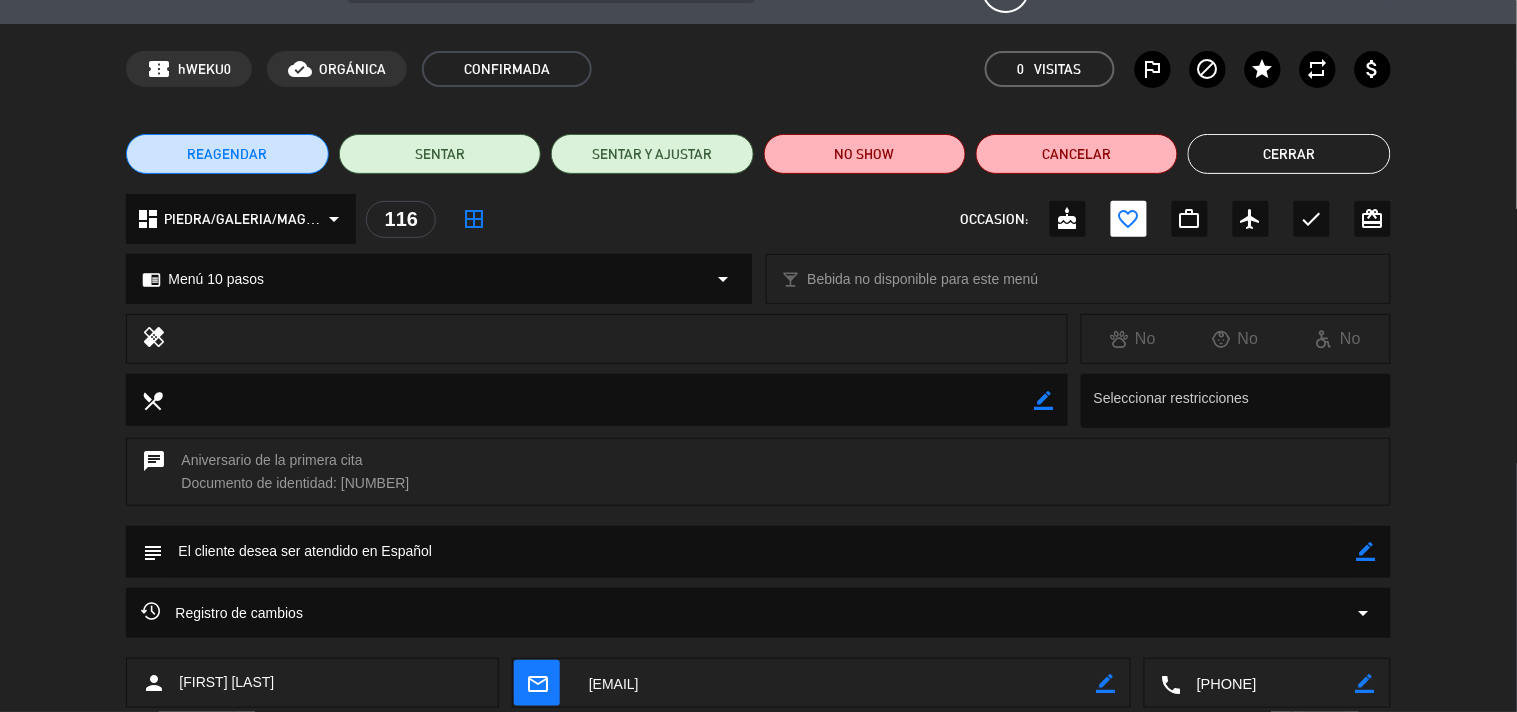 scroll, scrollTop: 0, scrollLeft: 0, axis: both 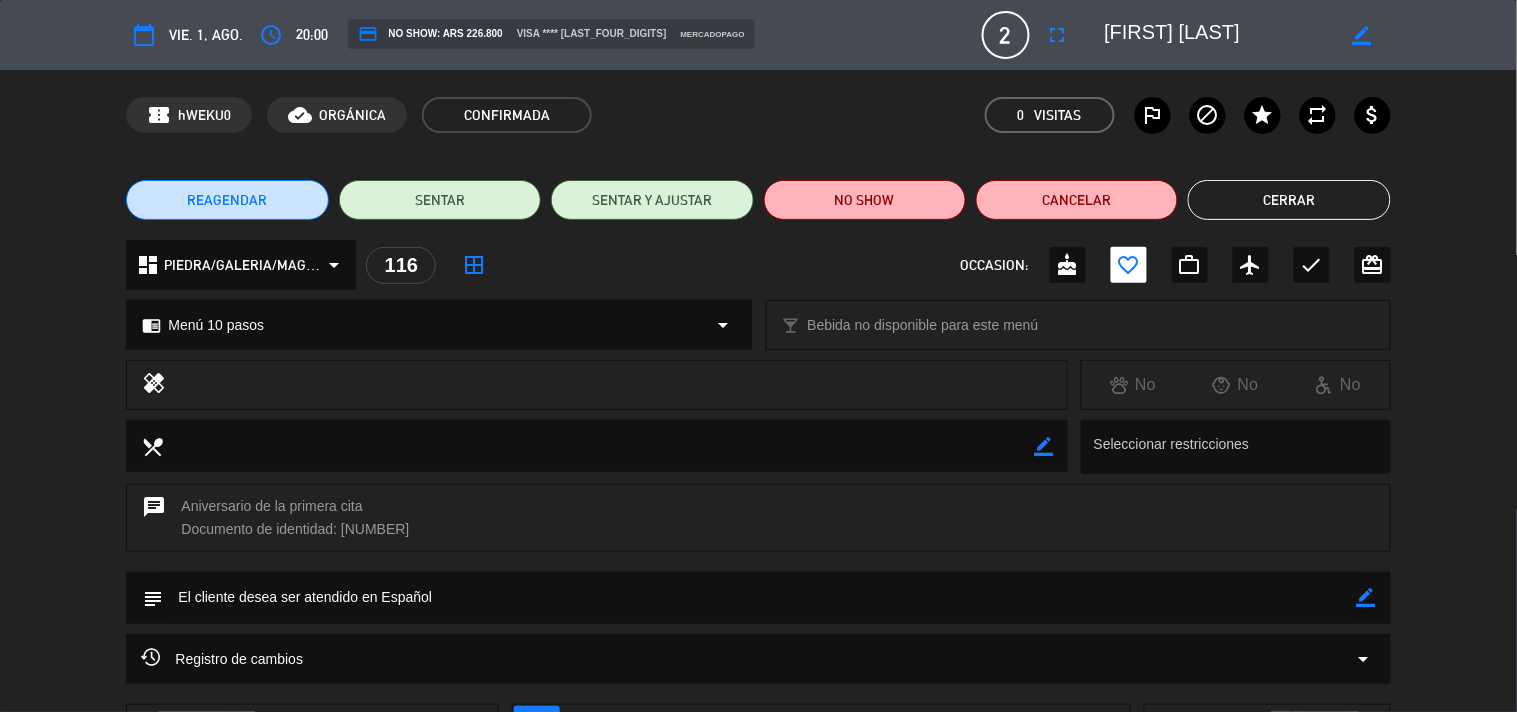 click on "Cerrar" 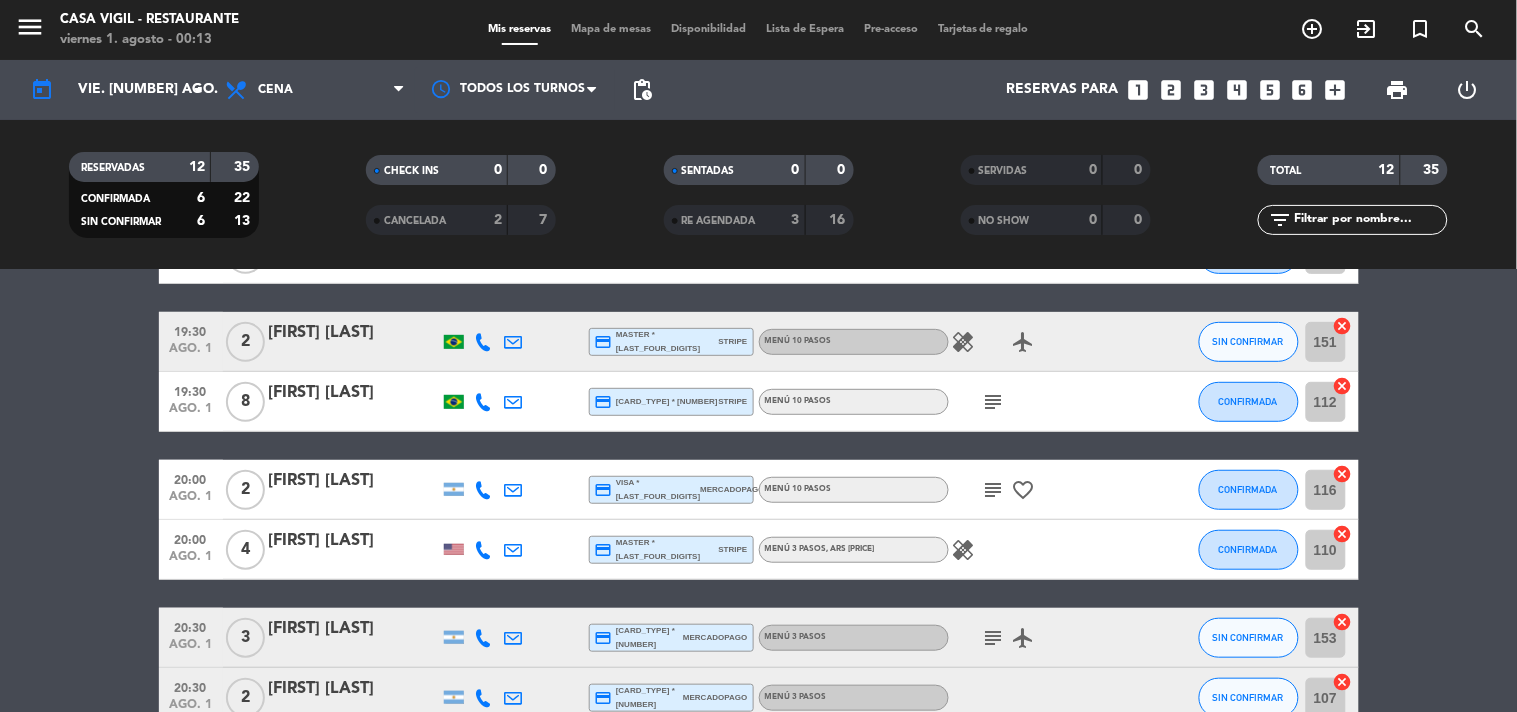 click on "[FIRST] [LAST]" 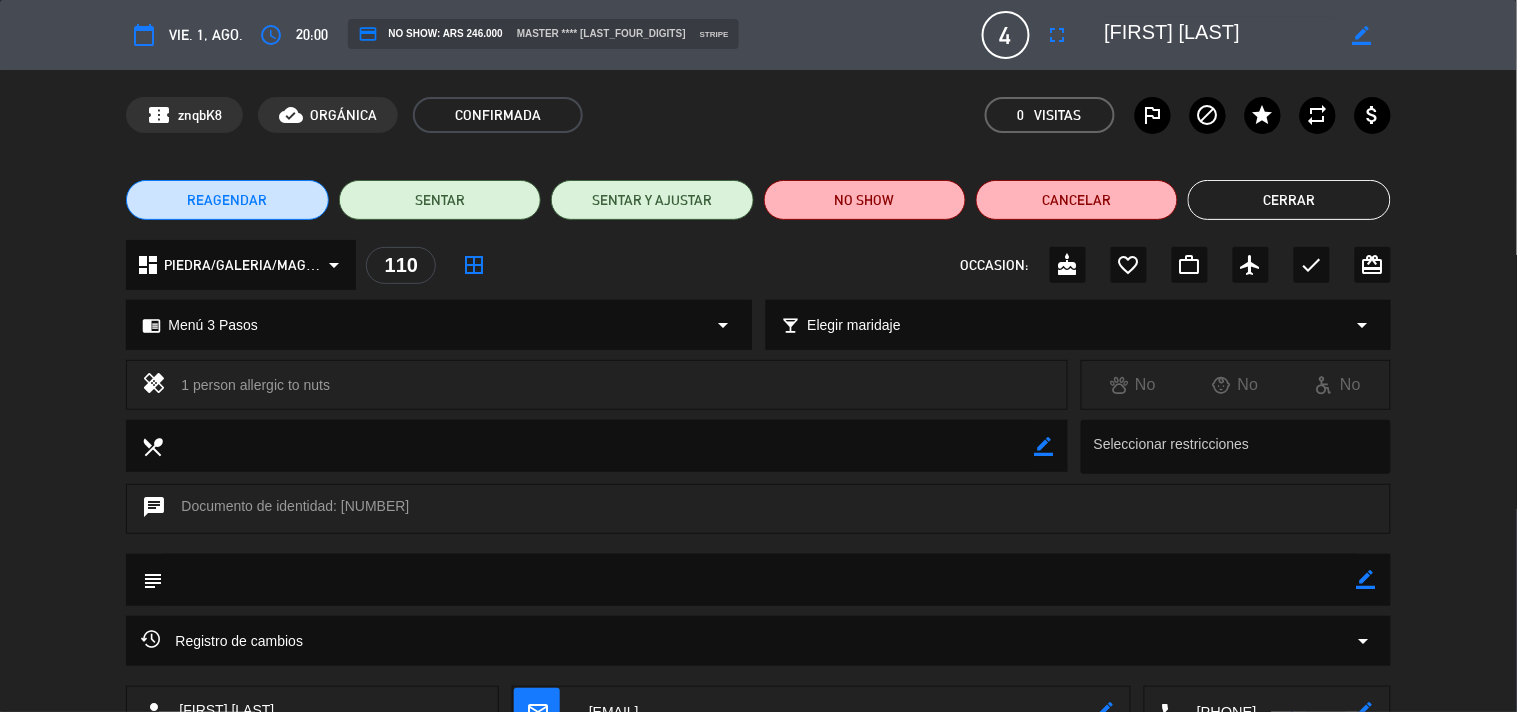 click on "Cerrar" 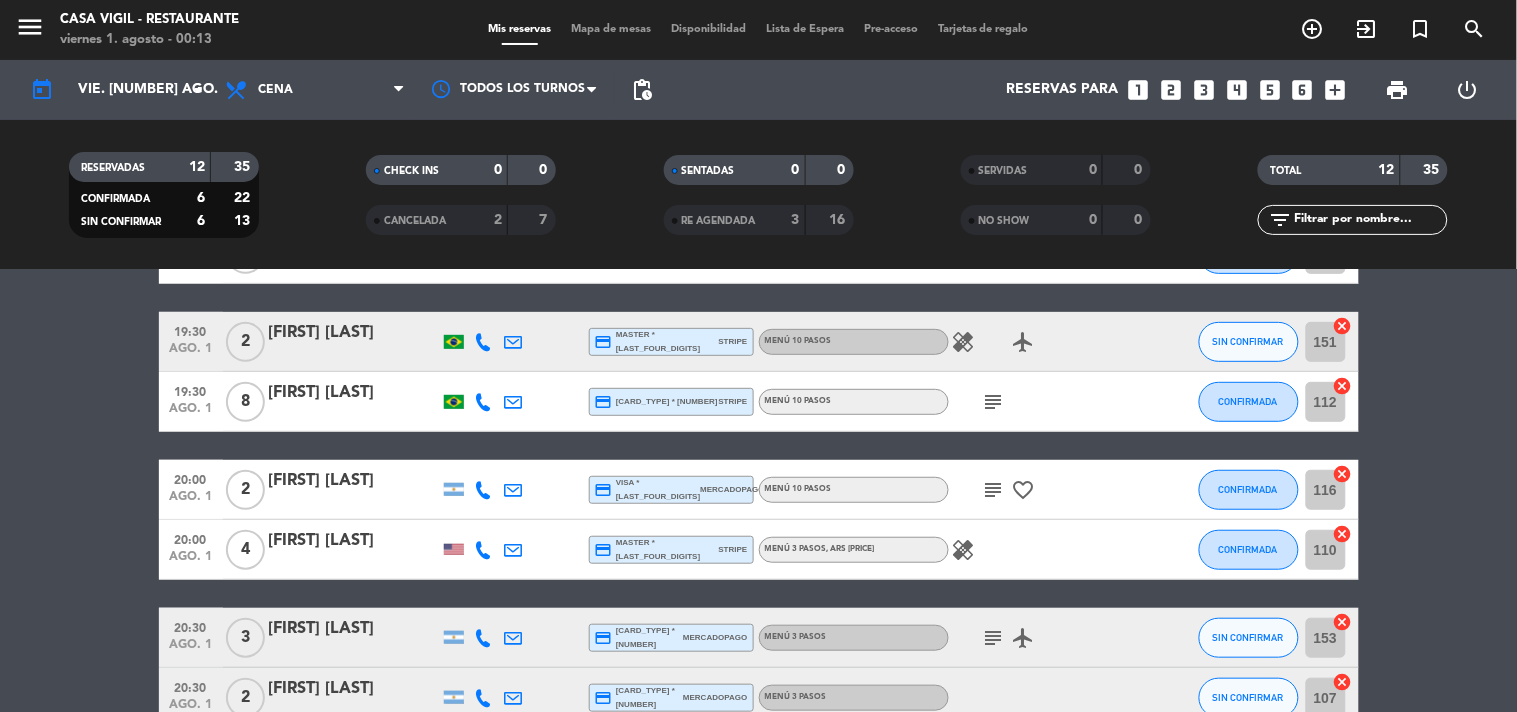 click on "[FIRST] [LAST]" 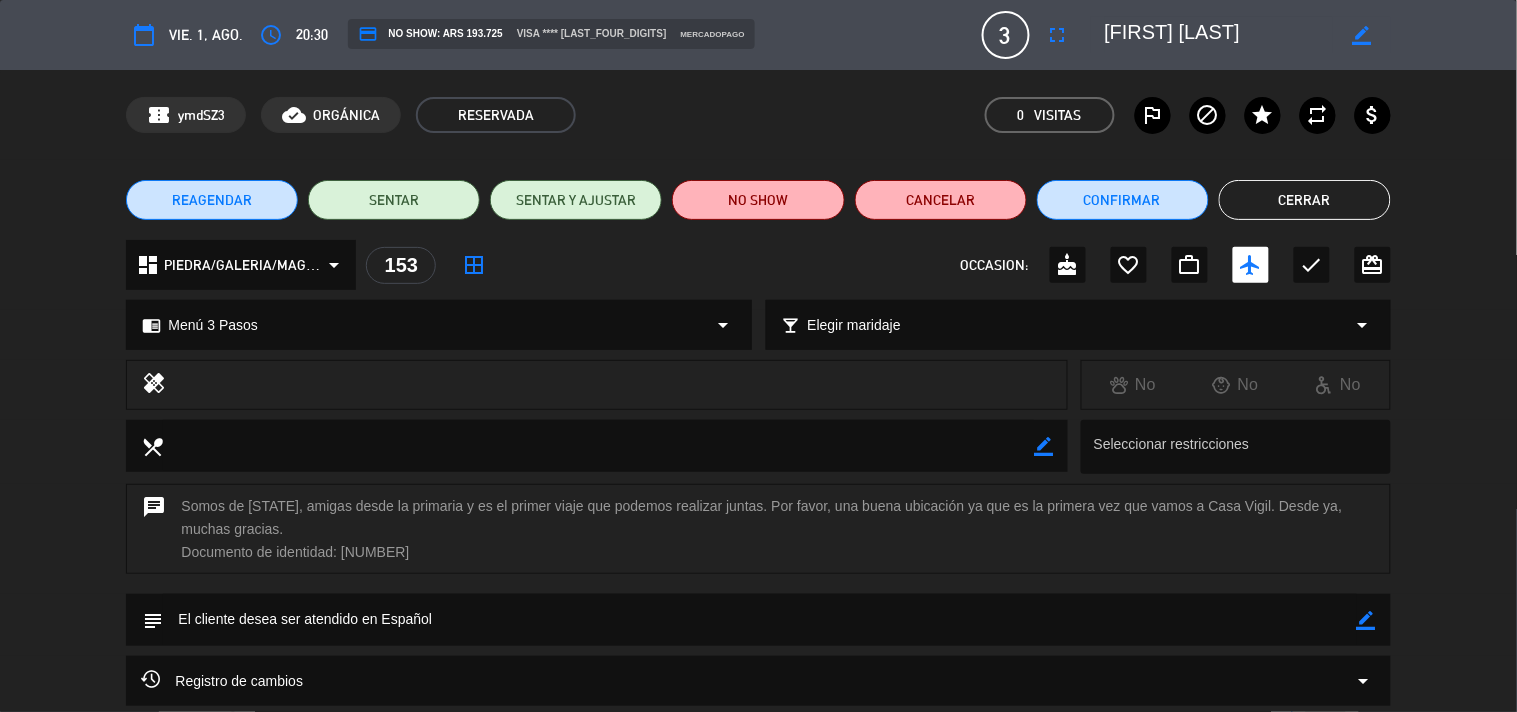 click on "Cerrar" 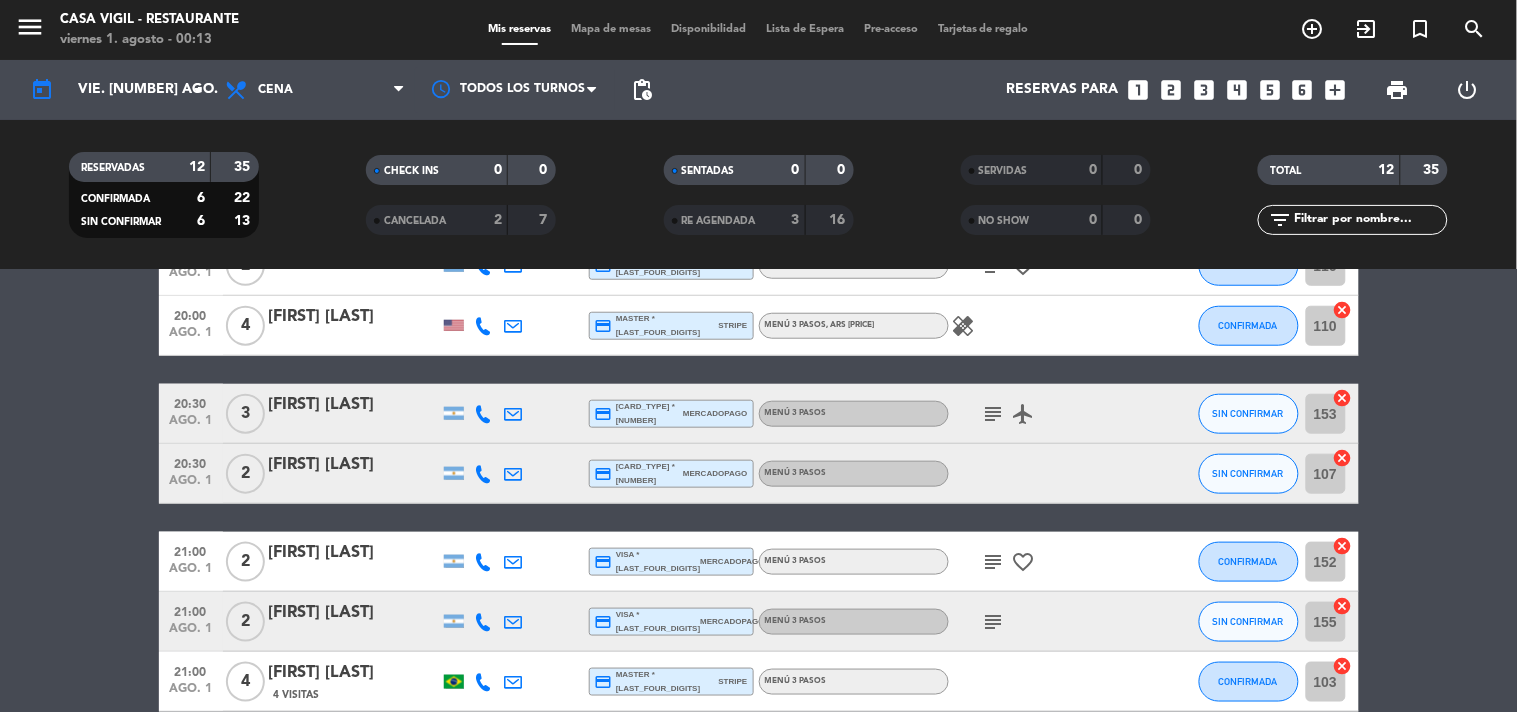scroll, scrollTop: 518, scrollLeft: 0, axis: vertical 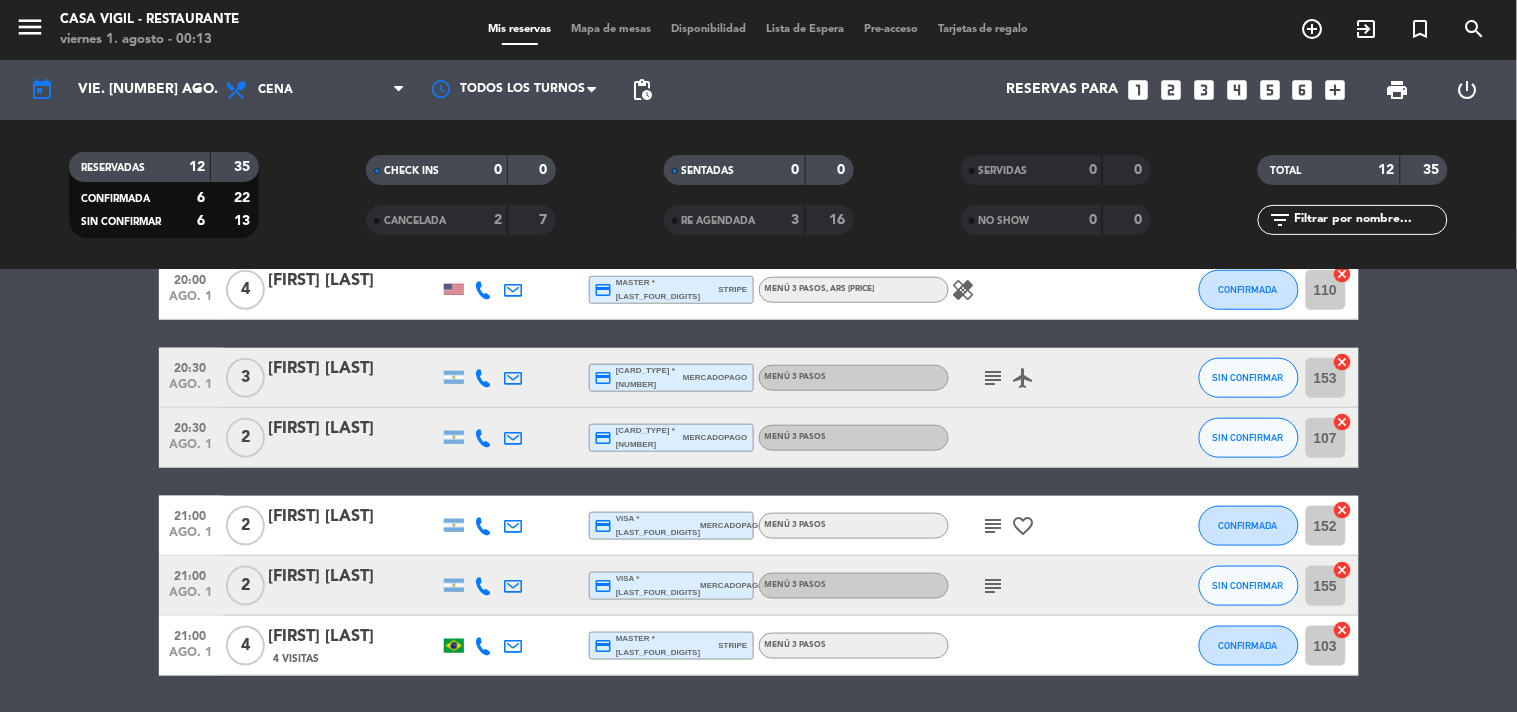 click on "[FIRST] [LAST]" 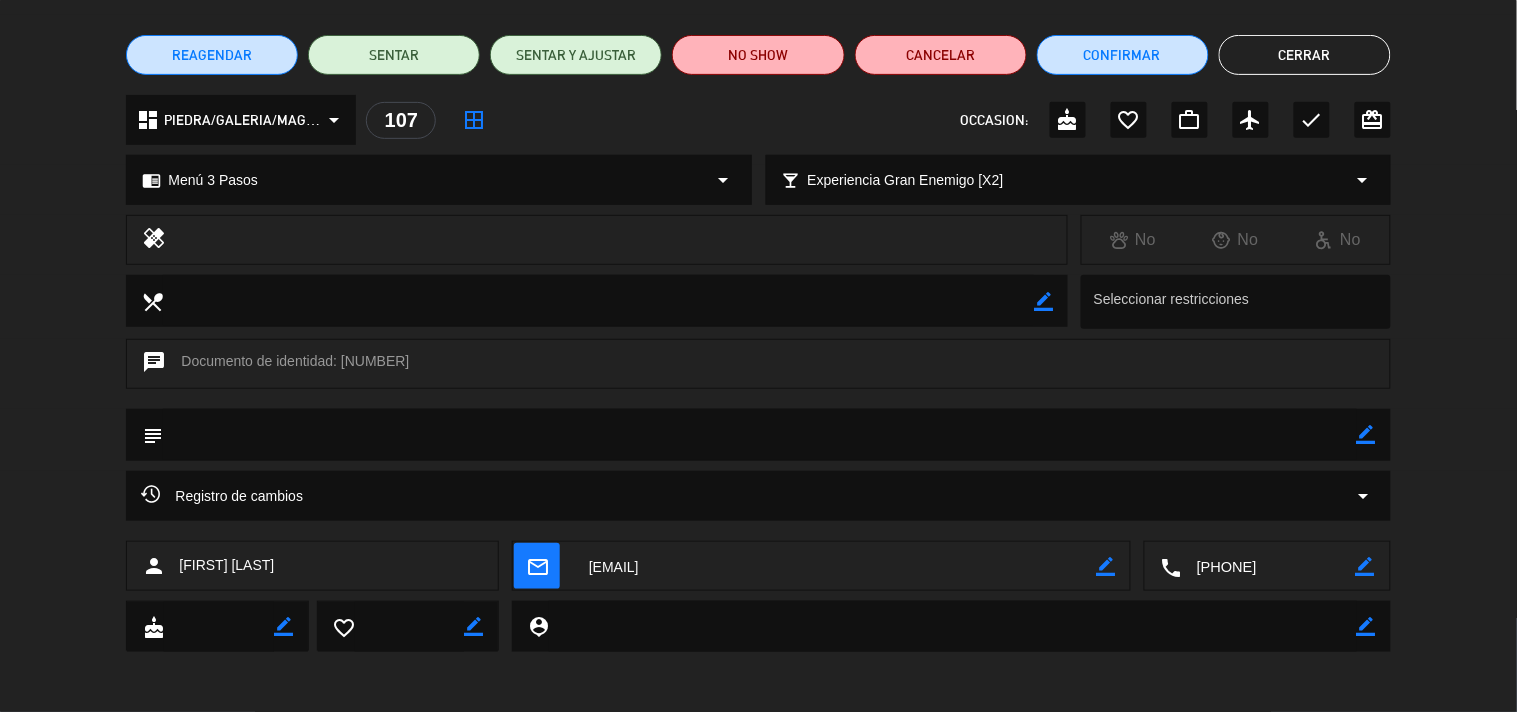 scroll, scrollTop: 0, scrollLeft: 0, axis: both 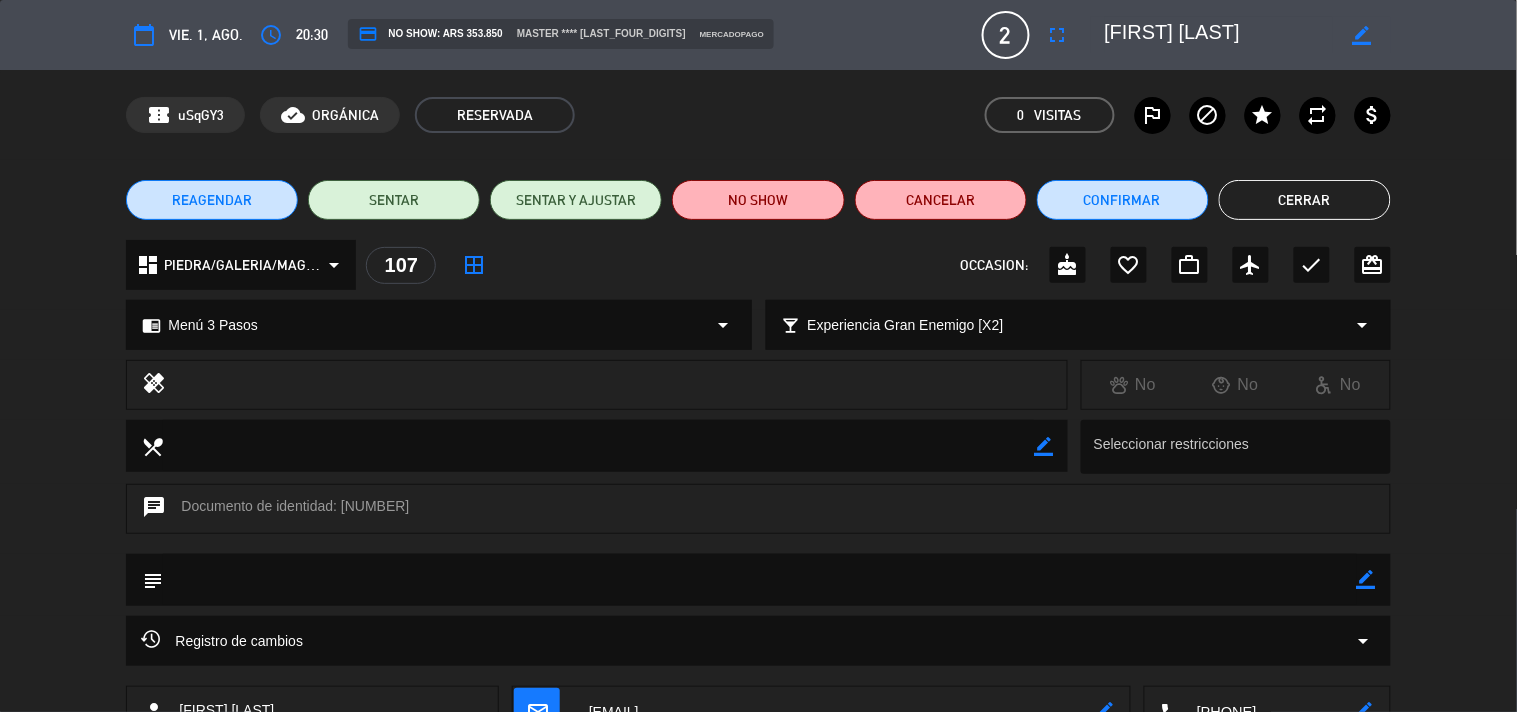 click on "Cerrar" 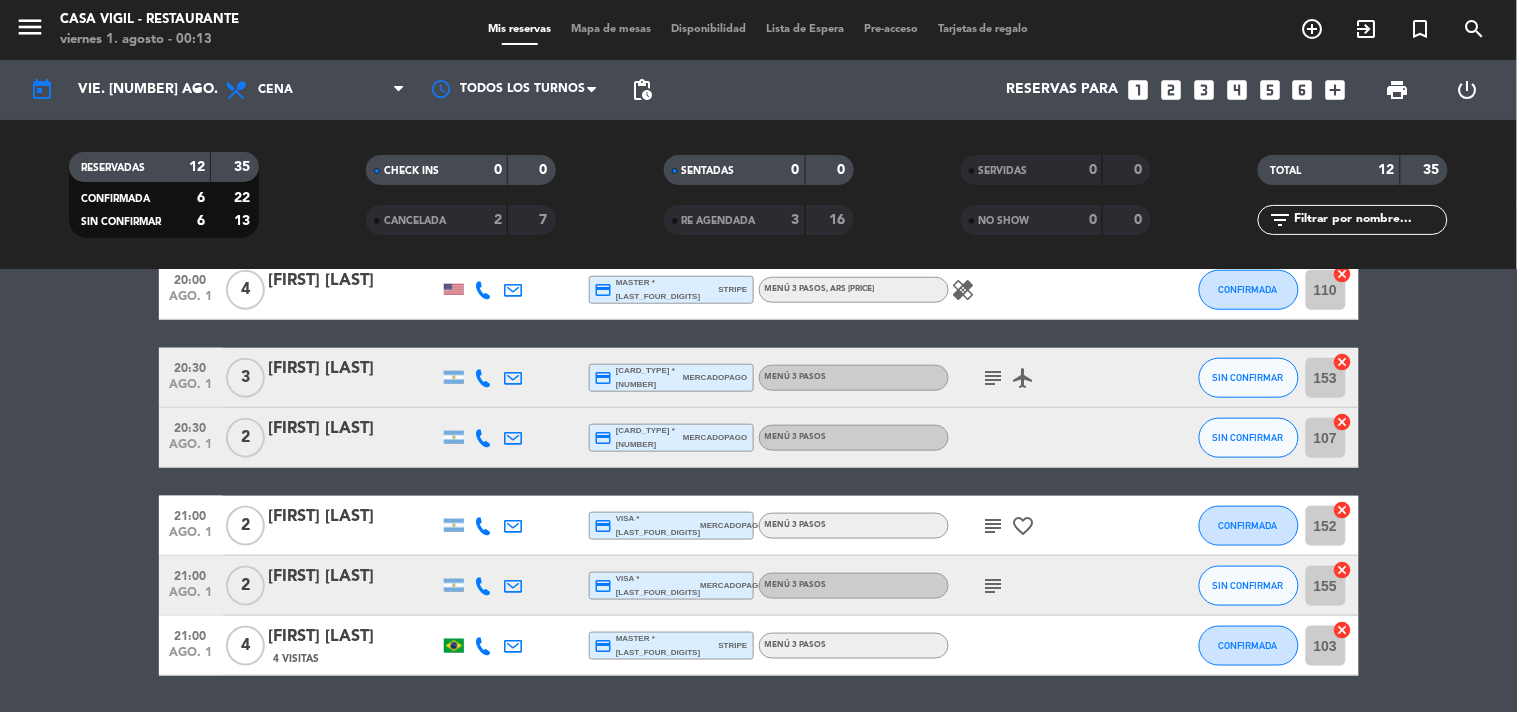 click on "[FIRST] [LAST]" 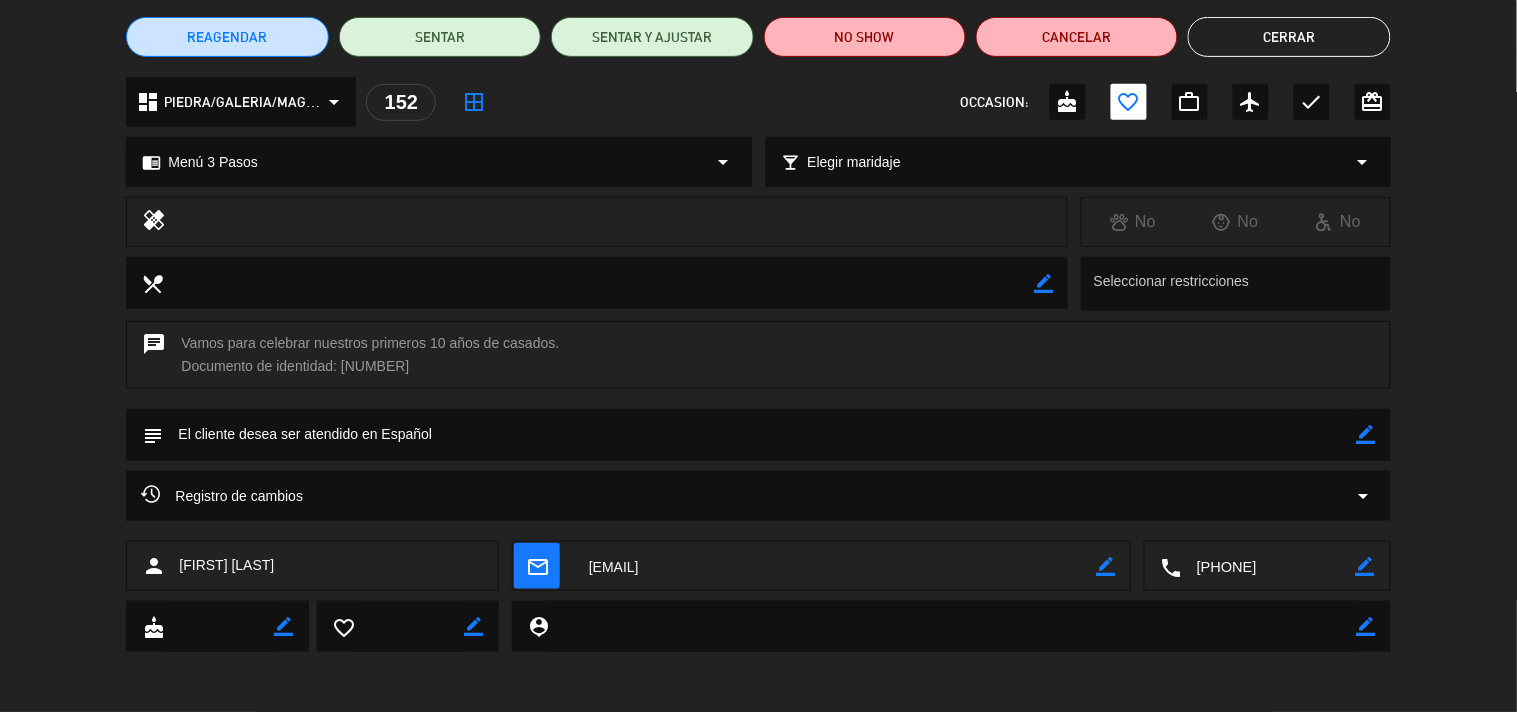 scroll, scrollTop: 0, scrollLeft: 0, axis: both 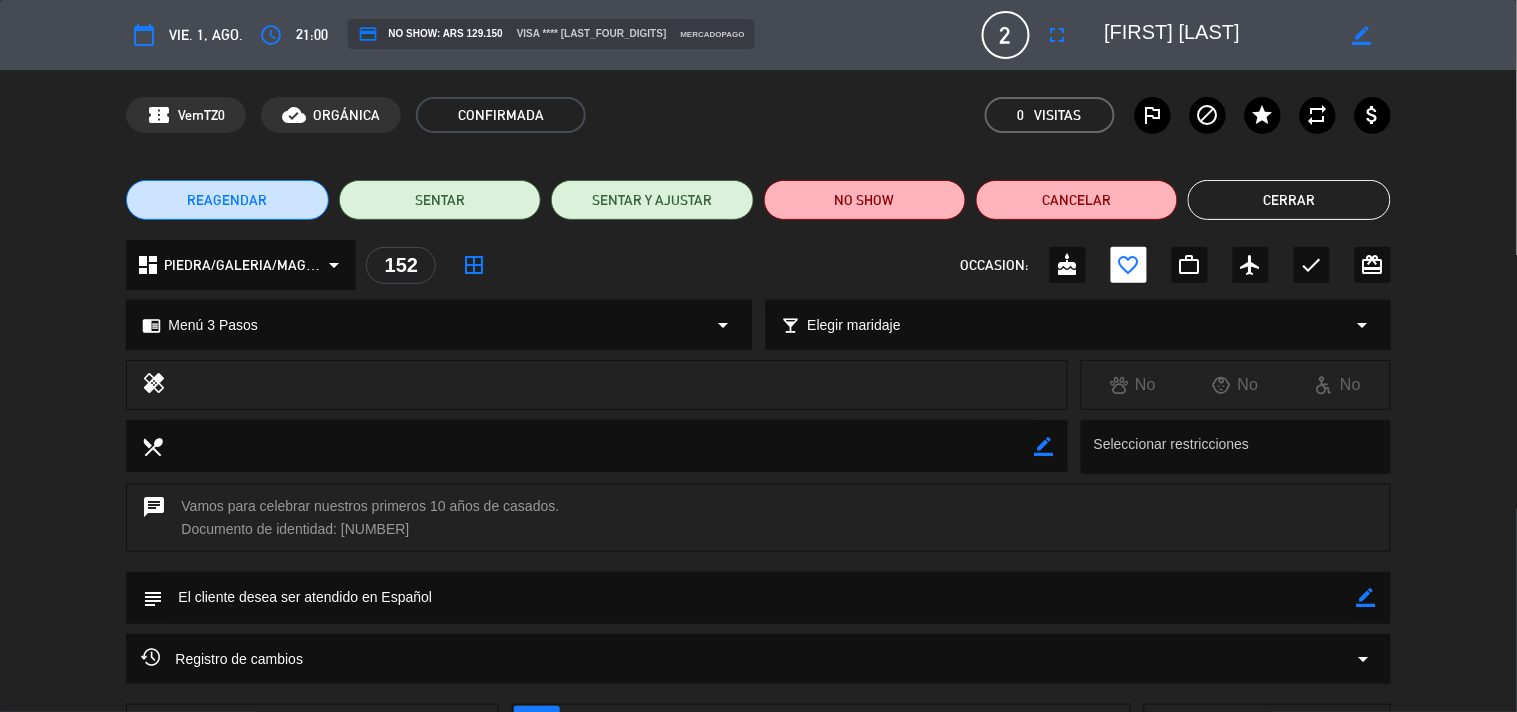 click on "Cerrar" 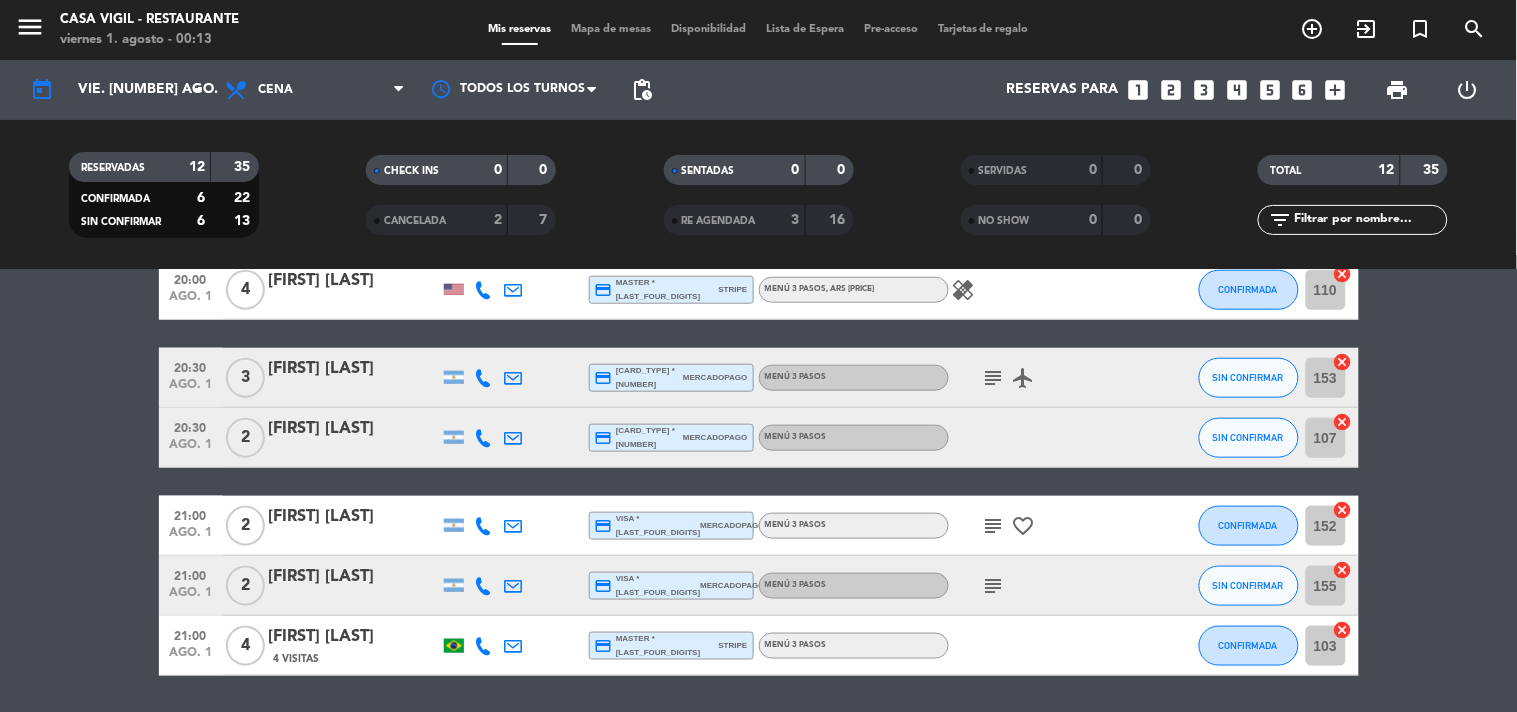 click on "[FIRST] [LAST]" 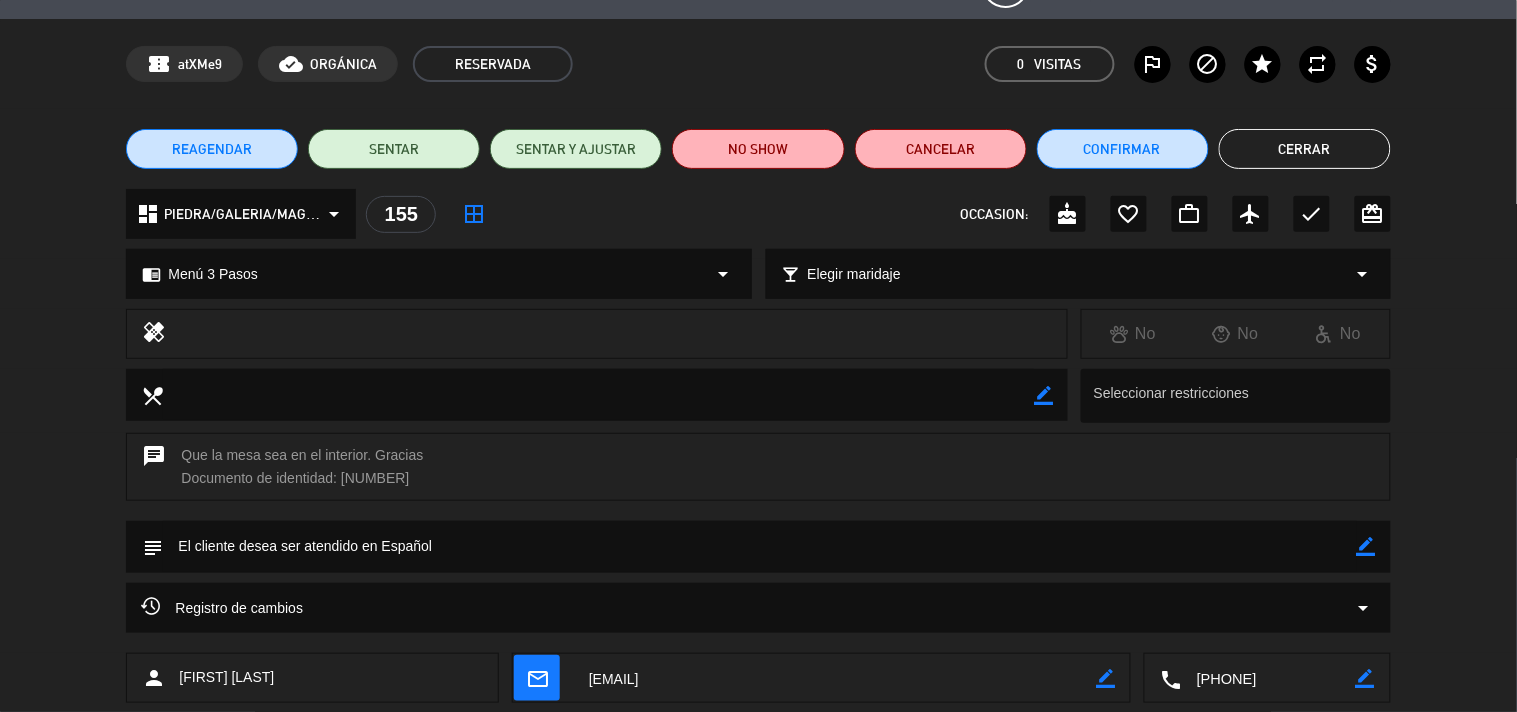 scroll, scrollTop: 0, scrollLeft: 0, axis: both 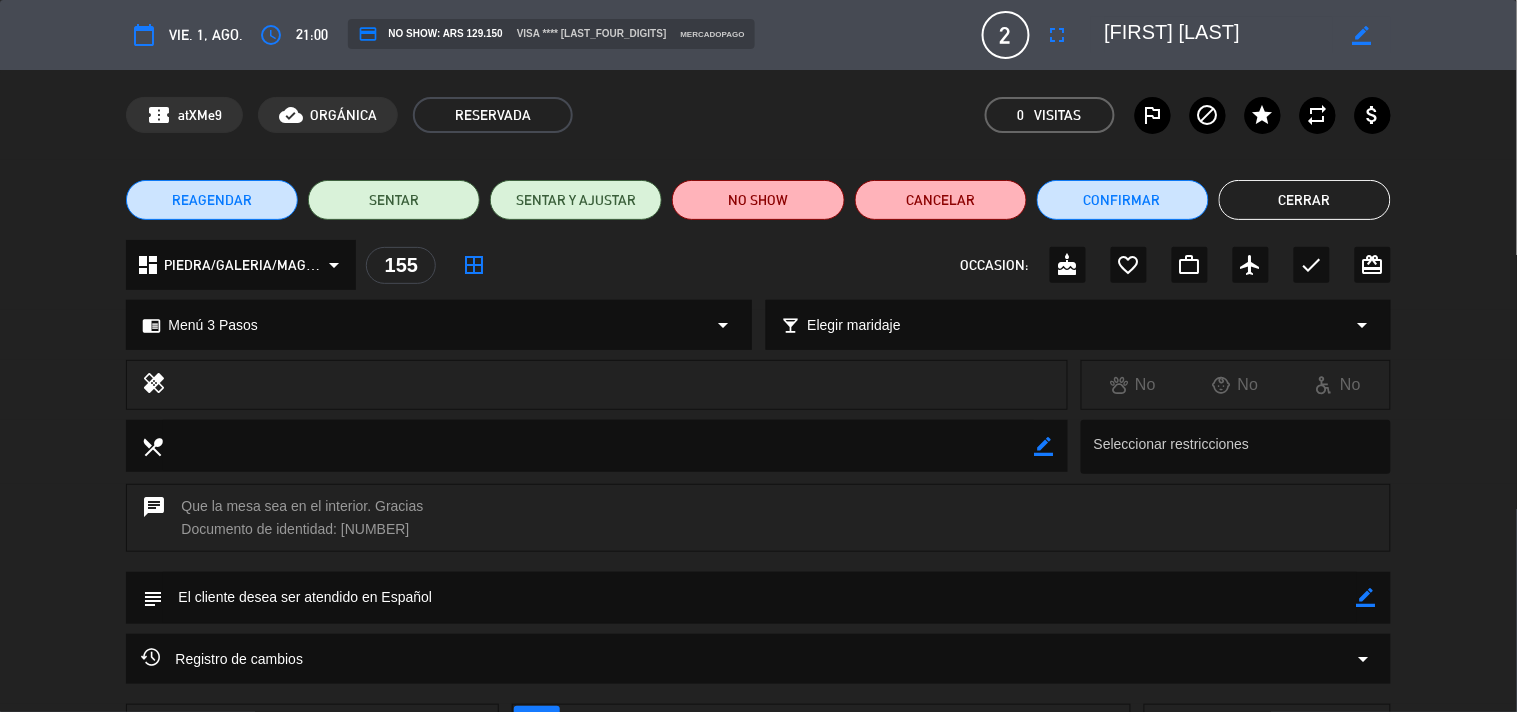 click on "Cerrar" 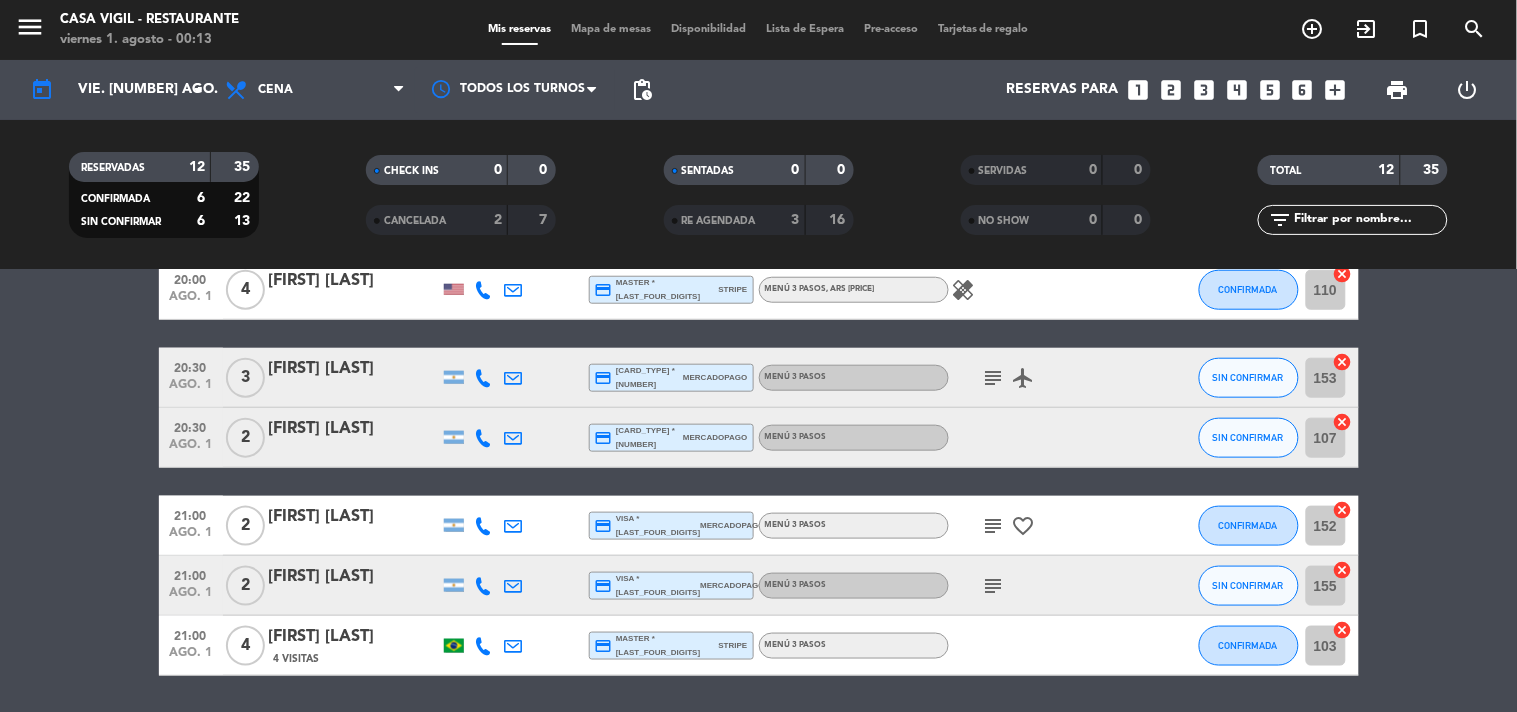 click on "[FIRST] [LAST]" 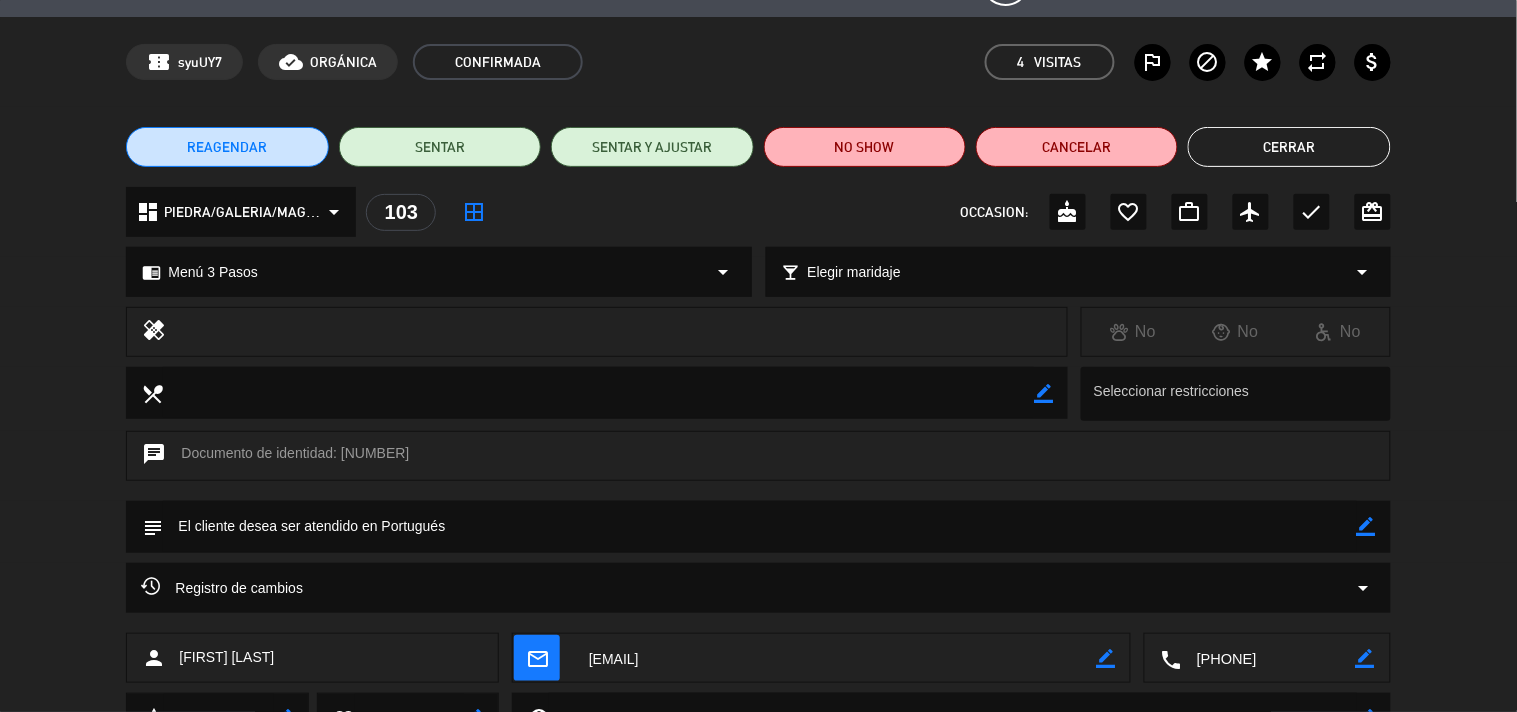 scroll, scrollTop: 0, scrollLeft: 0, axis: both 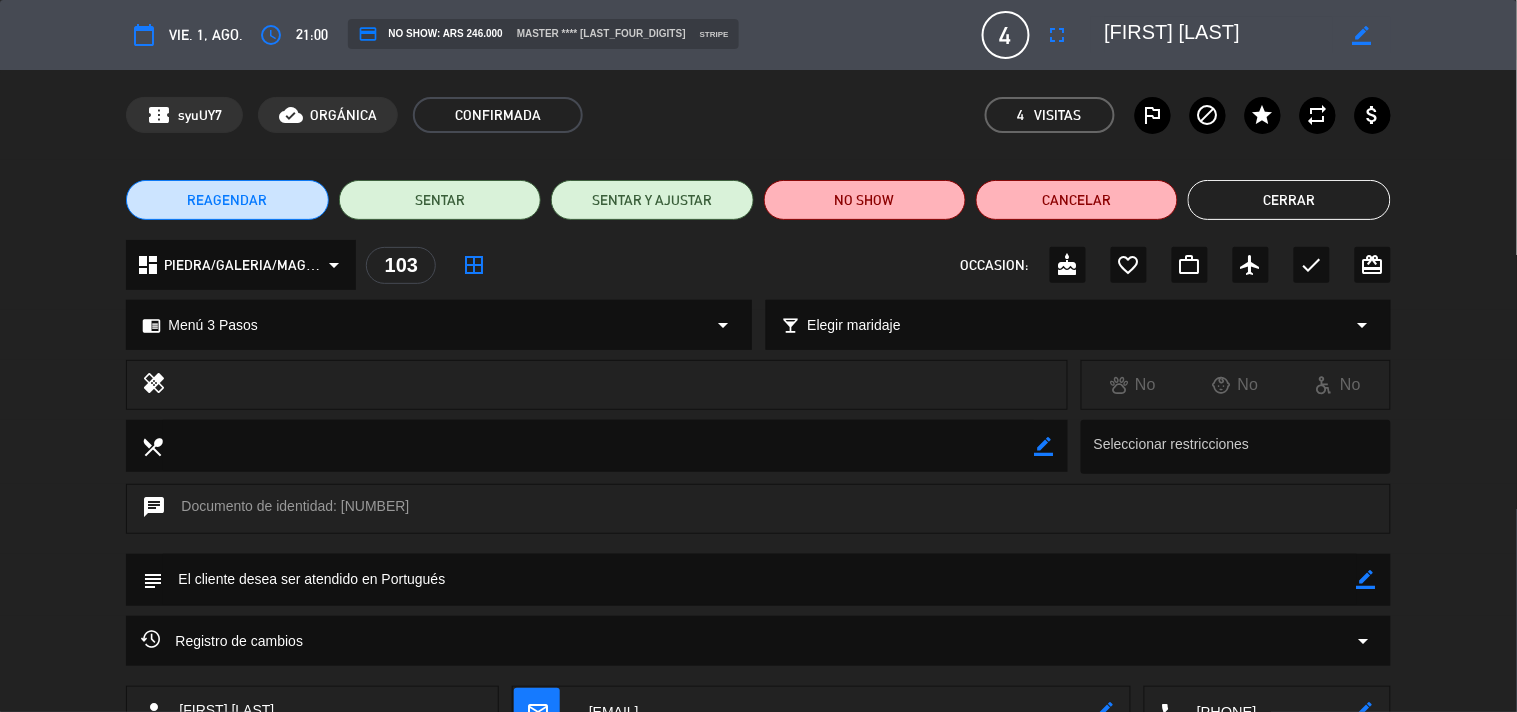 click on "Cerrar" 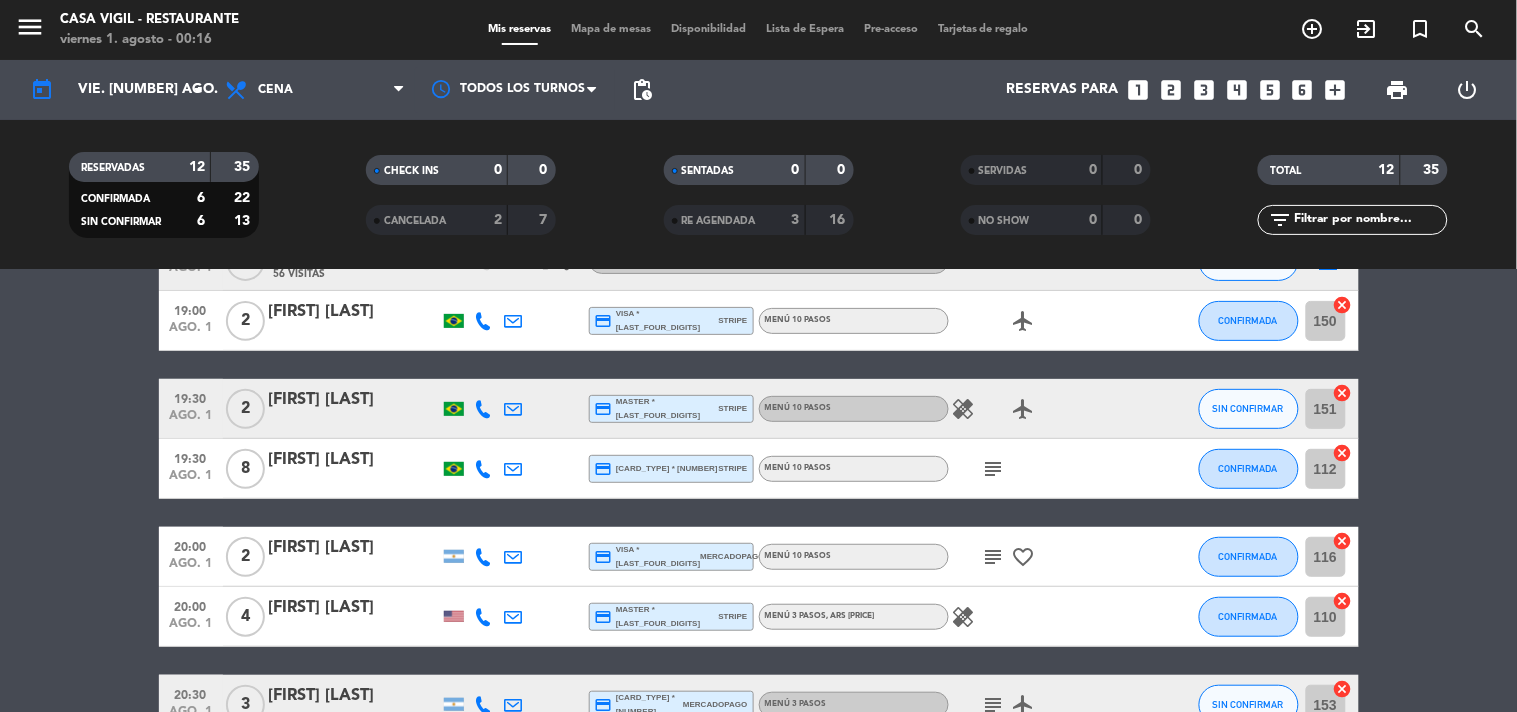 scroll, scrollTop: 0, scrollLeft: 0, axis: both 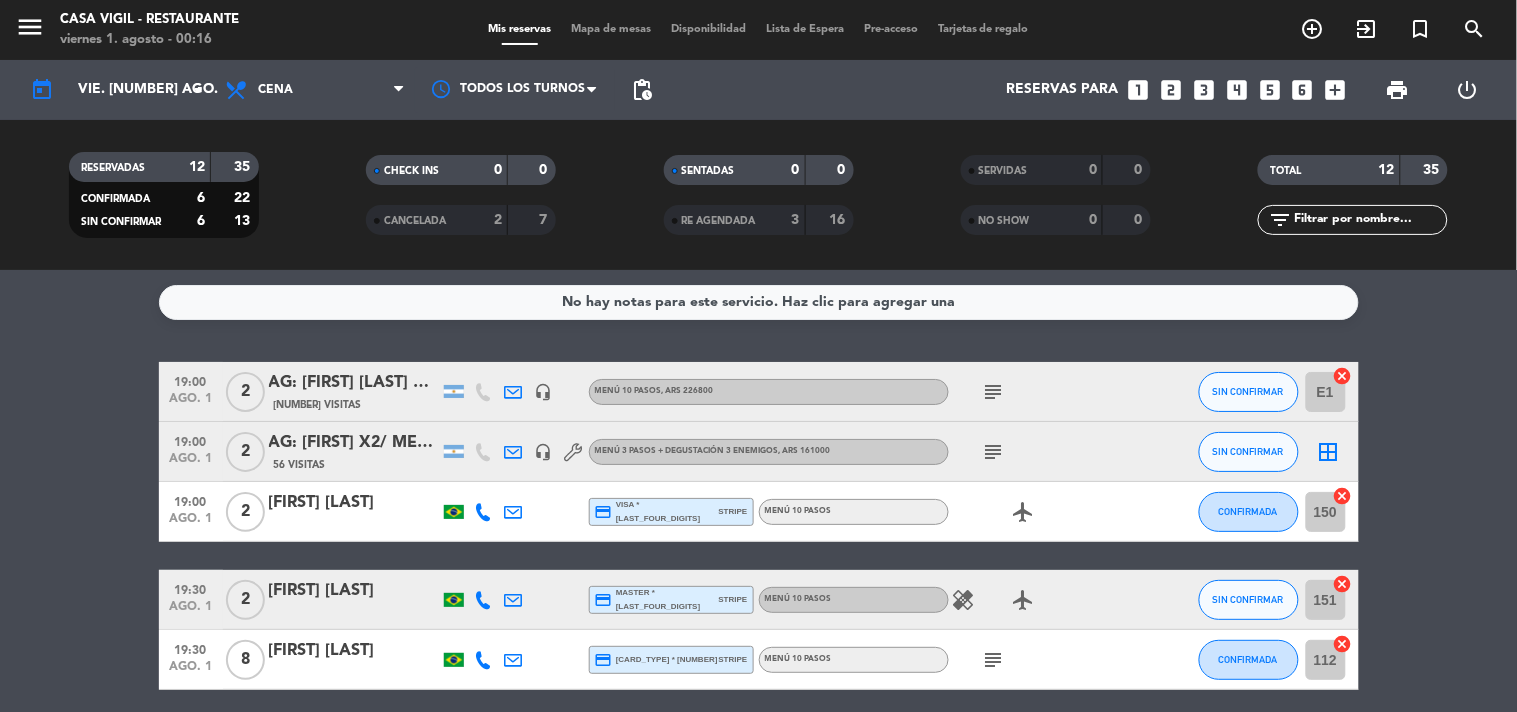 click on "subject" 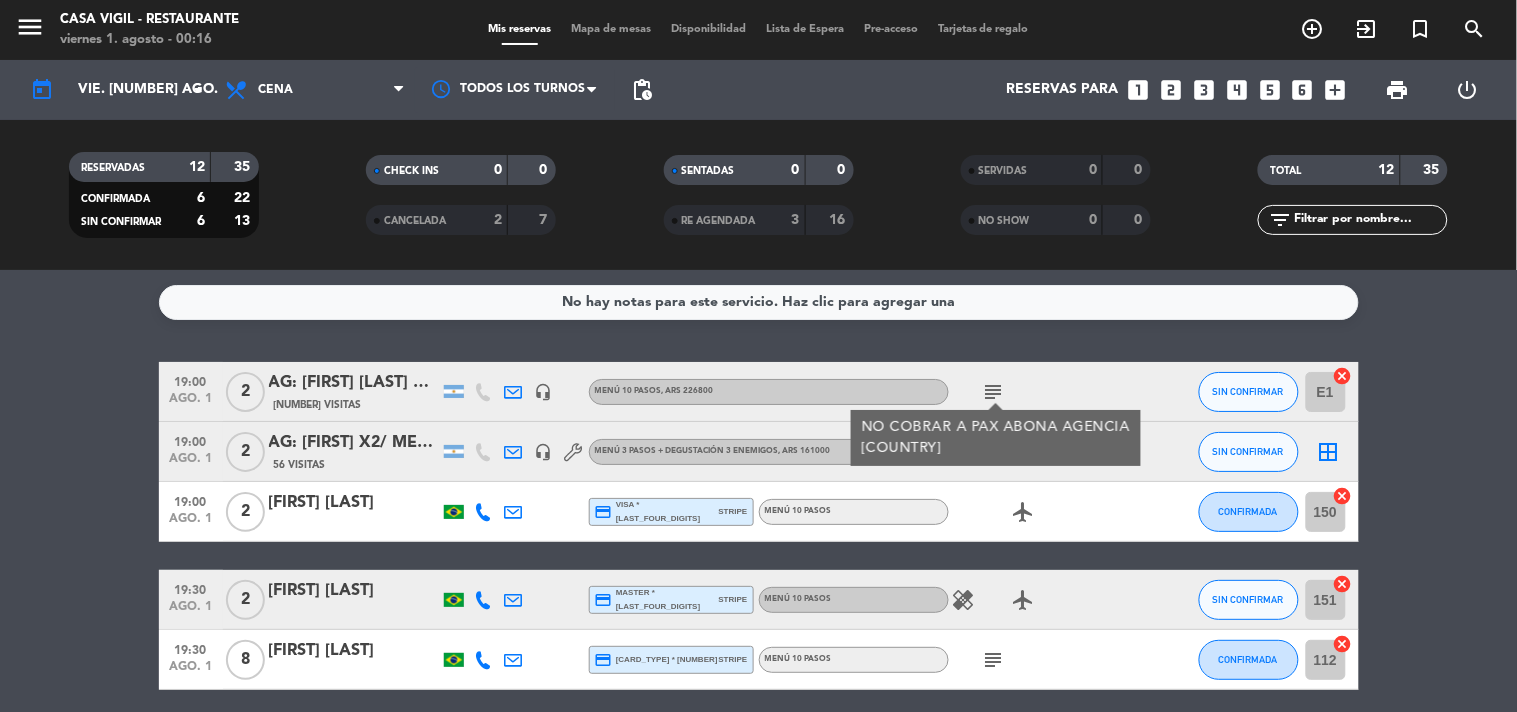 click on "subject" 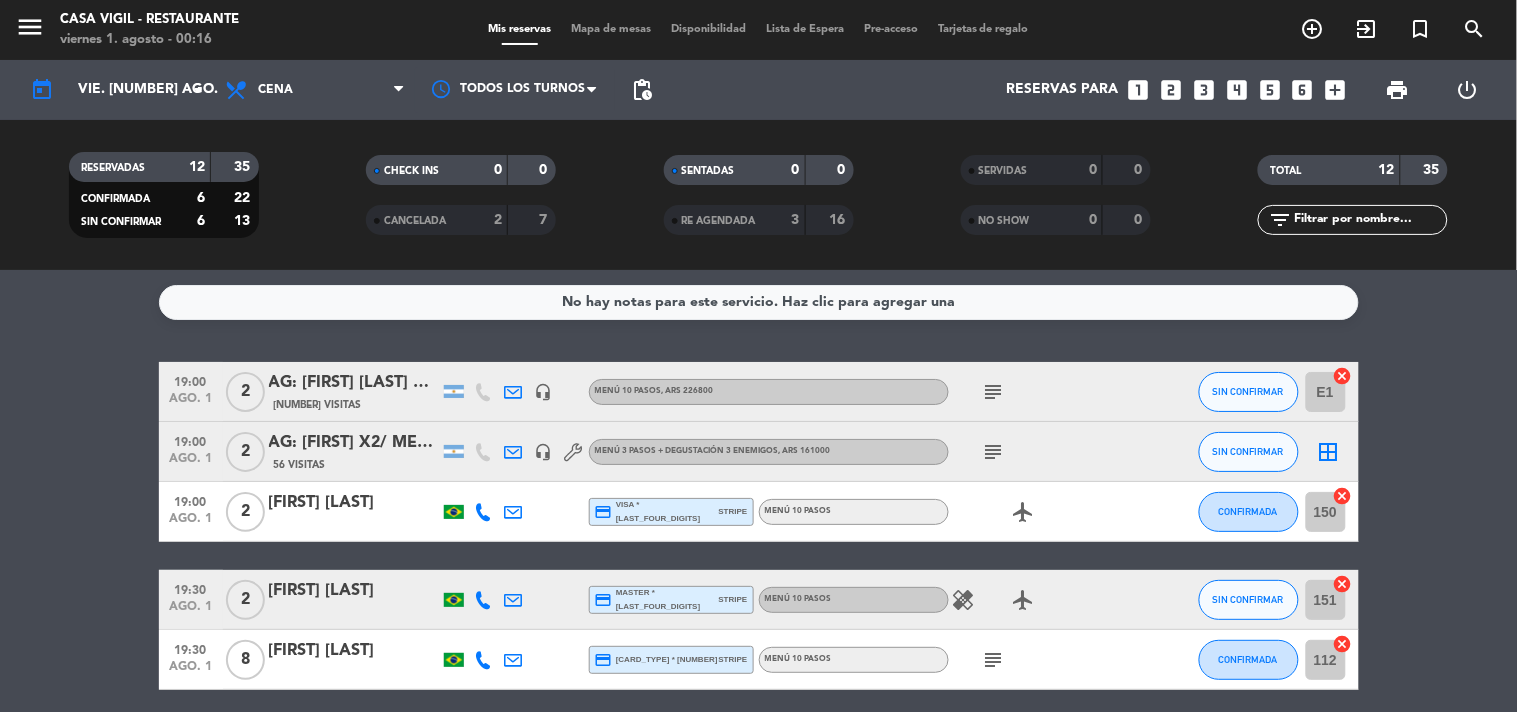 click on "subject" 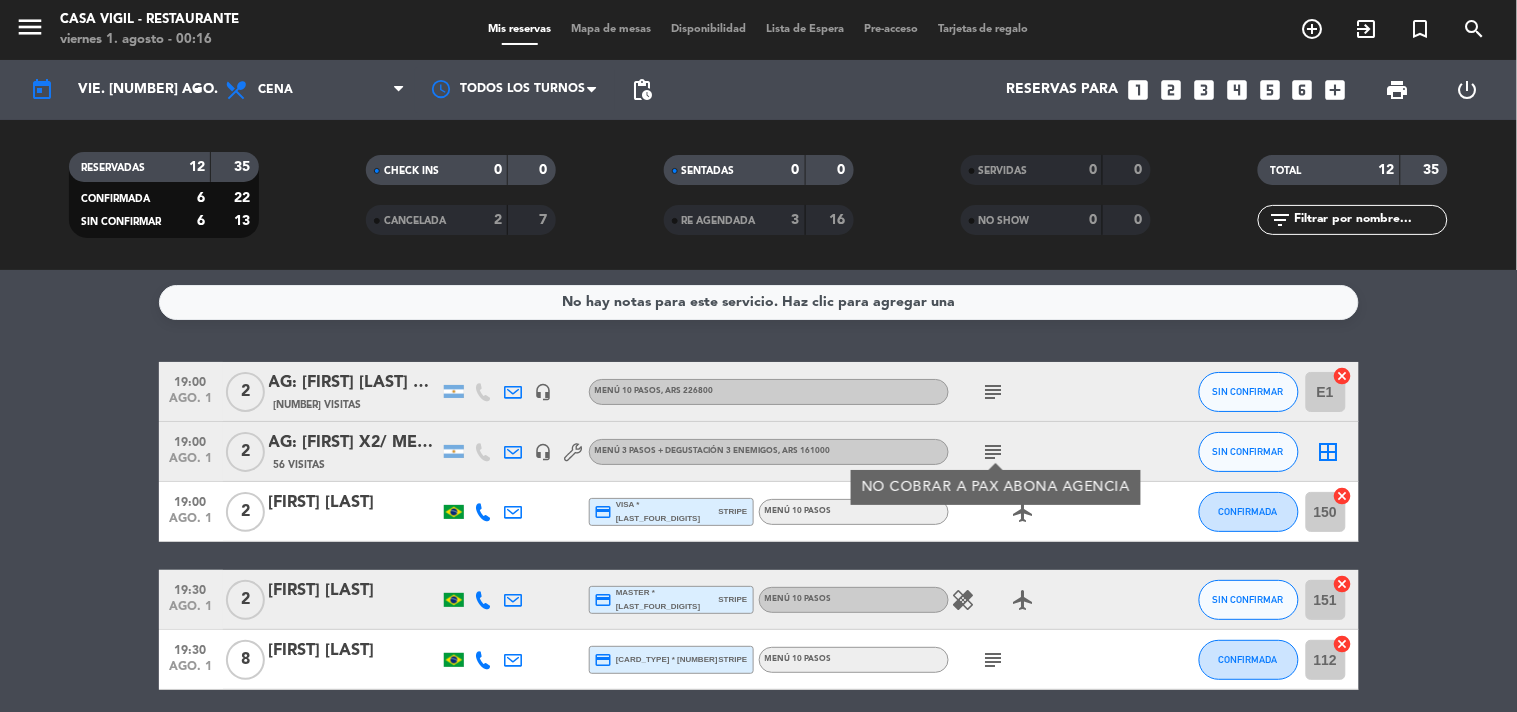 click on "subject" 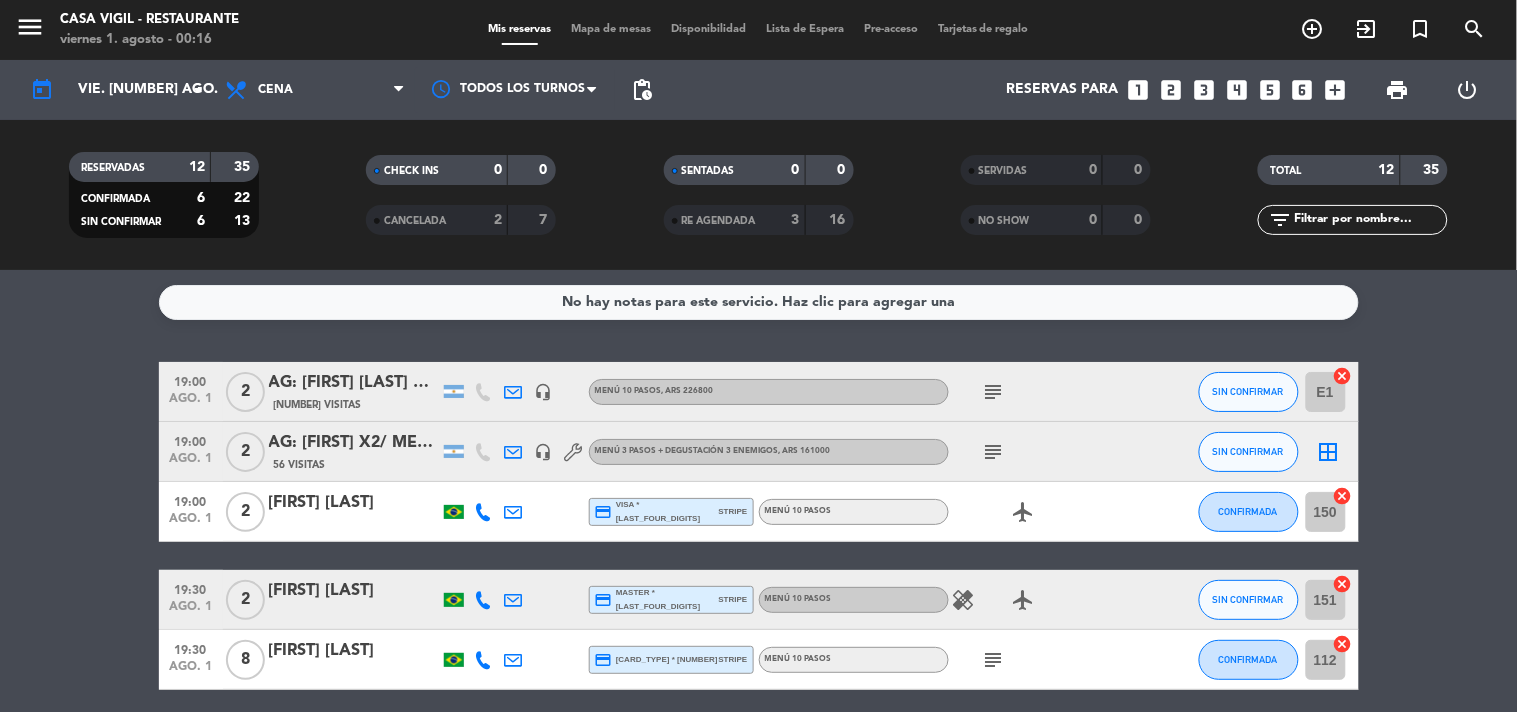 click on "subject" 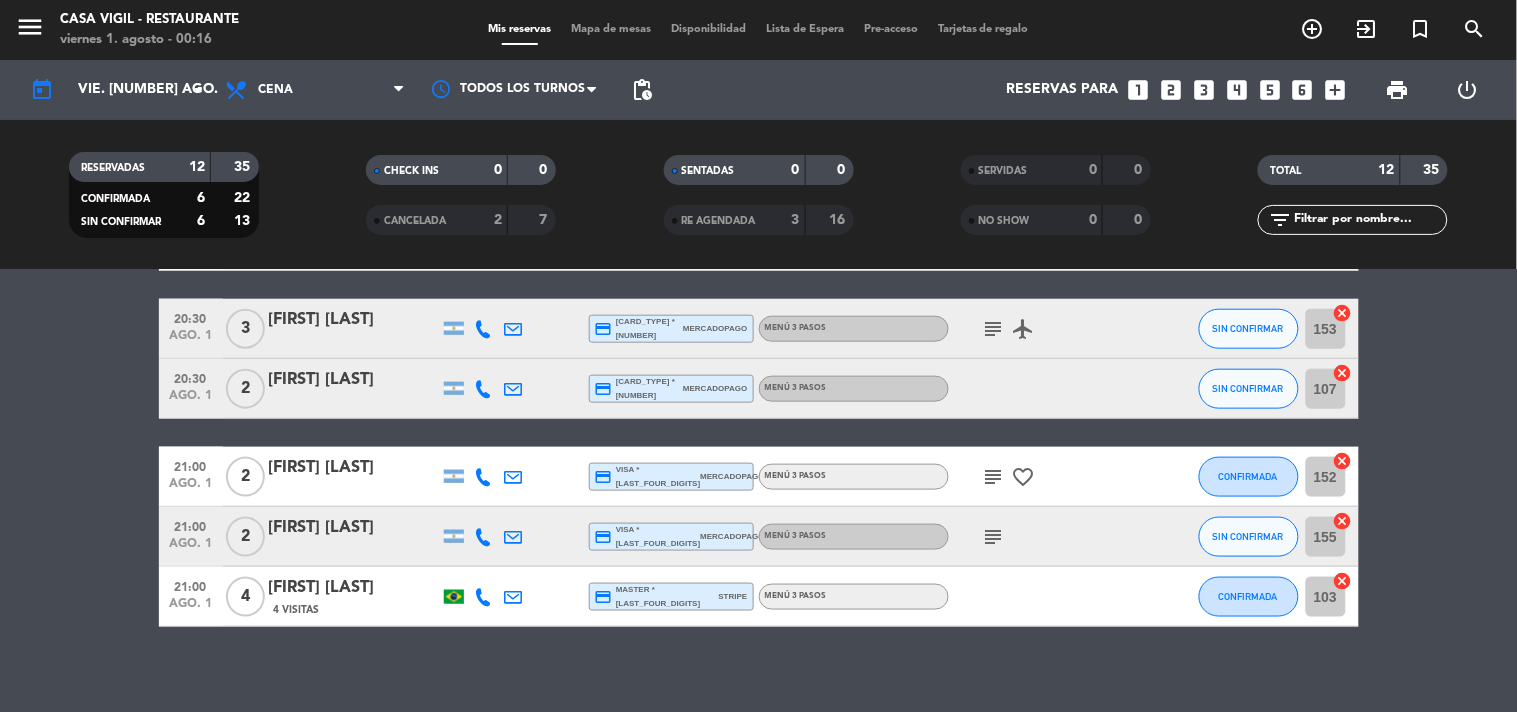 scroll, scrollTop: 582, scrollLeft: 0, axis: vertical 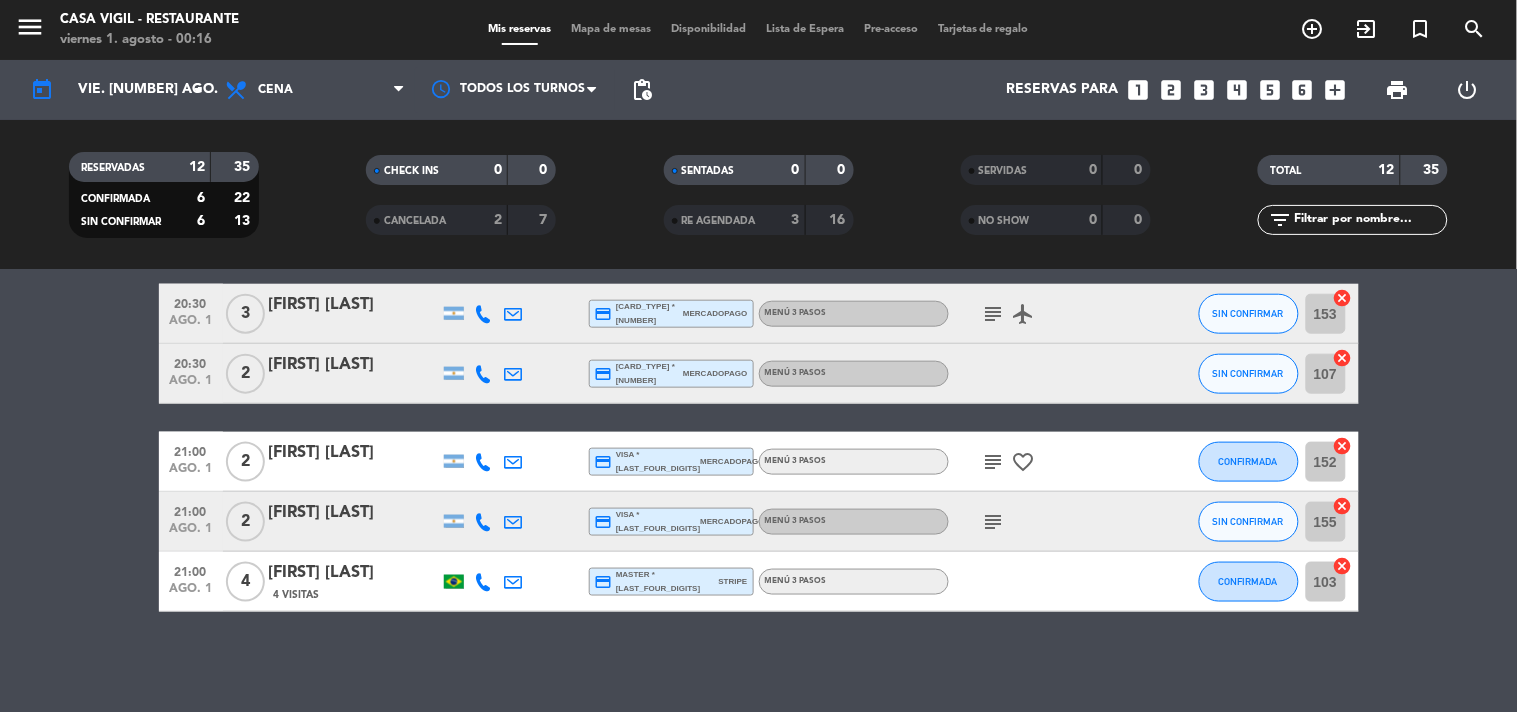 click on "subject" 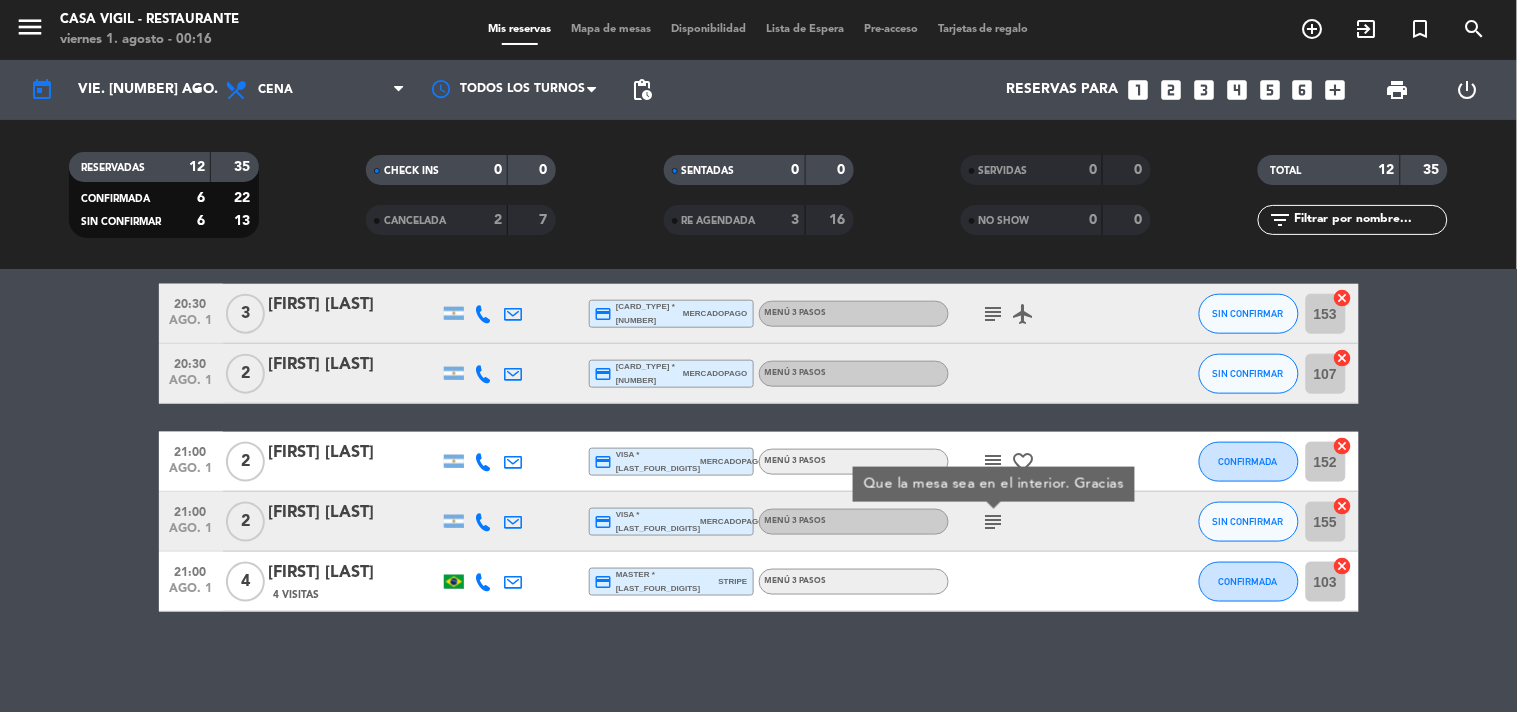 click on "subject" 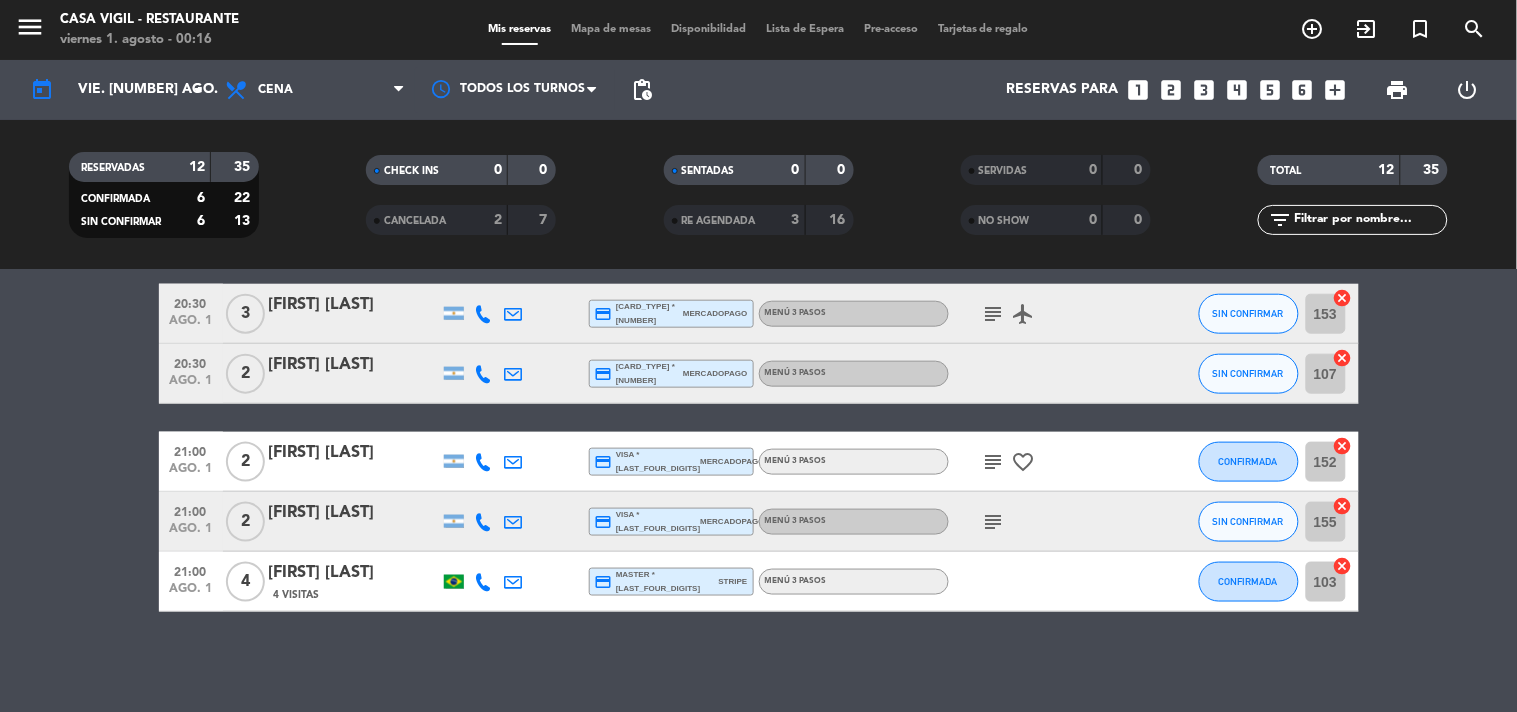 click on "subject" 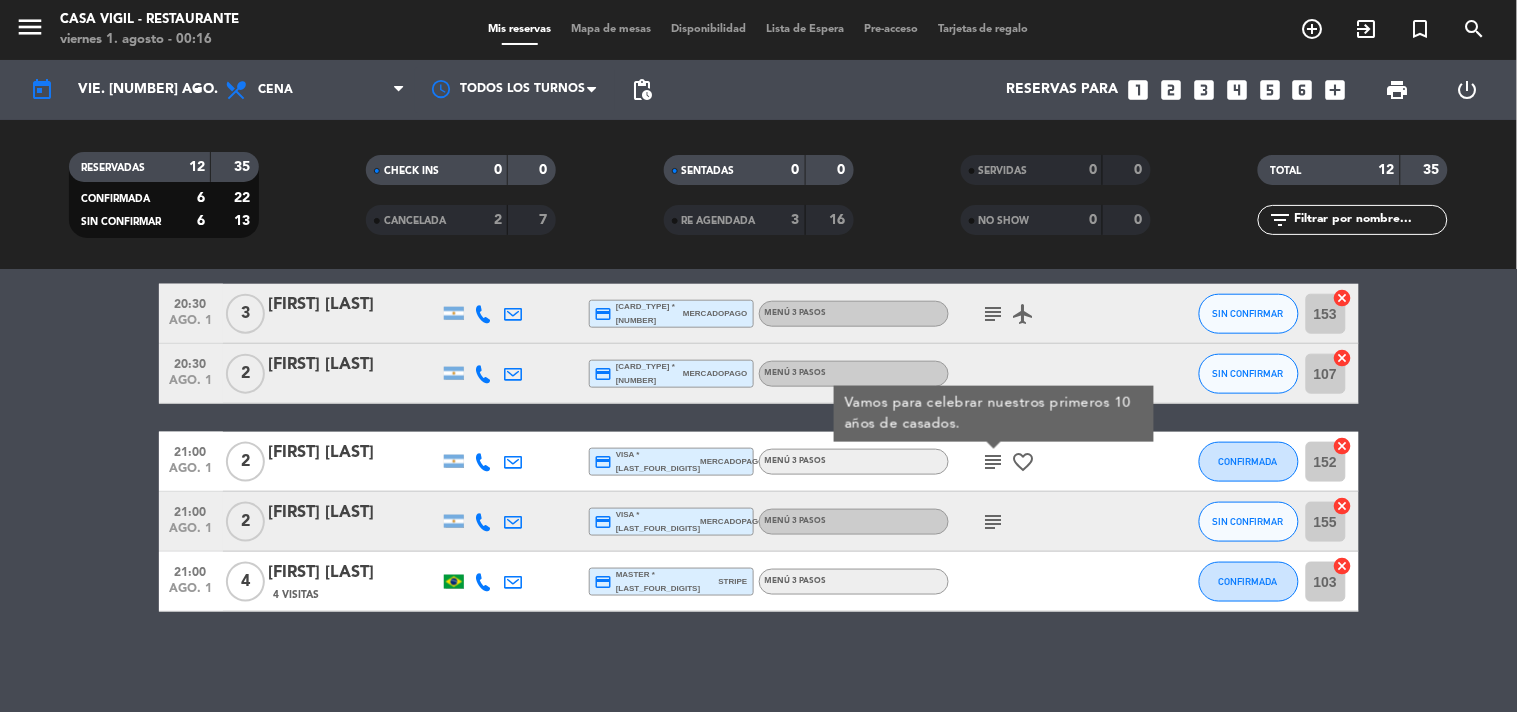 click on "subject" 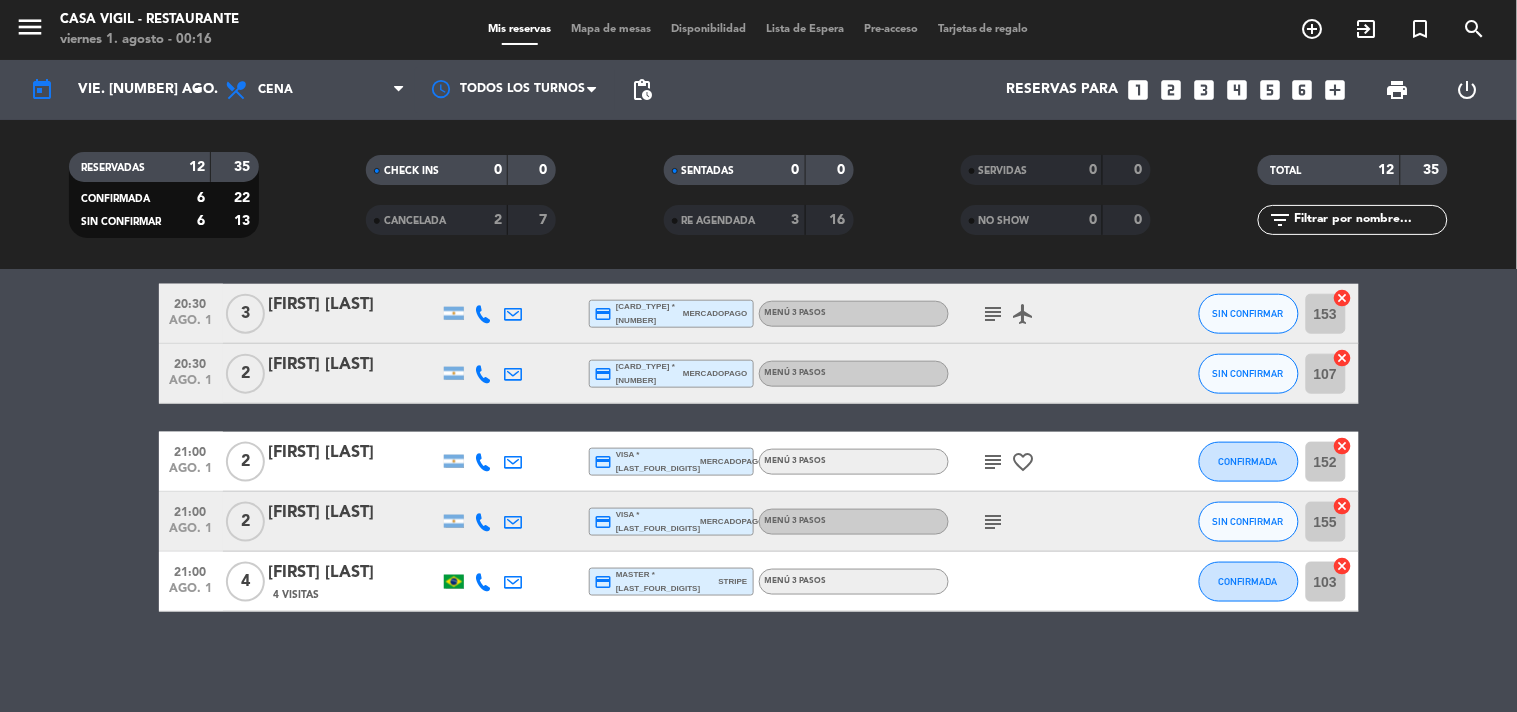 scroll, scrollTop: 323, scrollLeft: 0, axis: vertical 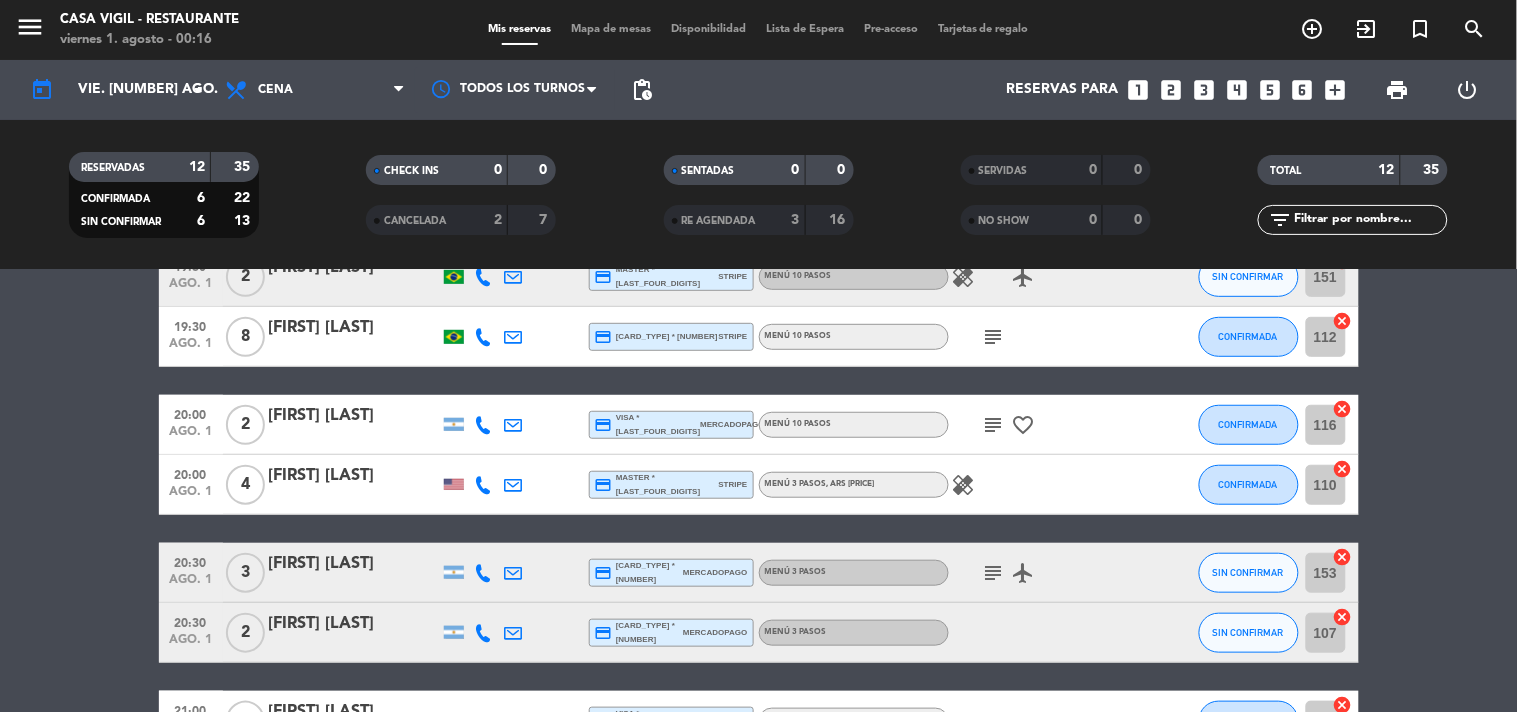 click on "subject" 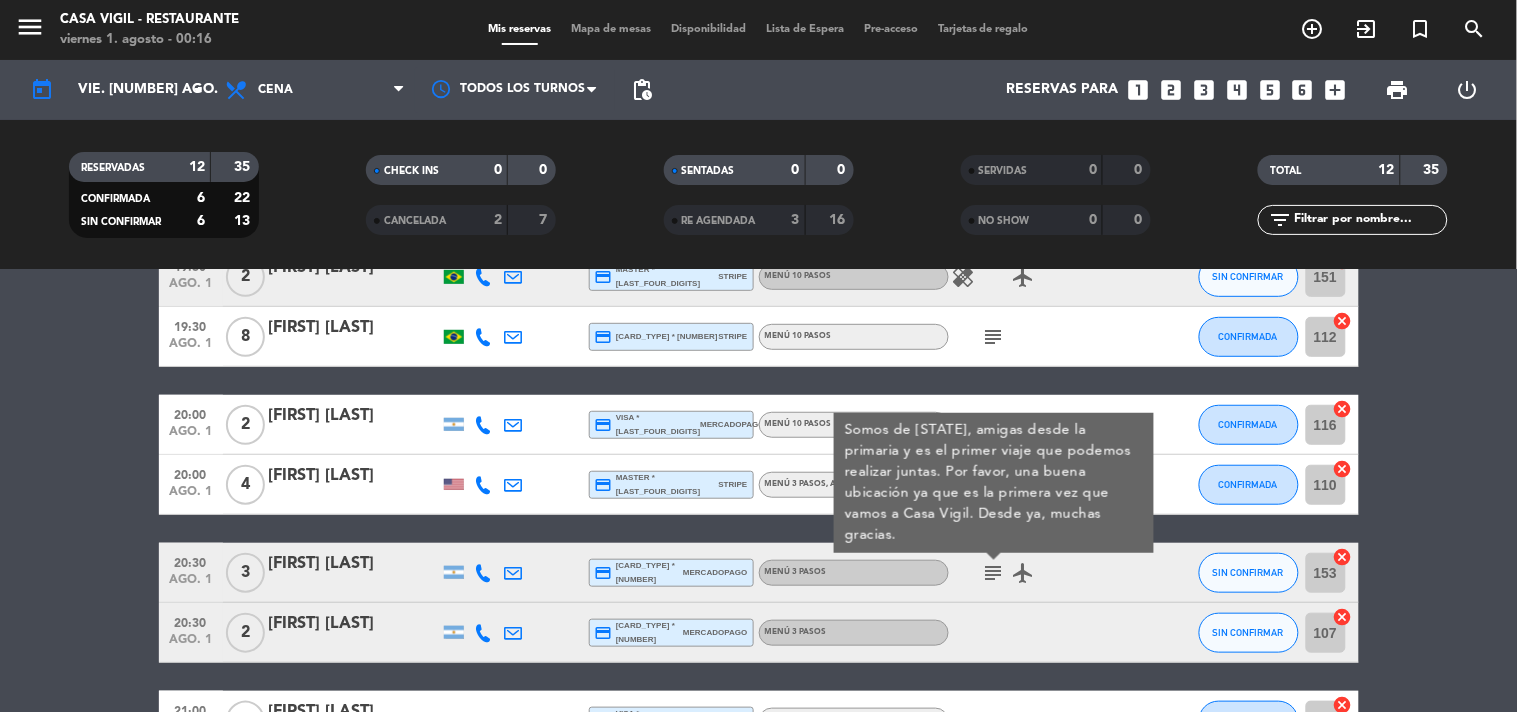 click at bounding box center [994, 557] 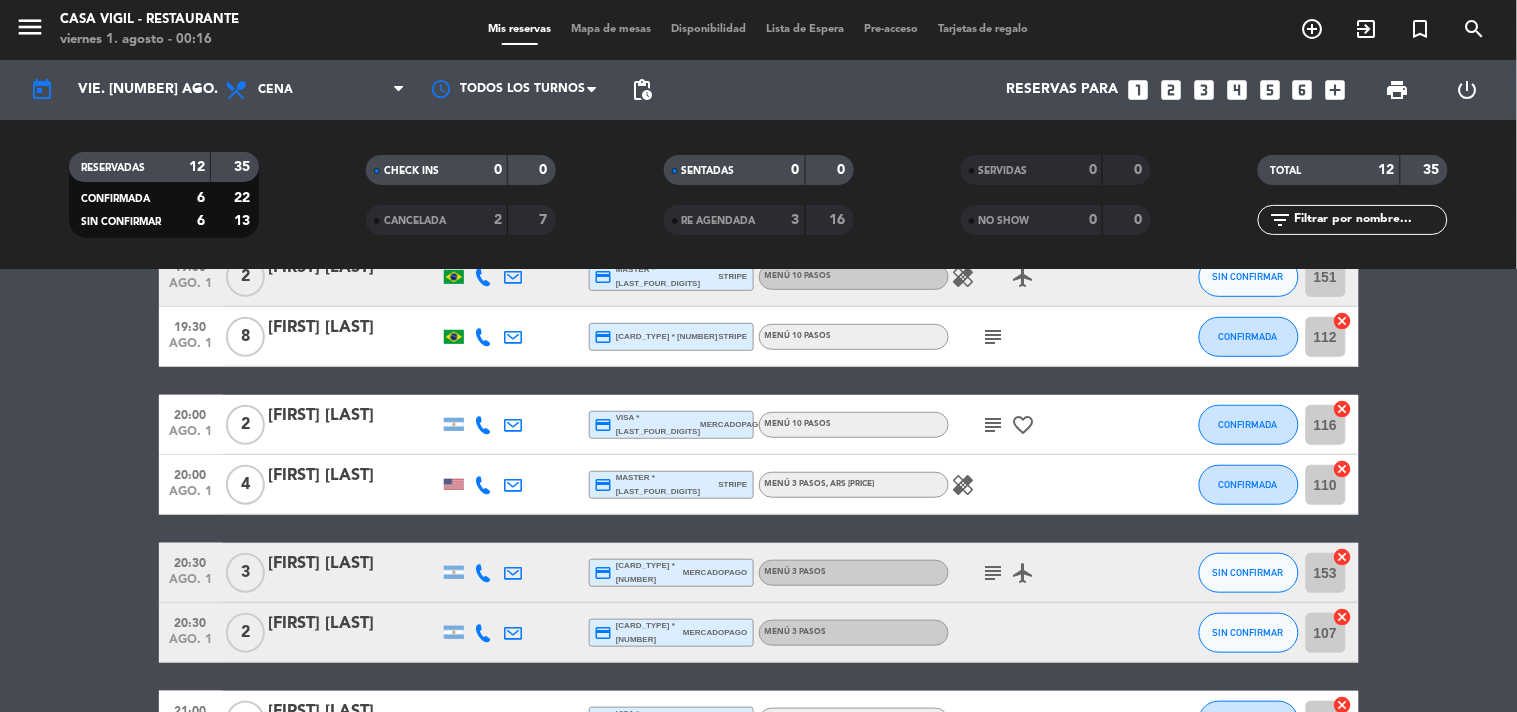 click on "subject" 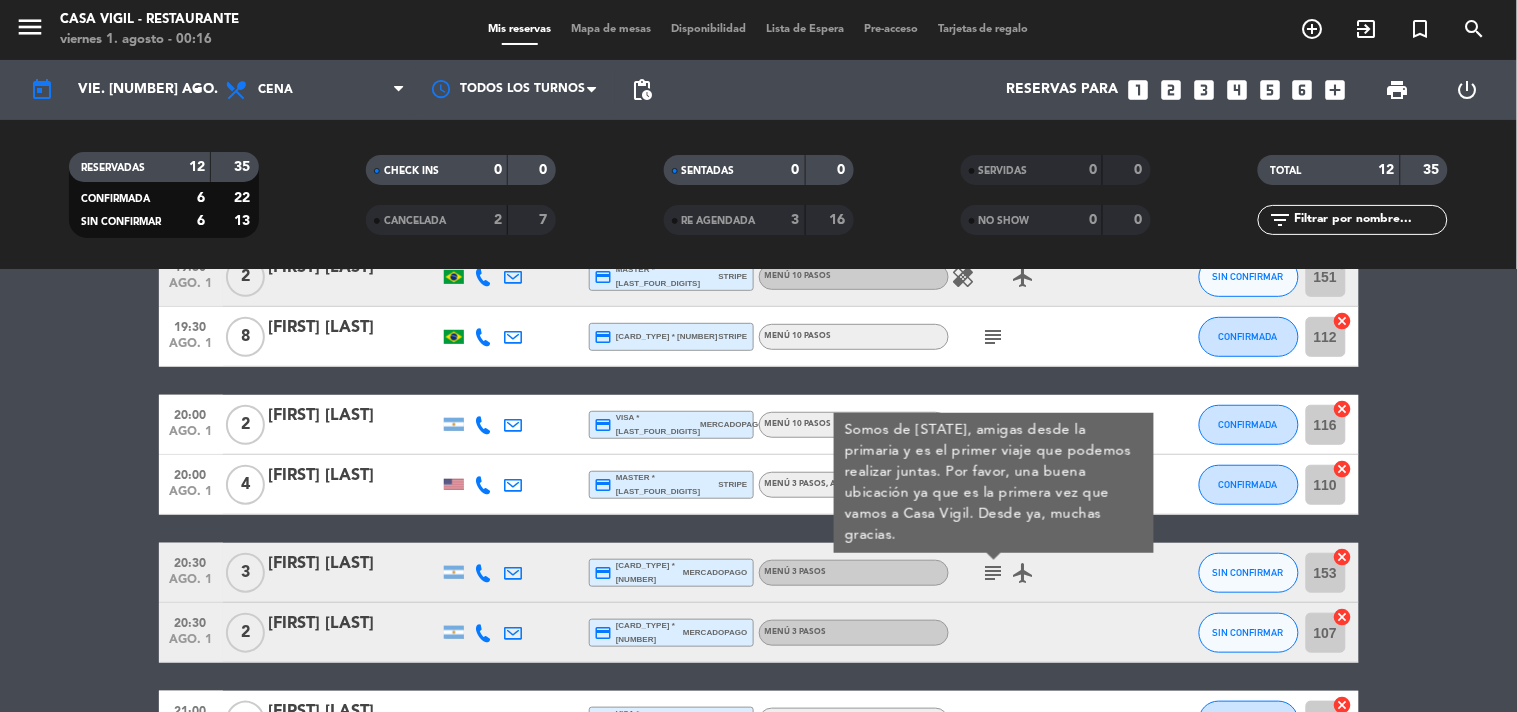 click at bounding box center [994, 557] 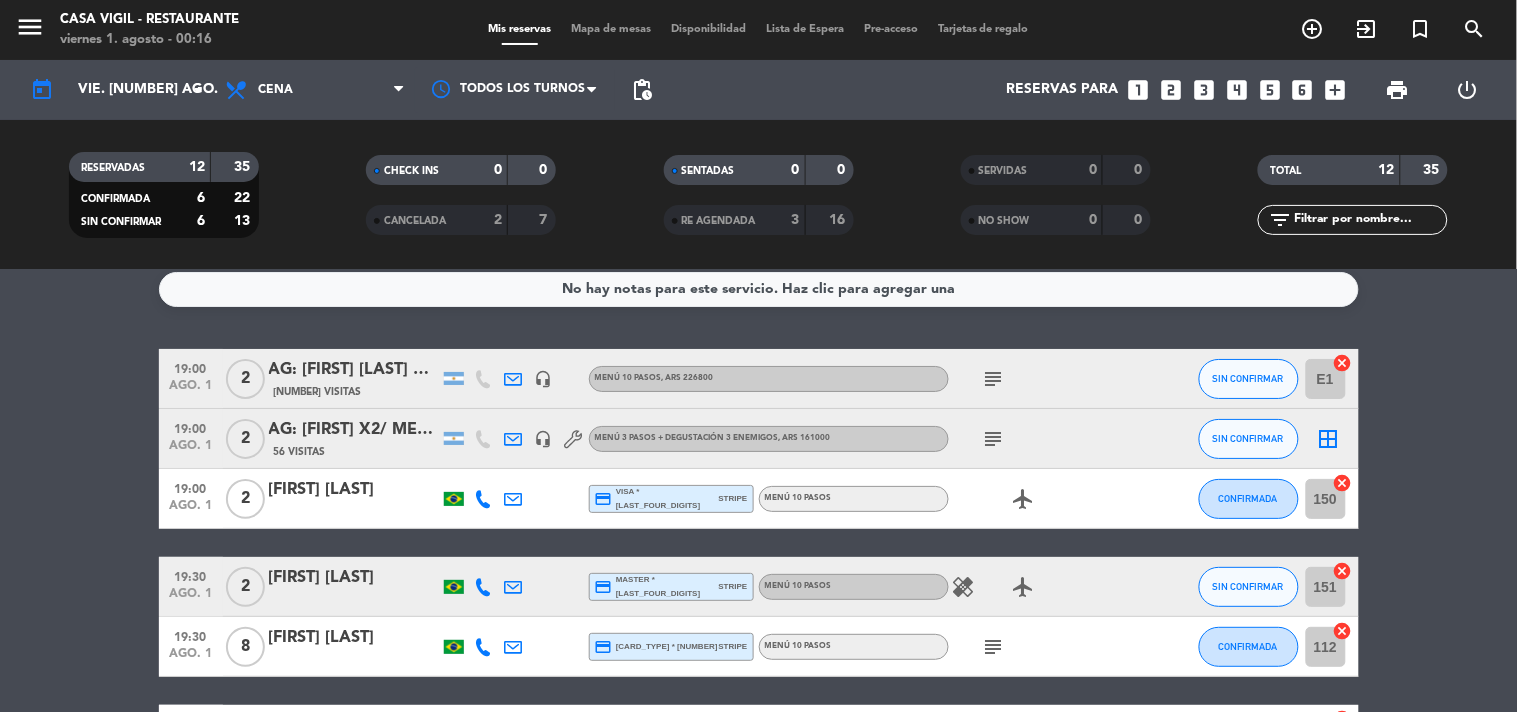 scroll, scrollTop: 0, scrollLeft: 0, axis: both 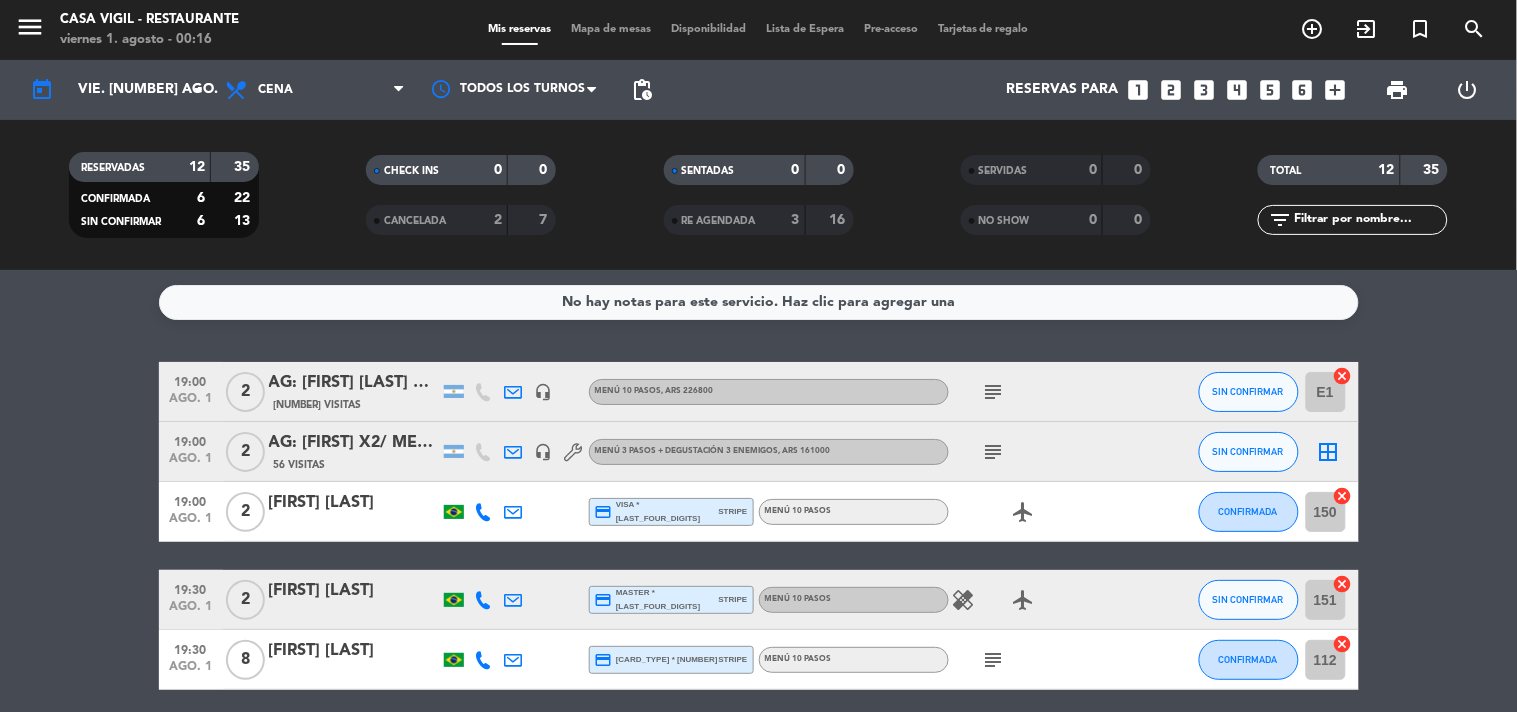 click on "subject" 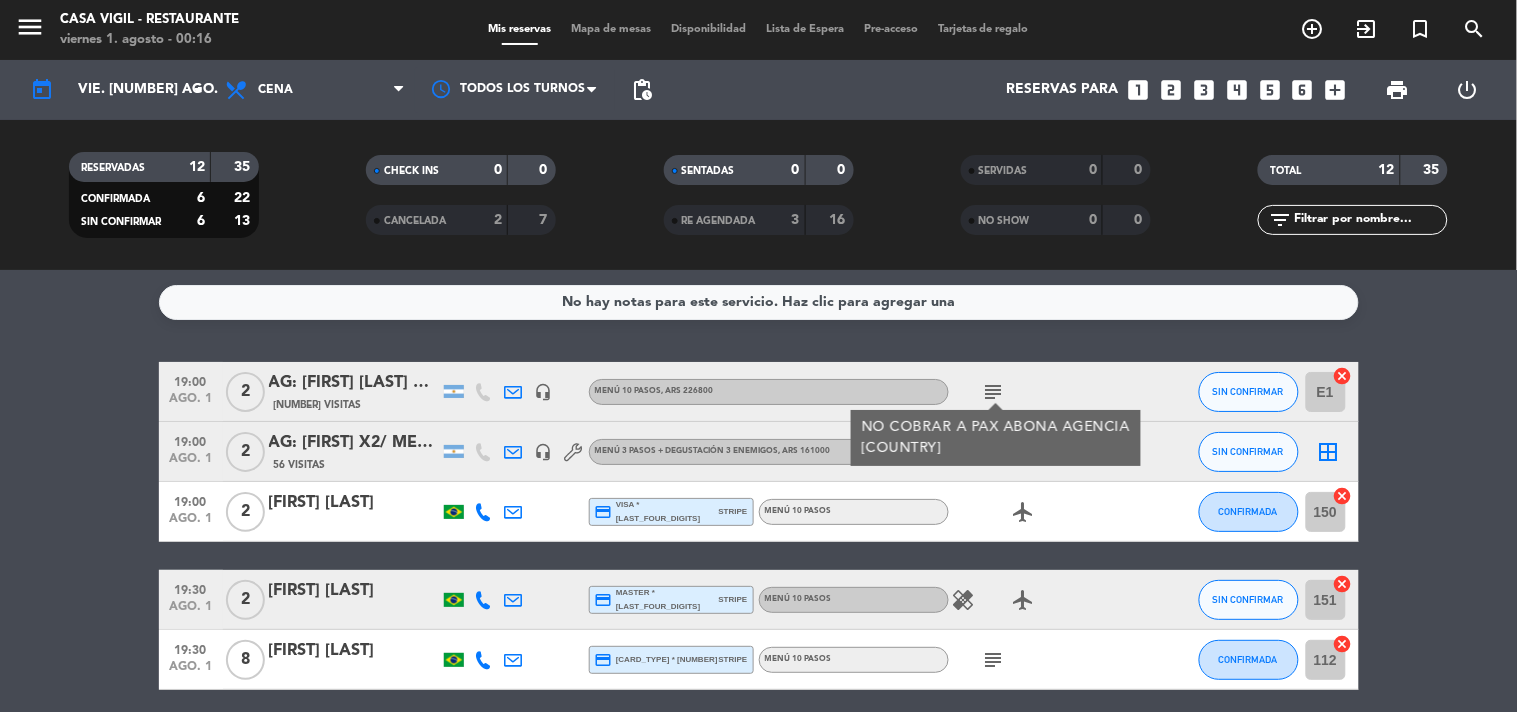 click on "subject" 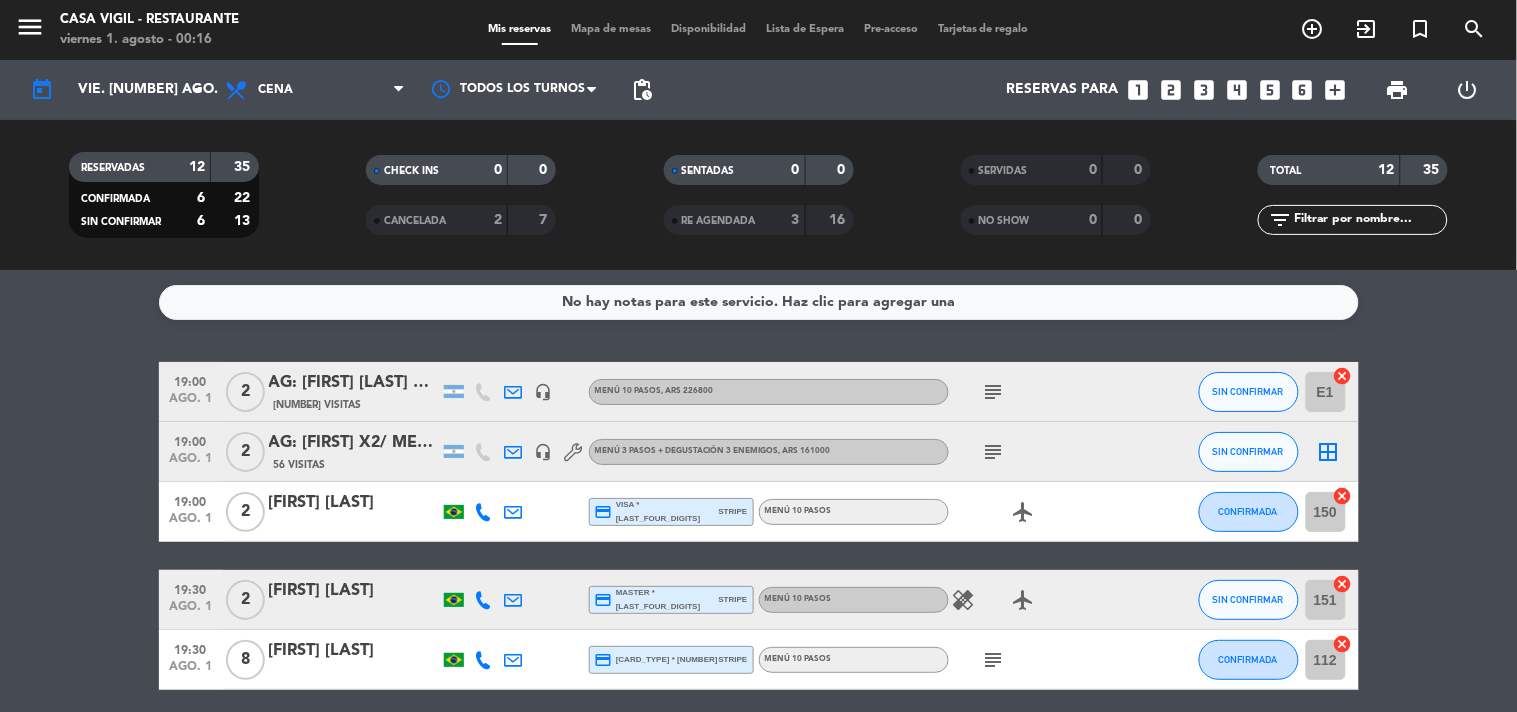 click on "subject" 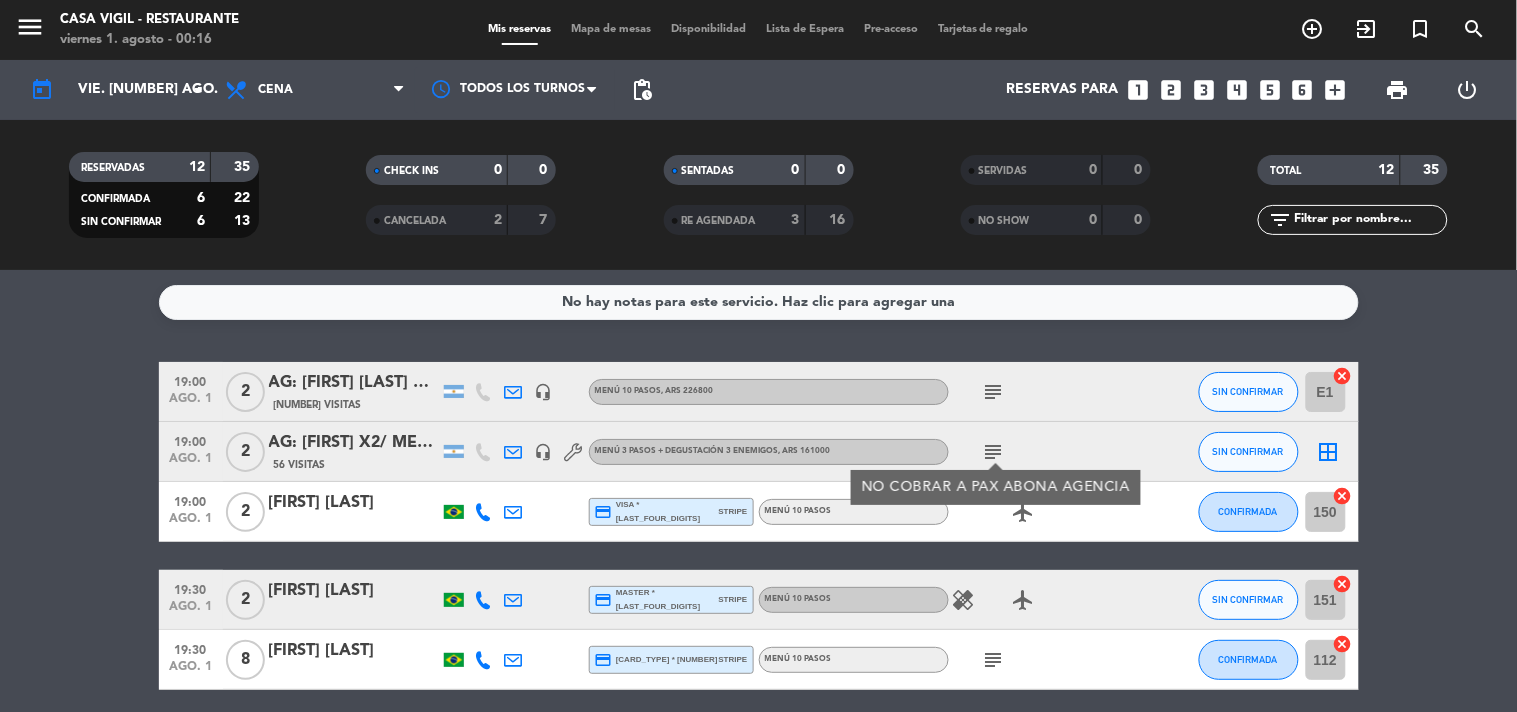 click on "subject" 